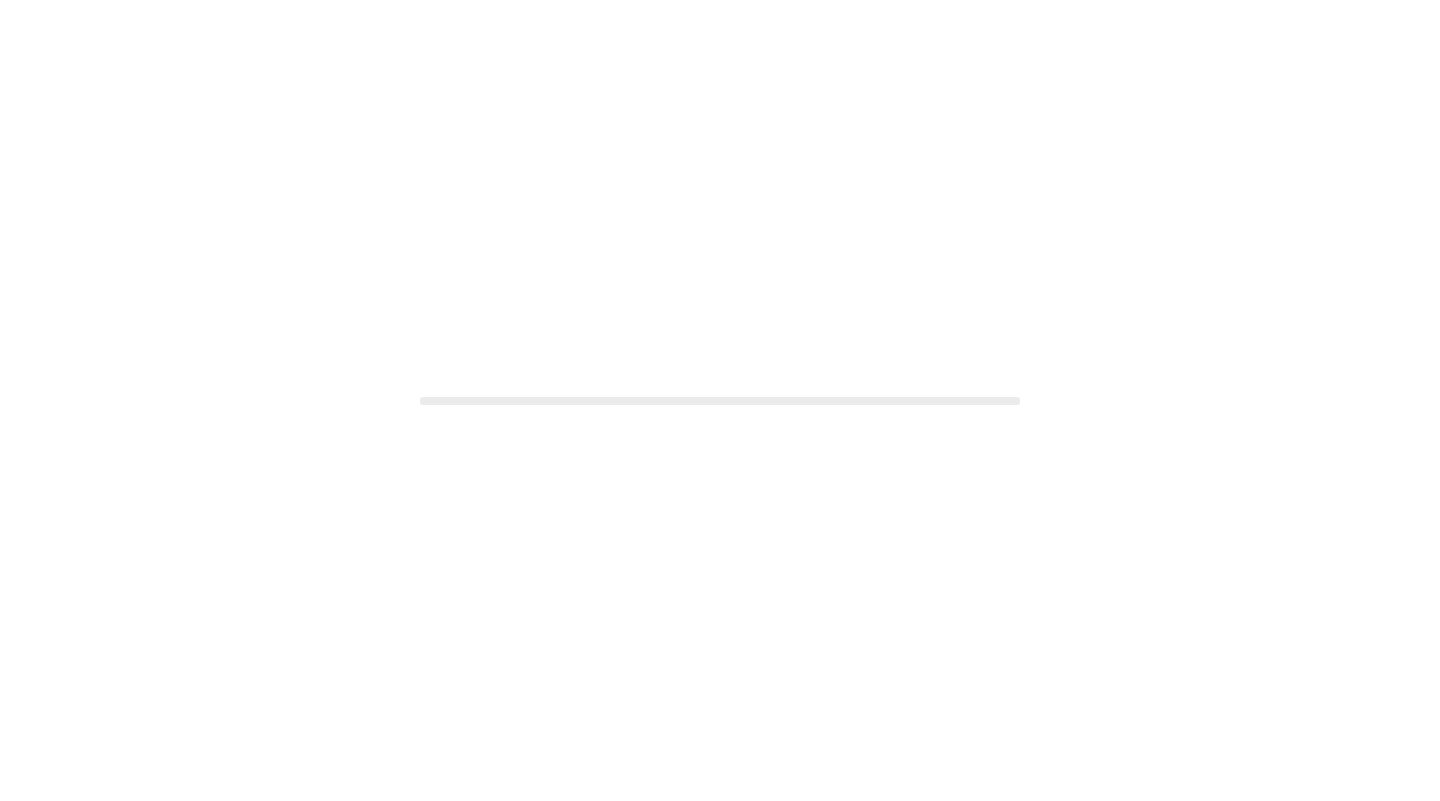 scroll, scrollTop: 0, scrollLeft: 0, axis: both 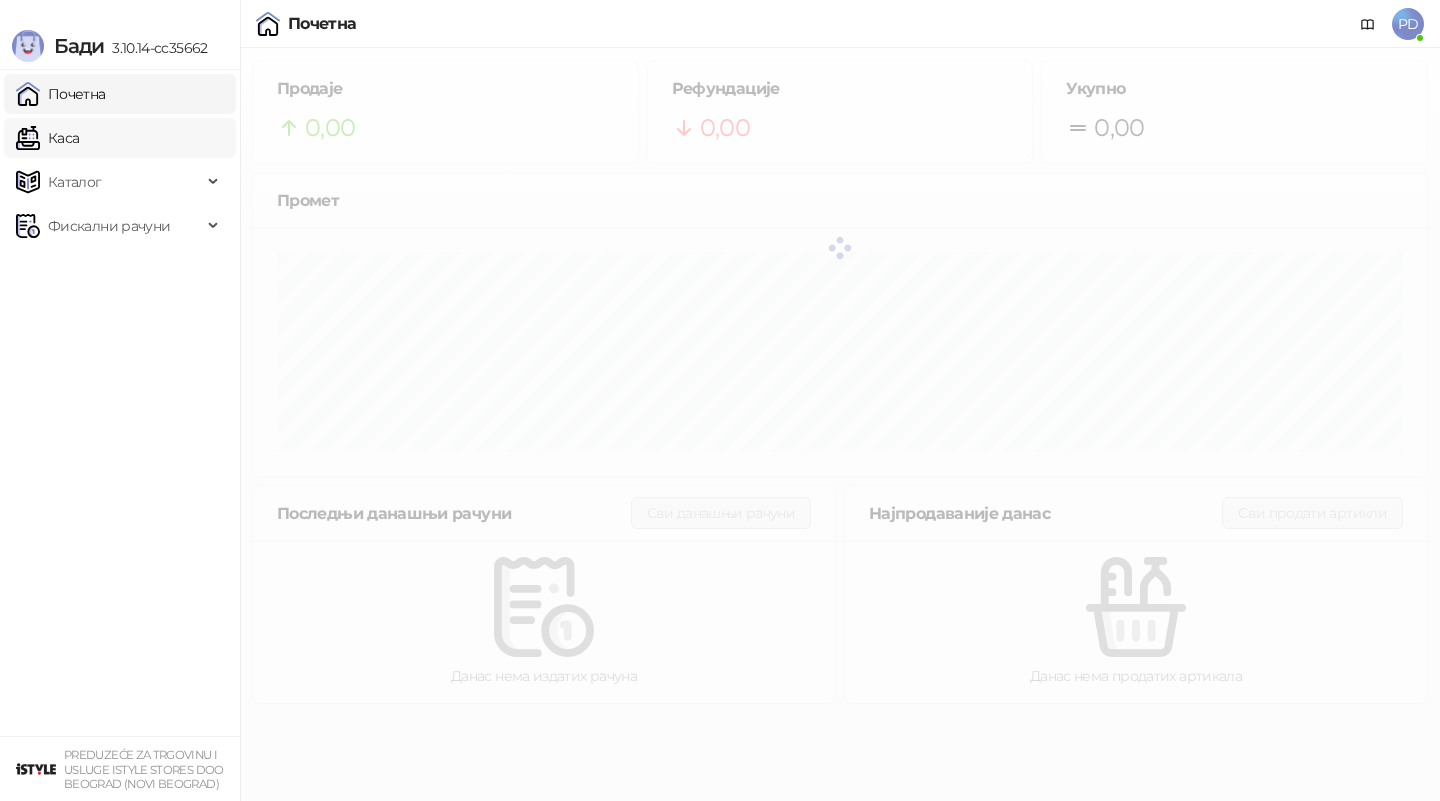 click on "Каса" at bounding box center (47, 138) 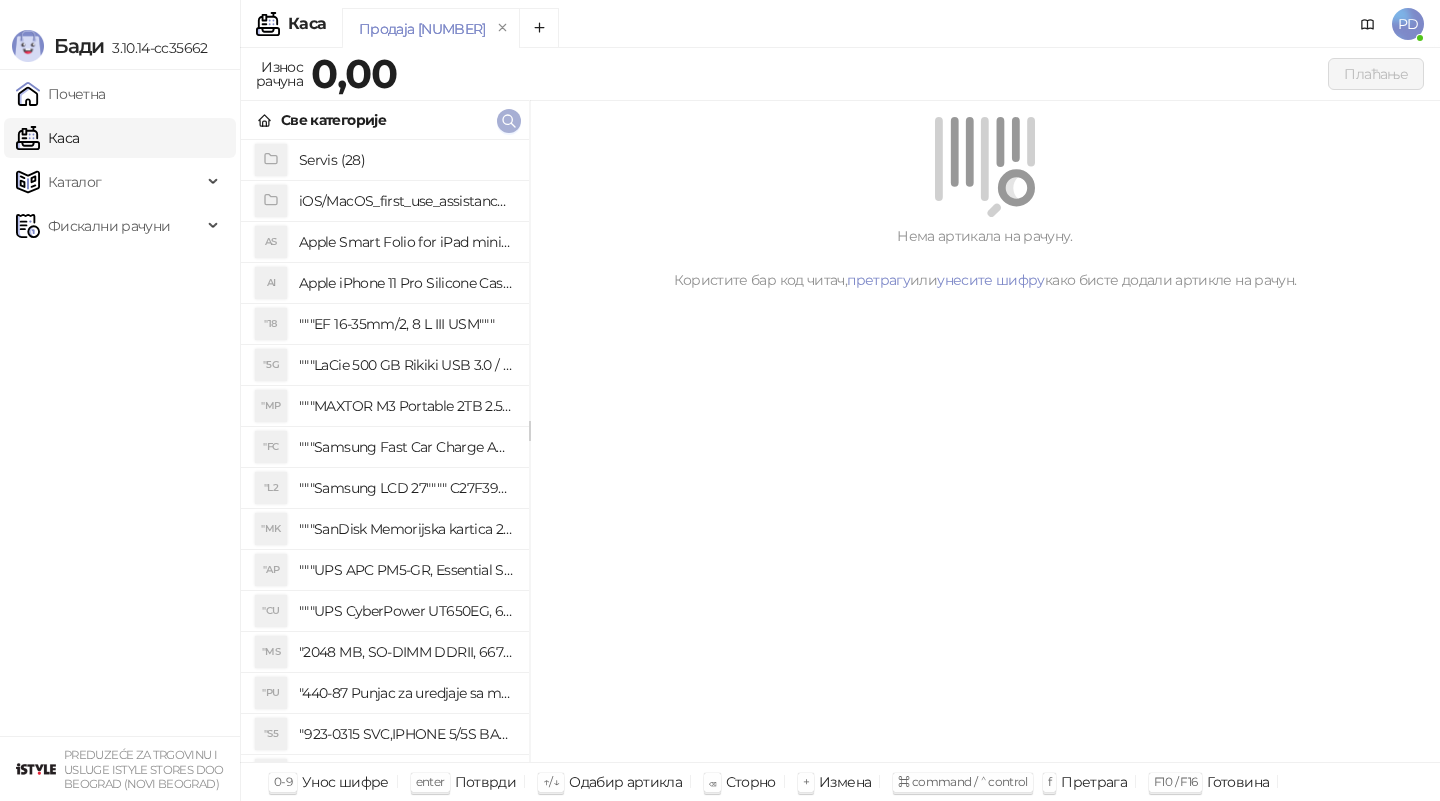 click 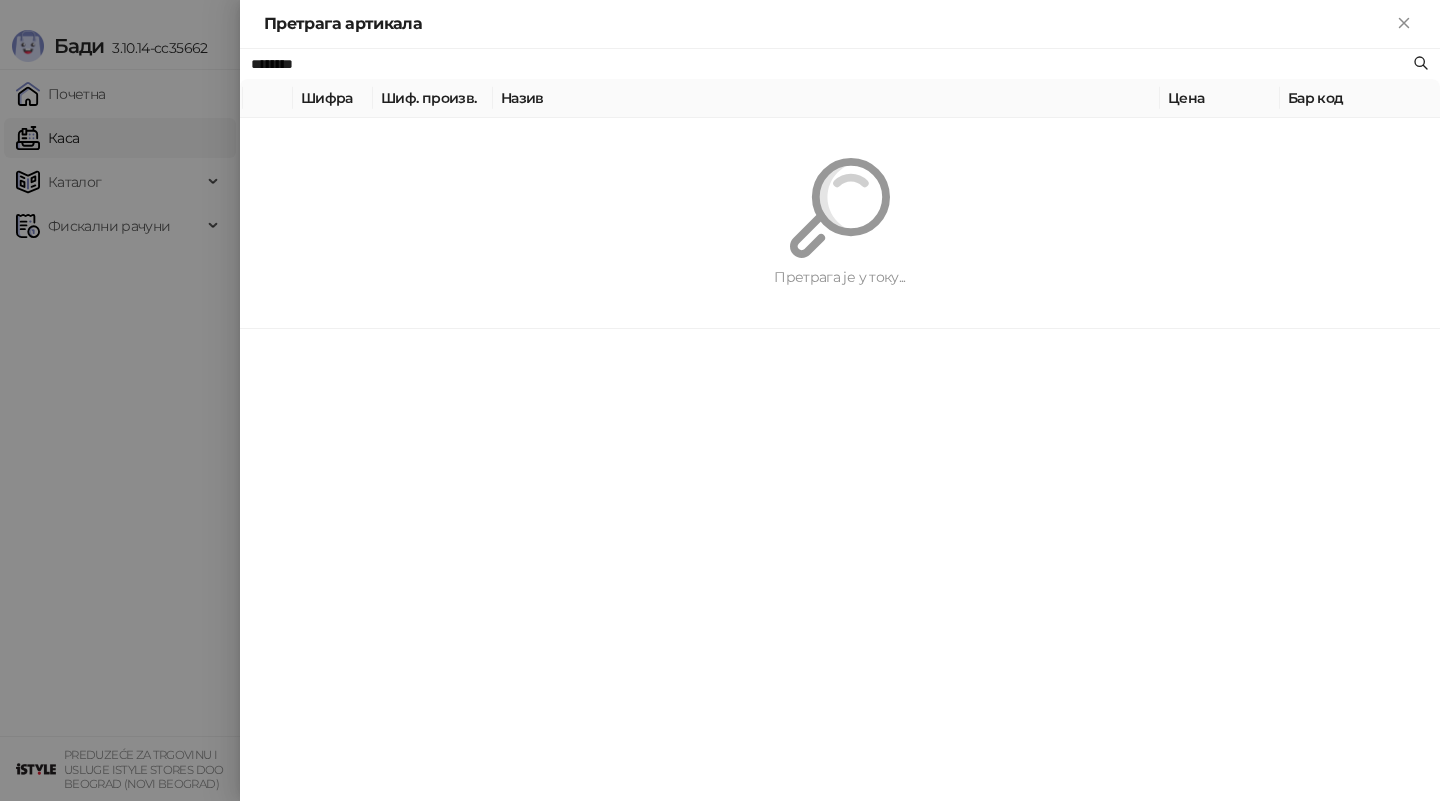 type on "********" 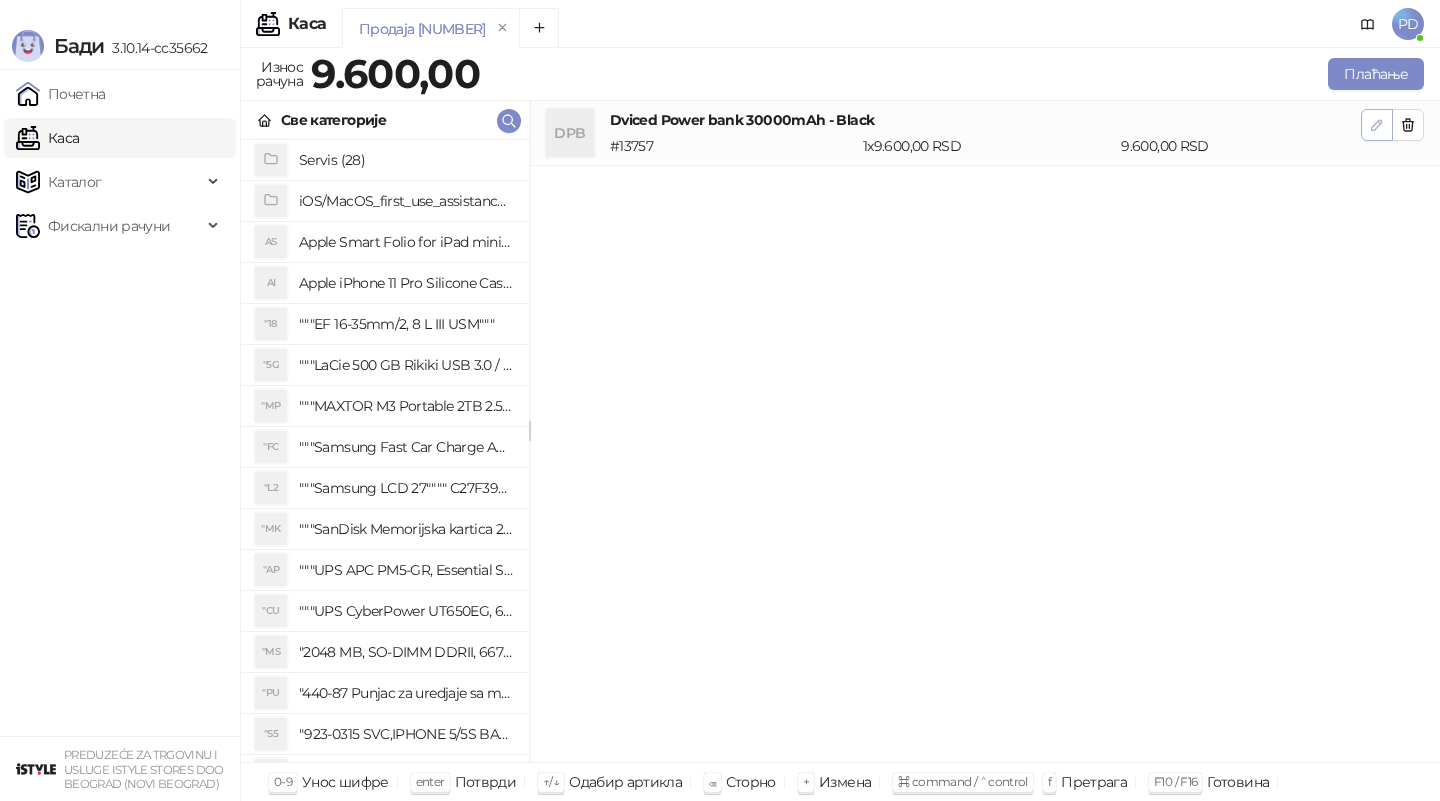 click at bounding box center [1377, 125] 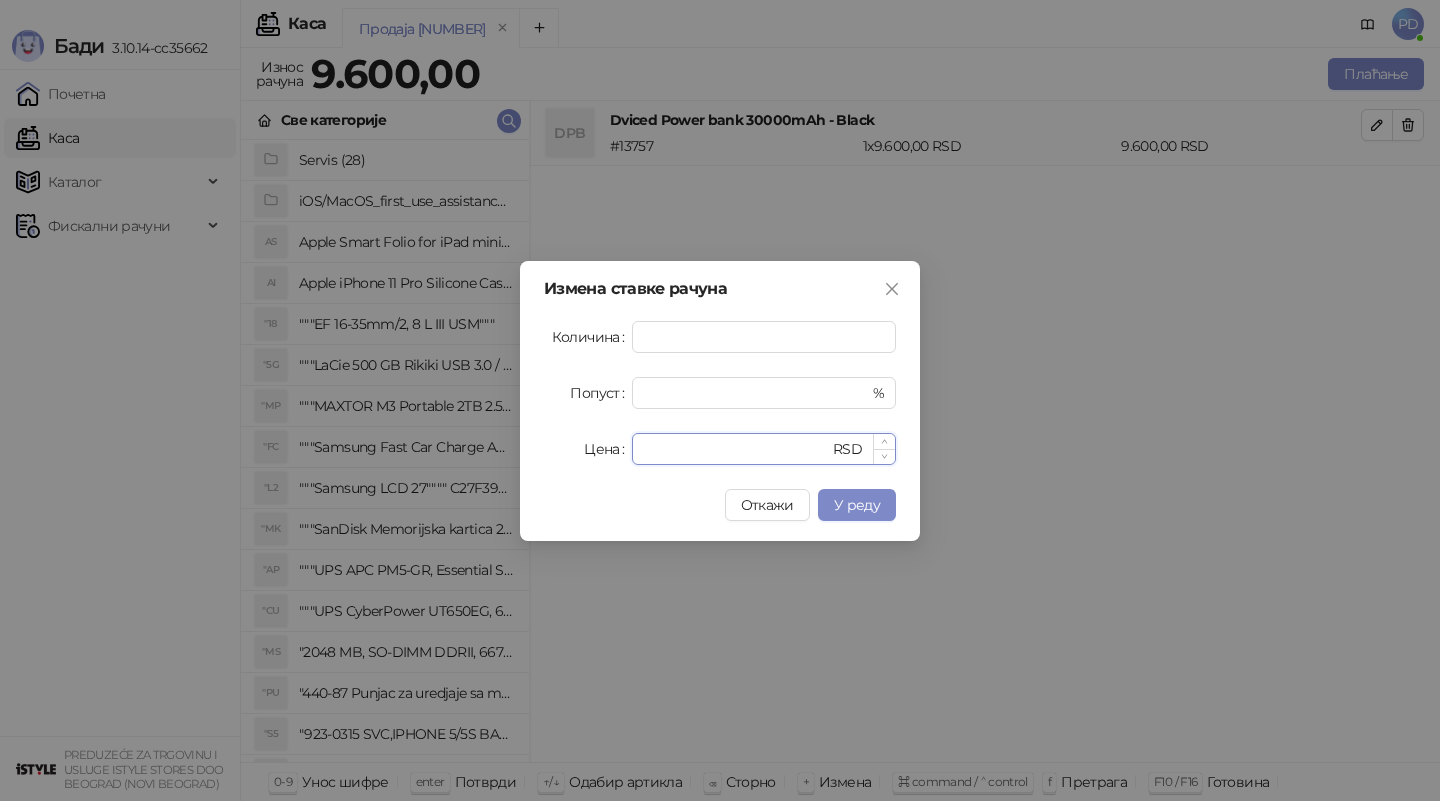 click on "****" at bounding box center (736, 449) 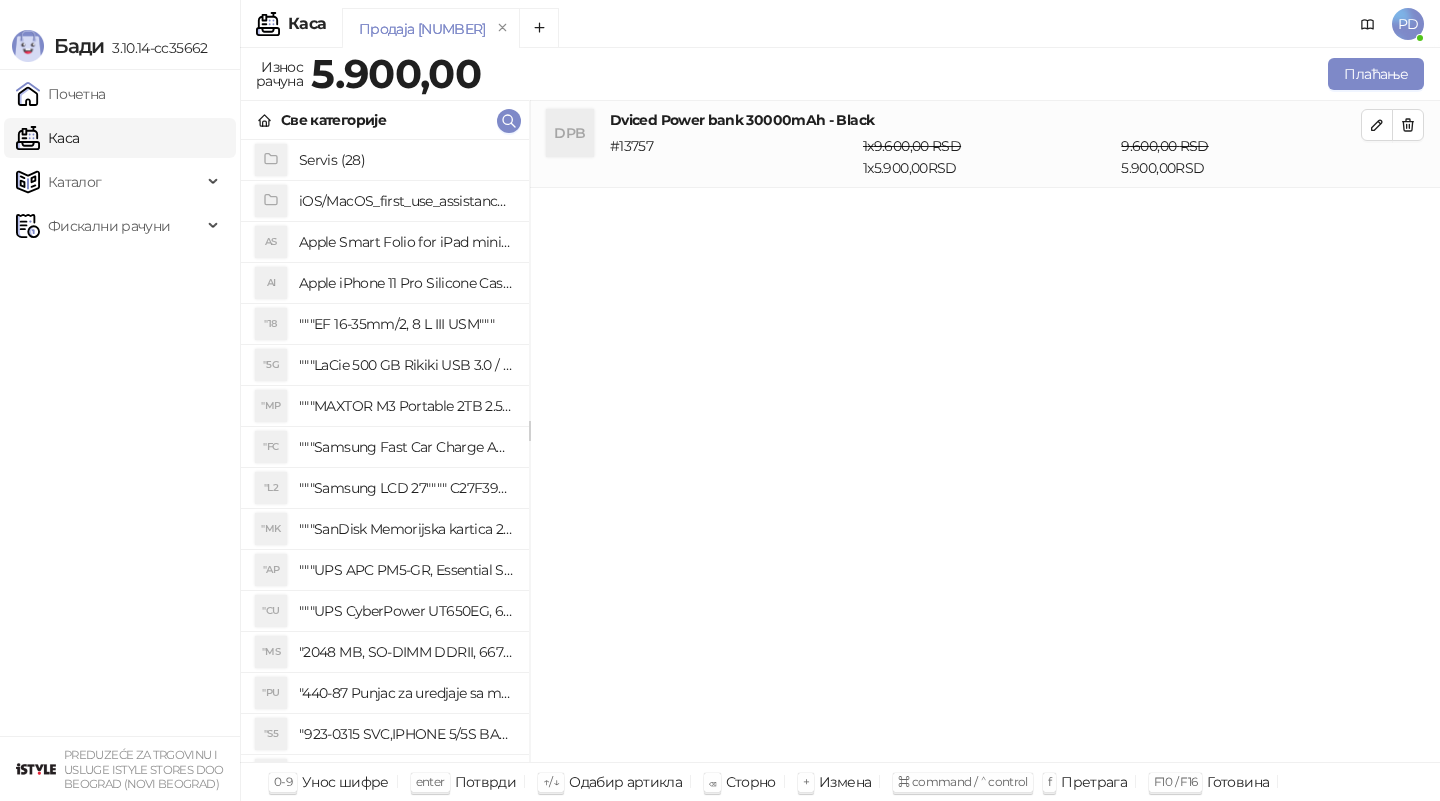 click on "Све категорије" at bounding box center (385, 120) 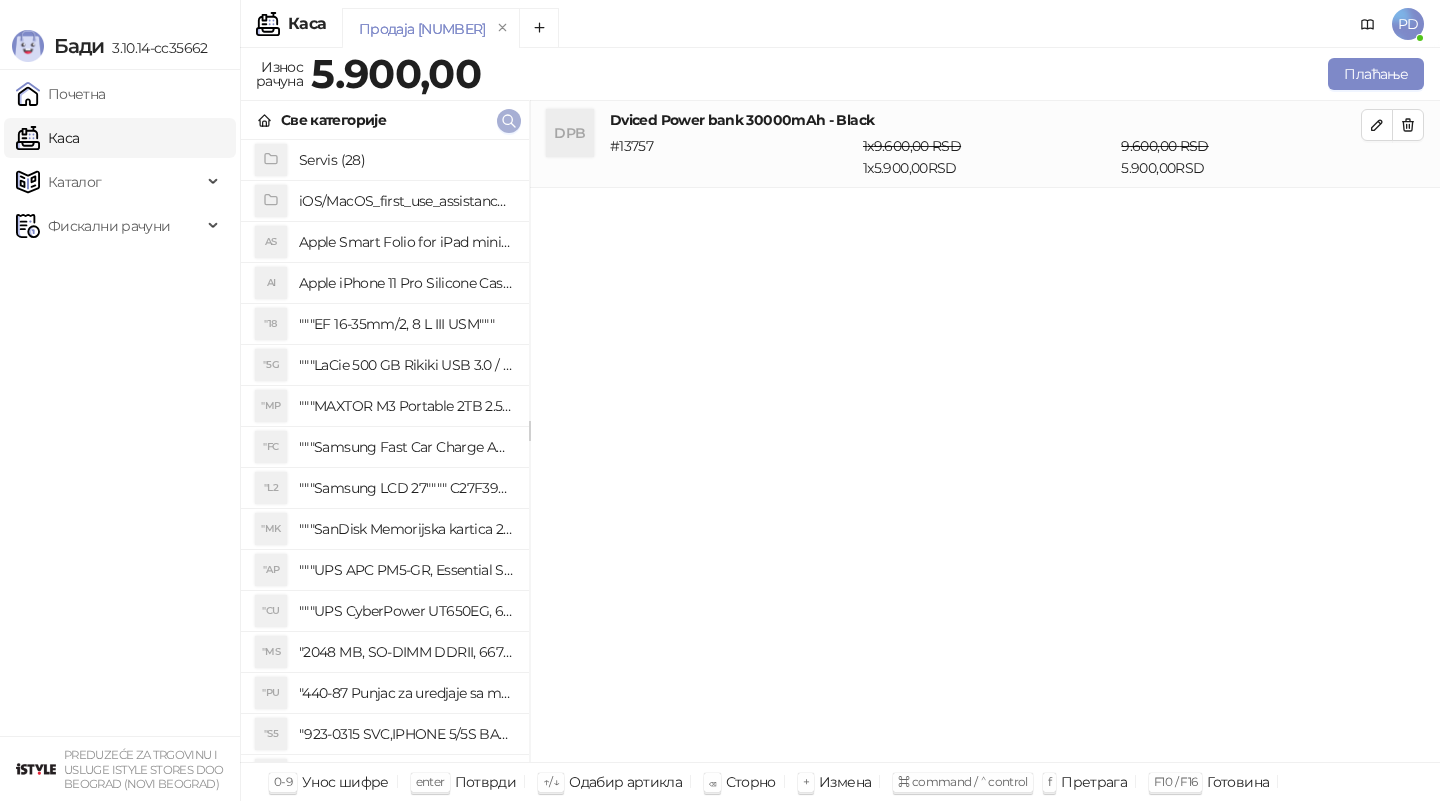click 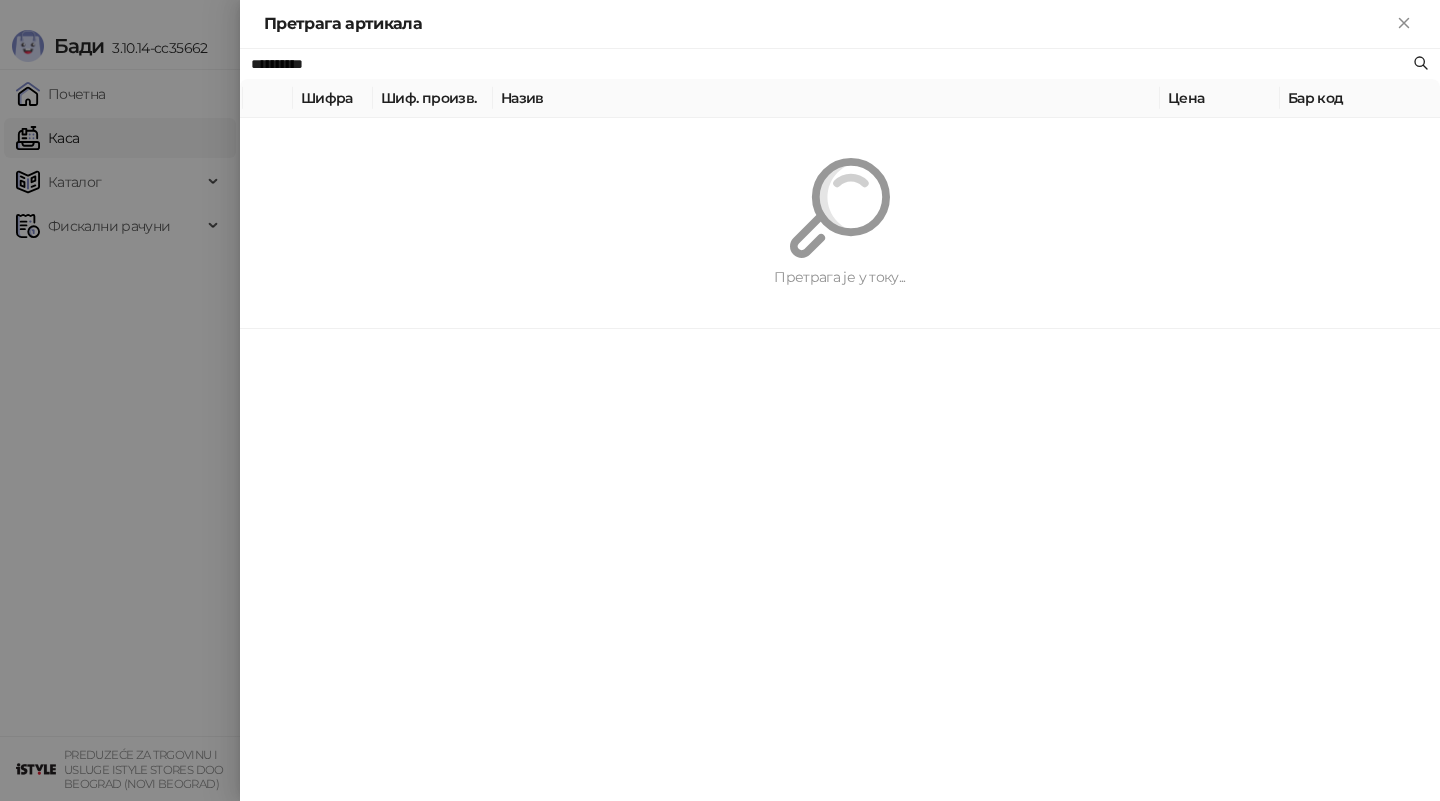 type on "**********" 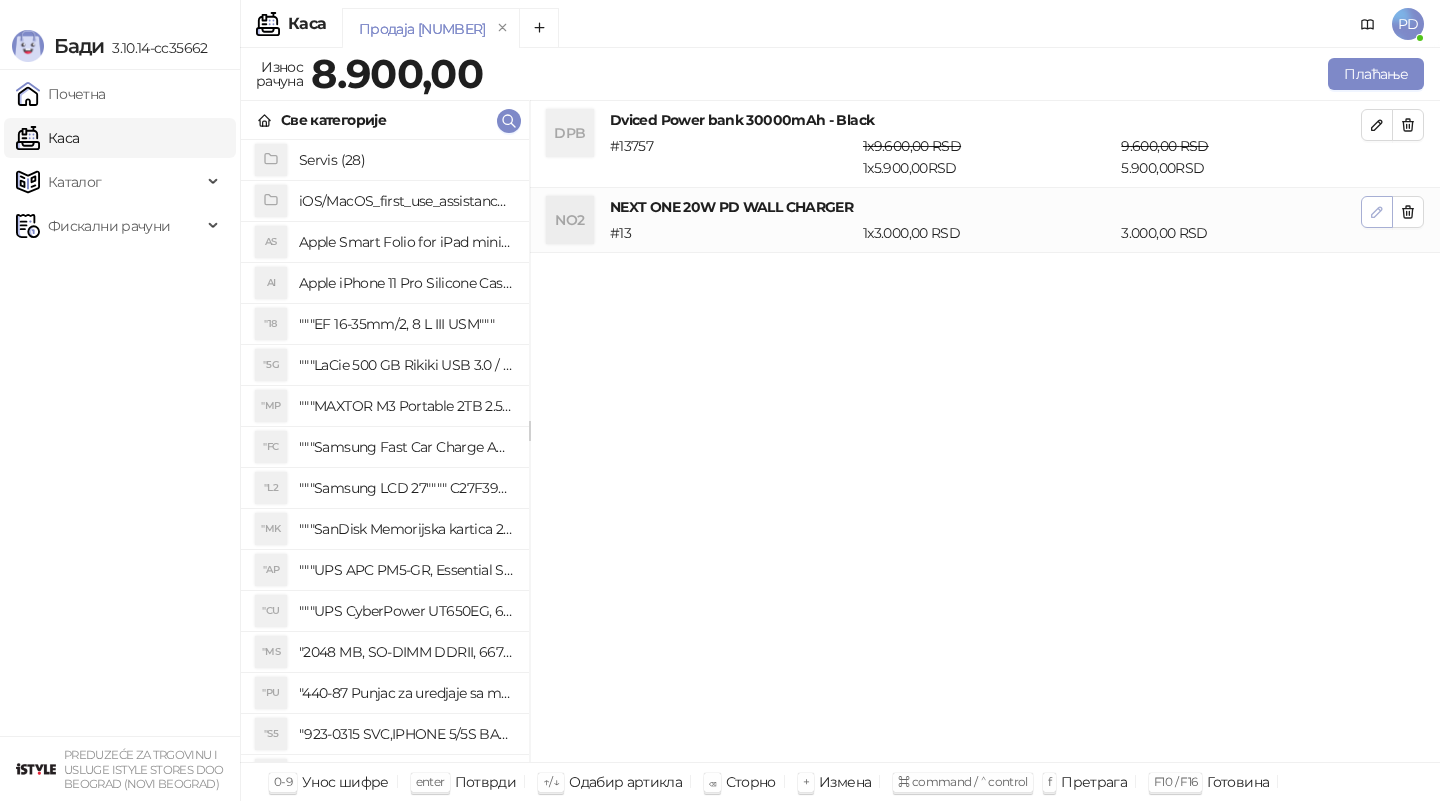click at bounding box center [1377, 212] 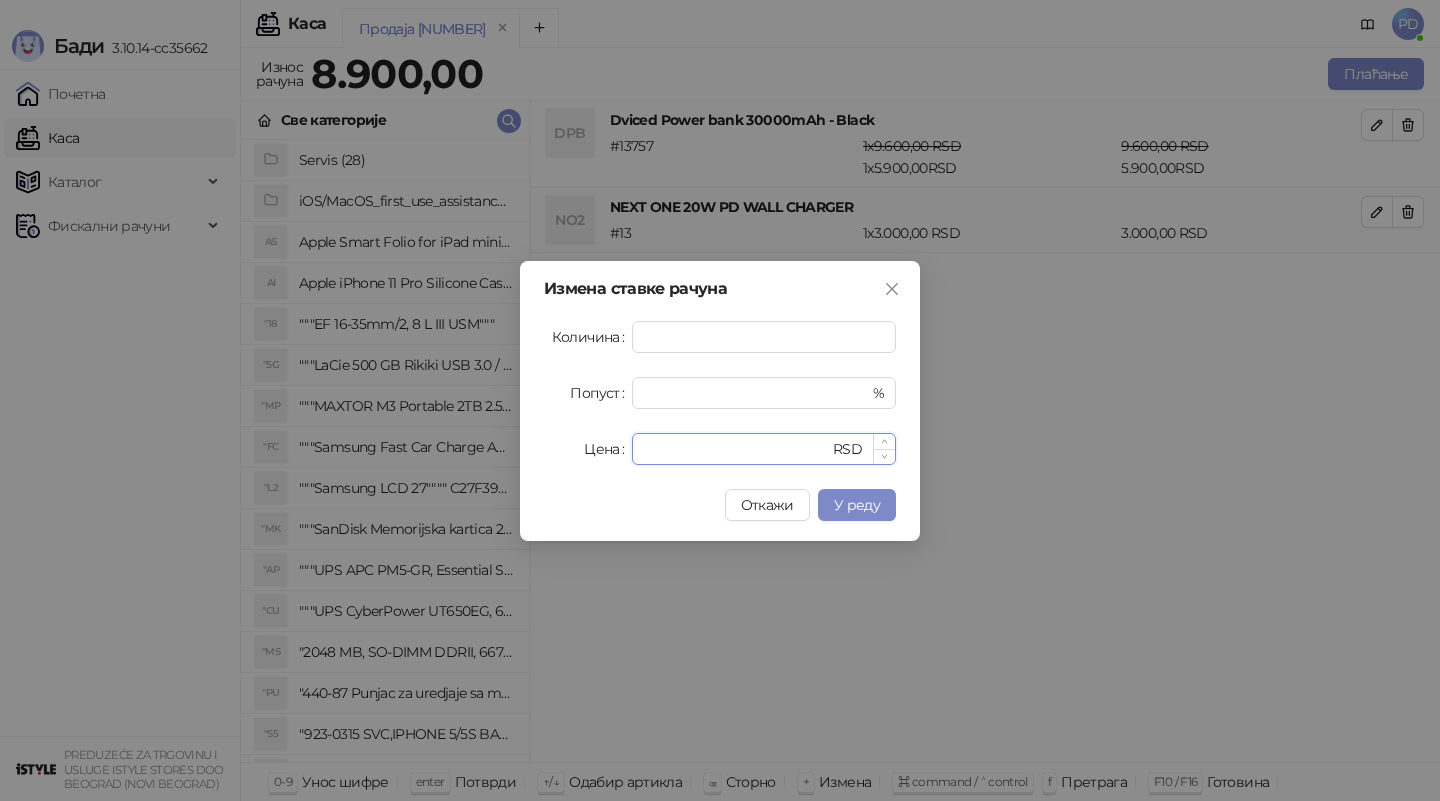 click on "****" at bounding box center (736, 449) 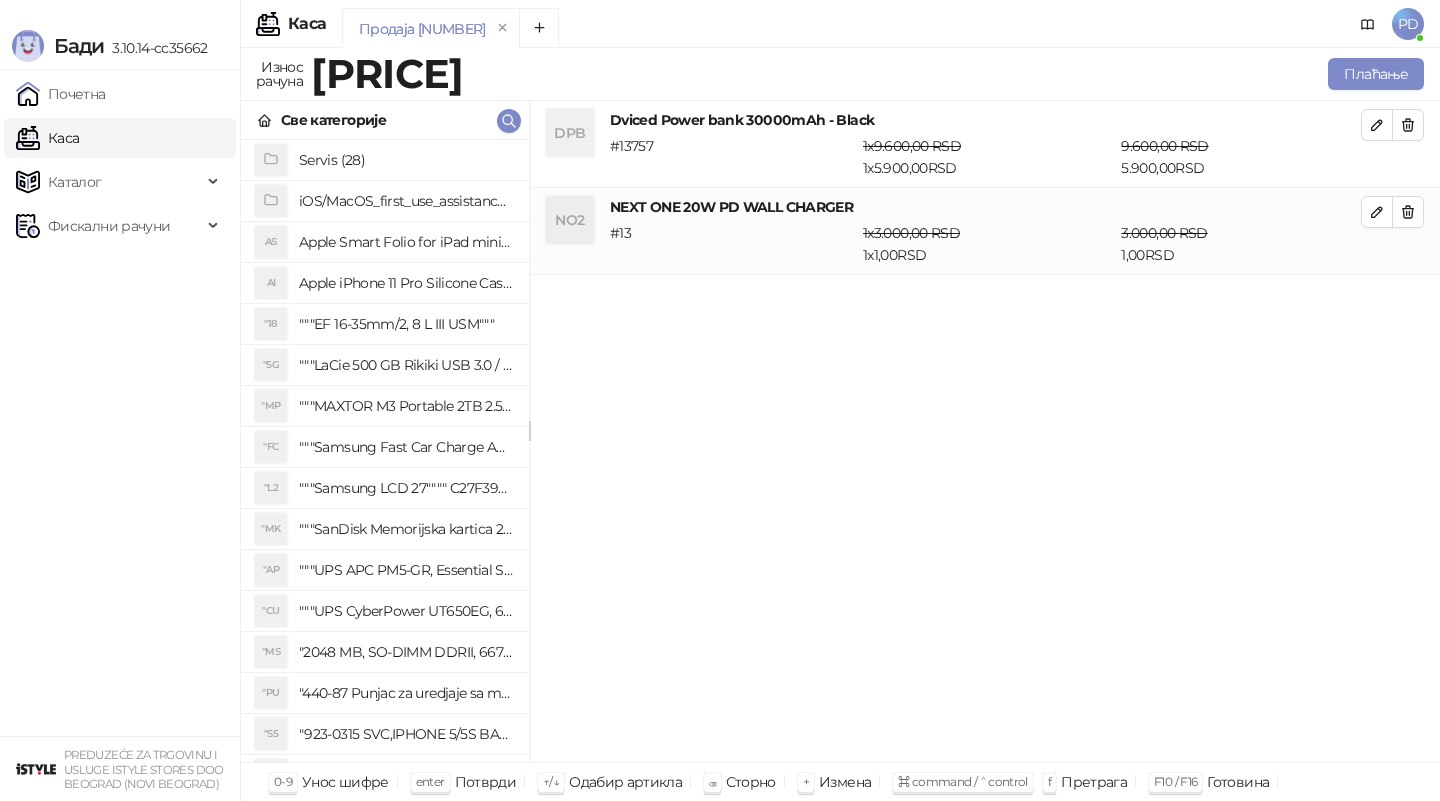 click on "Све категорије" at bounding box center [385, 120] 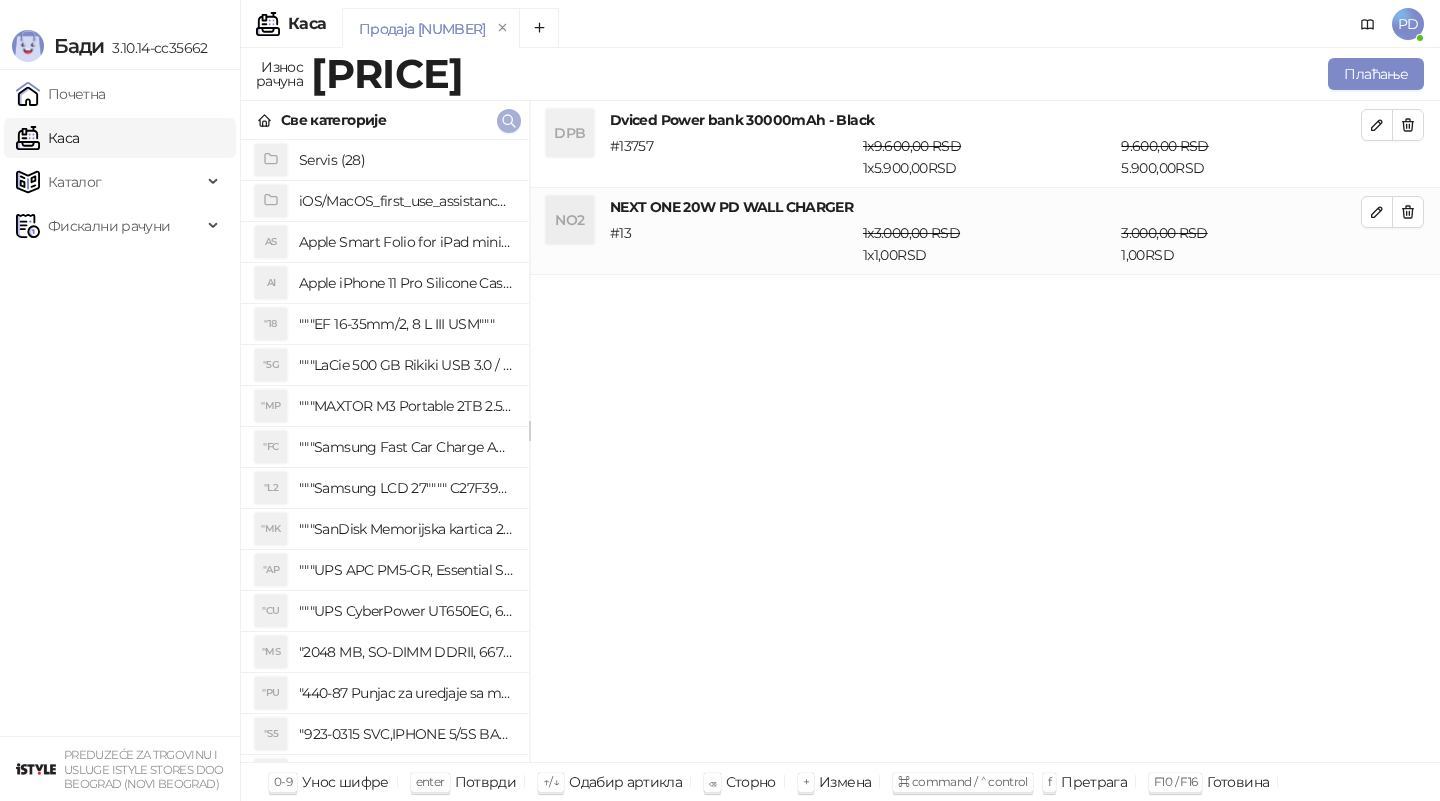 click 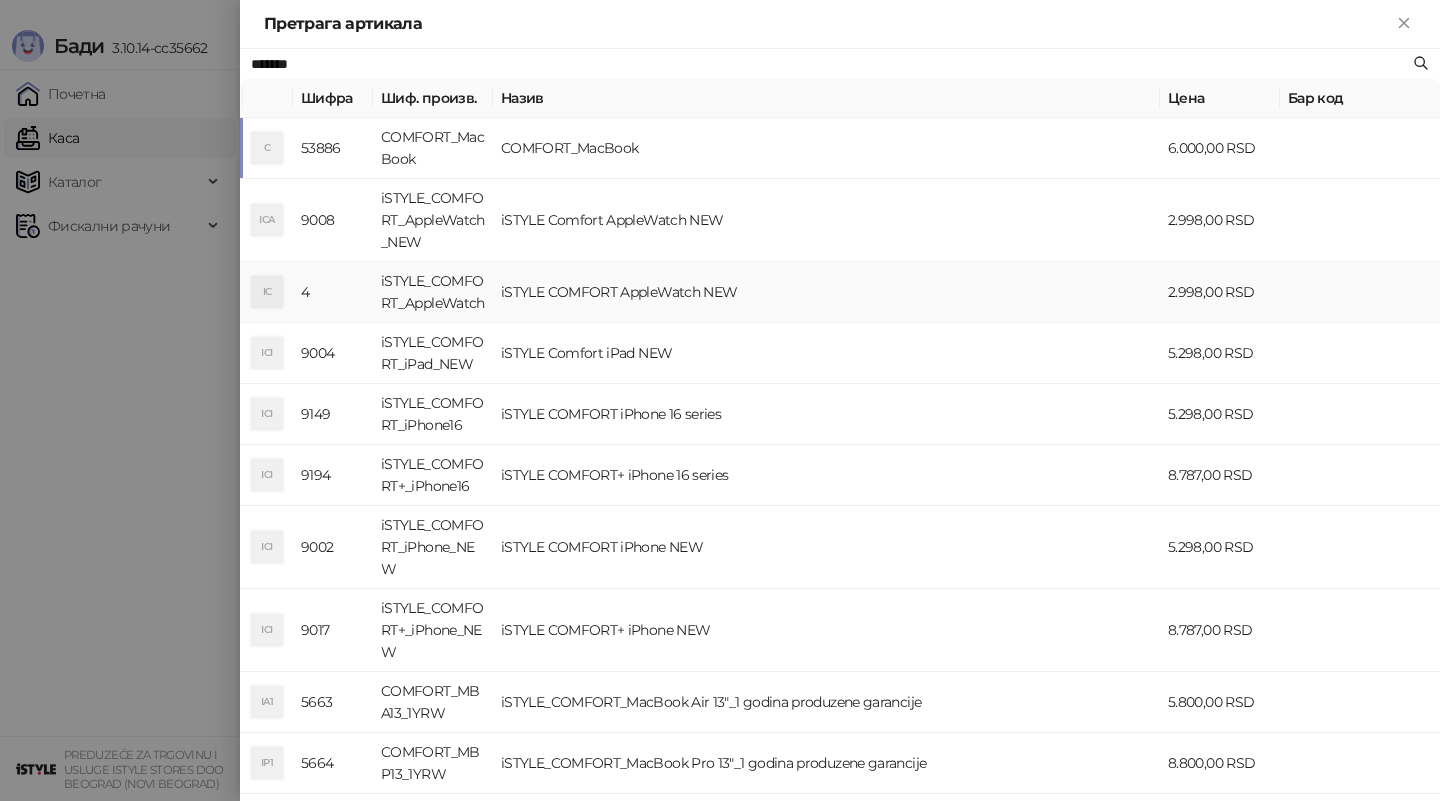 click on "iSTYLE  COMFORT AppleWatch NEW" at bounding box center [826, 292] 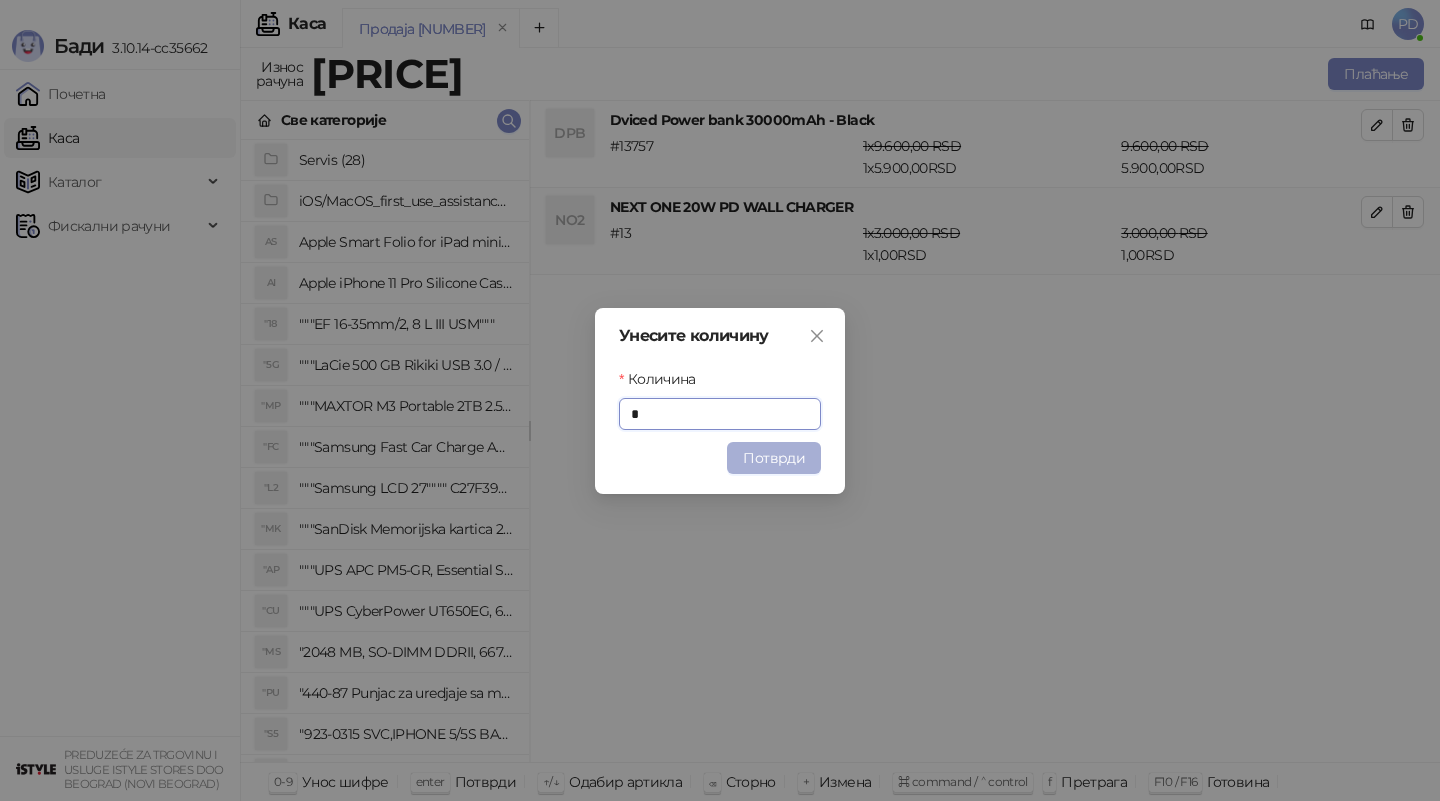 click on "Потврди" at bounding box center (774, 458) 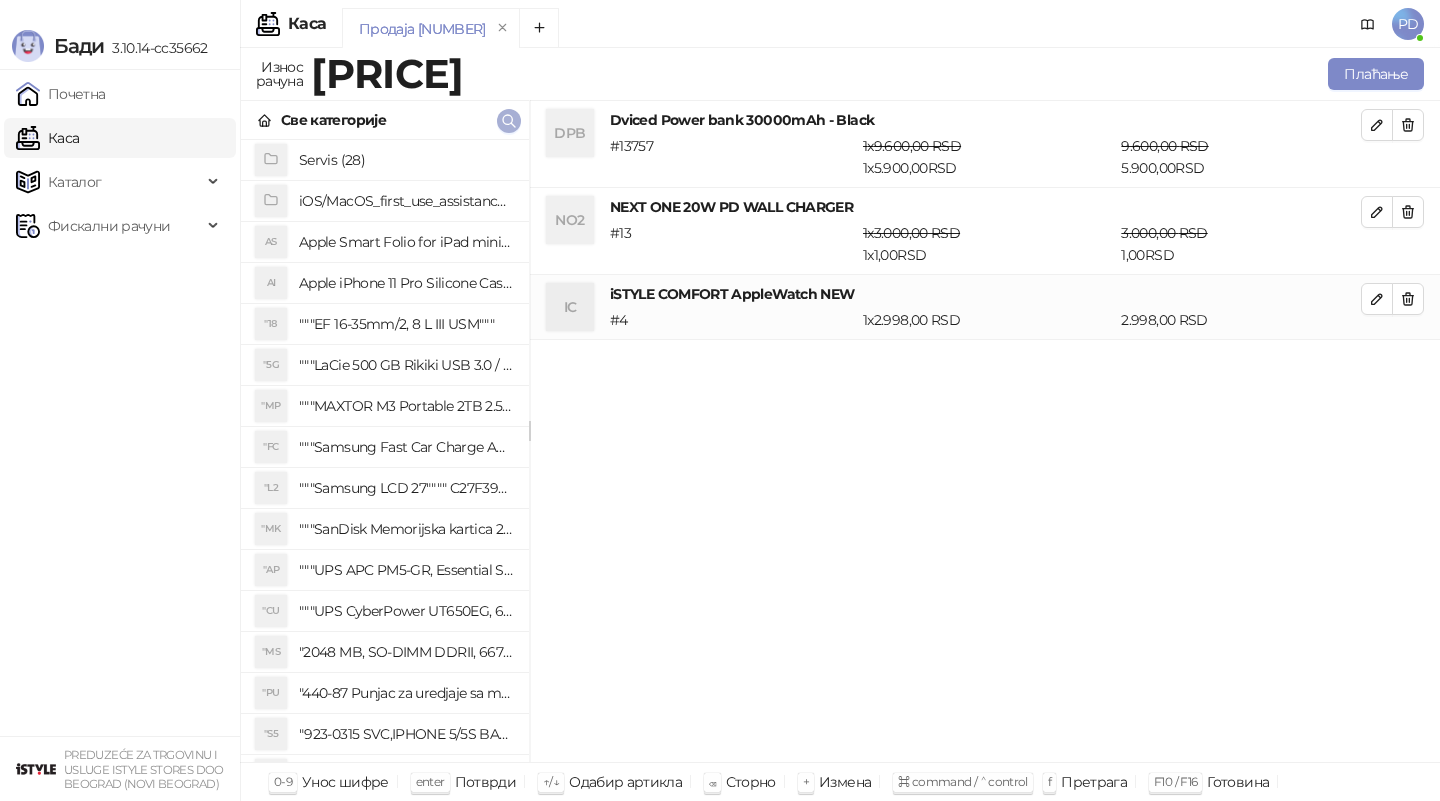 click 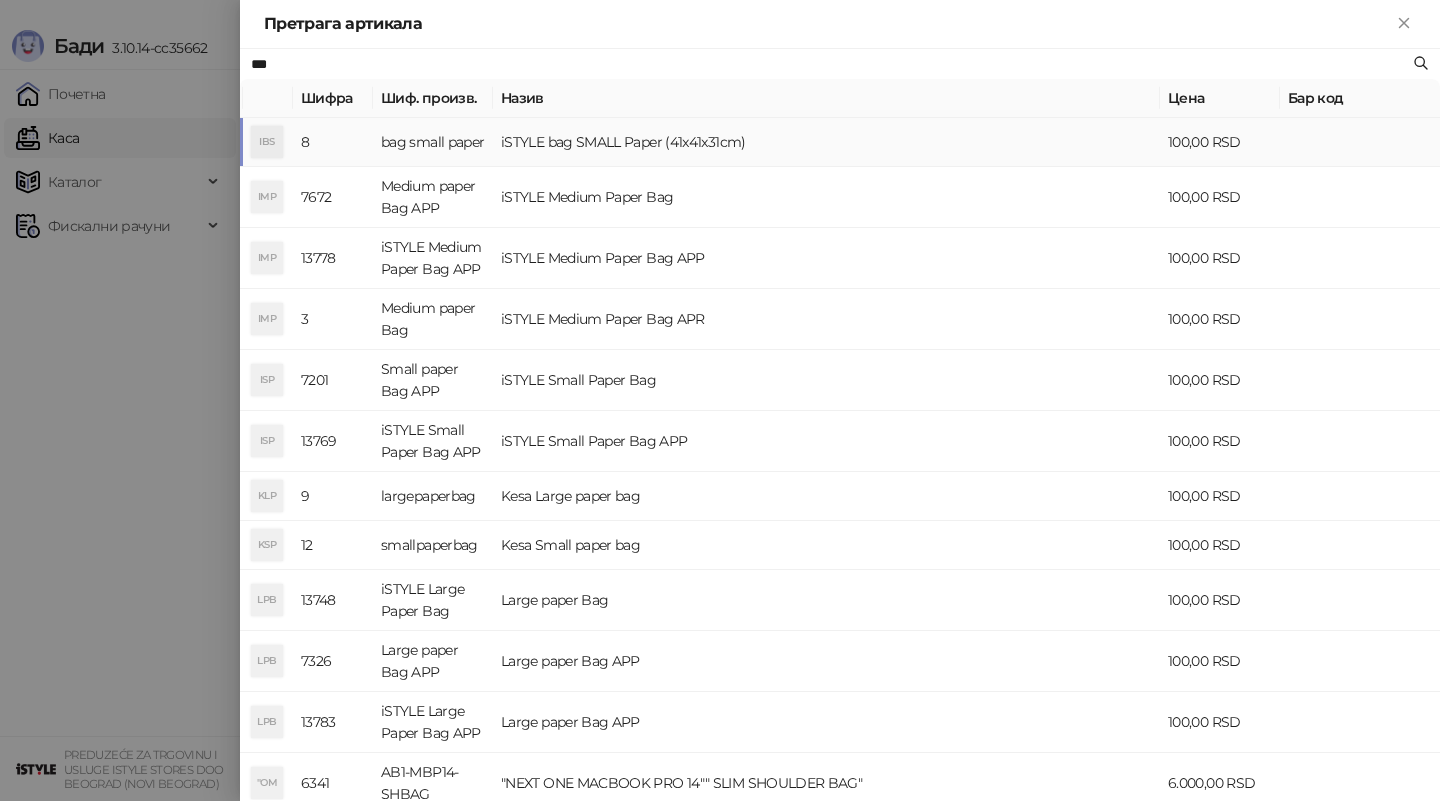 type on "***" 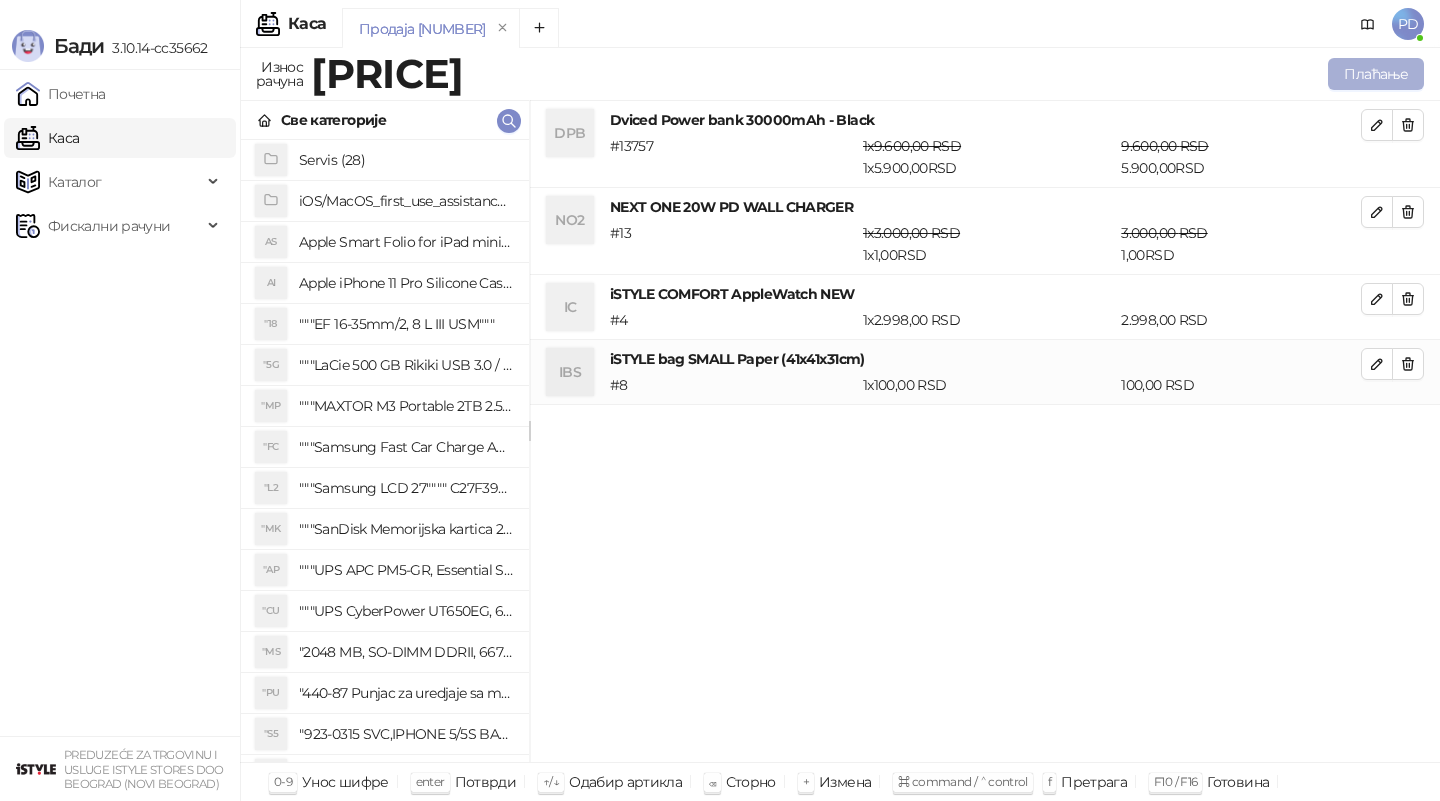 click on "Плаћање" at bounding box center [1376, 74] 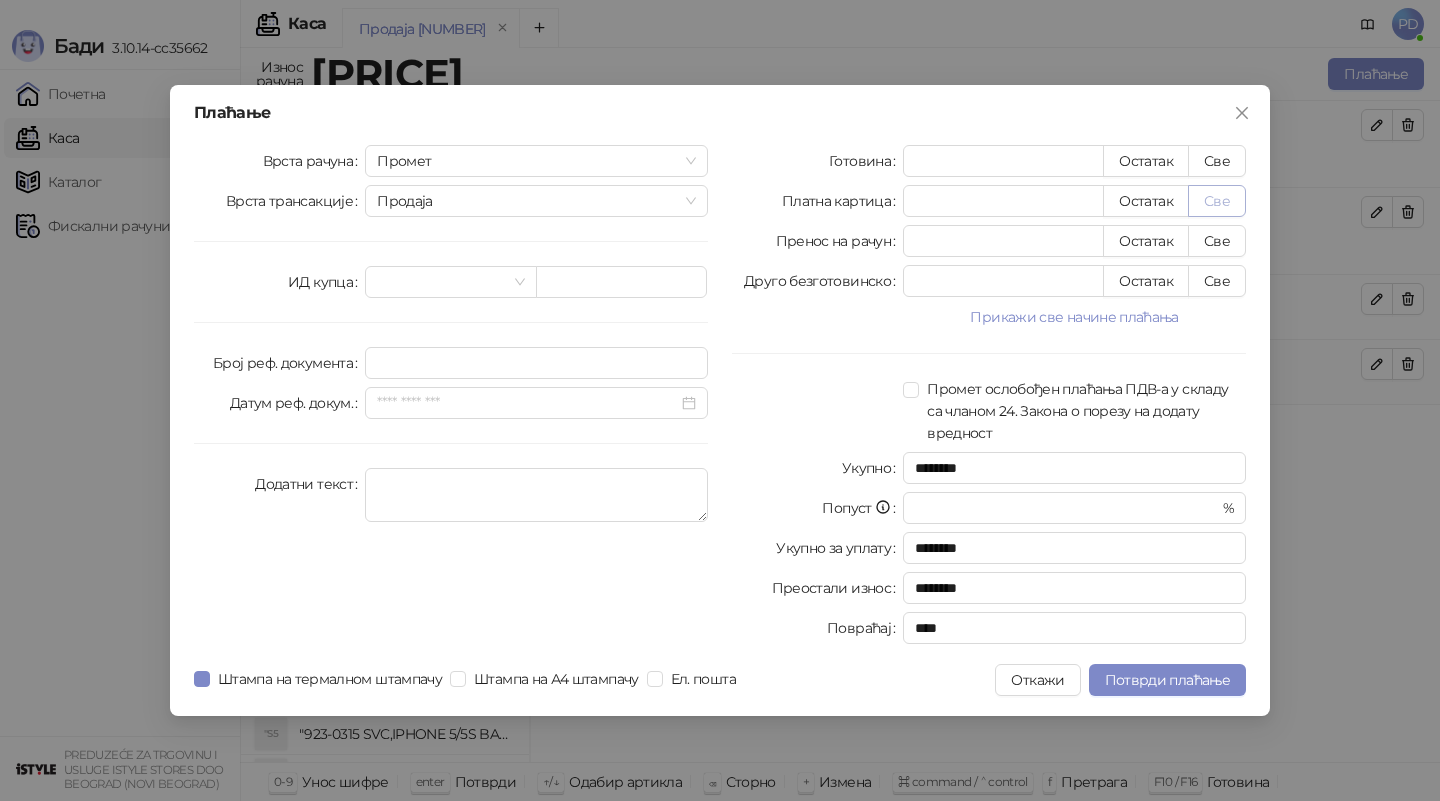 click on "Све" at bounding box center [1217, 201] 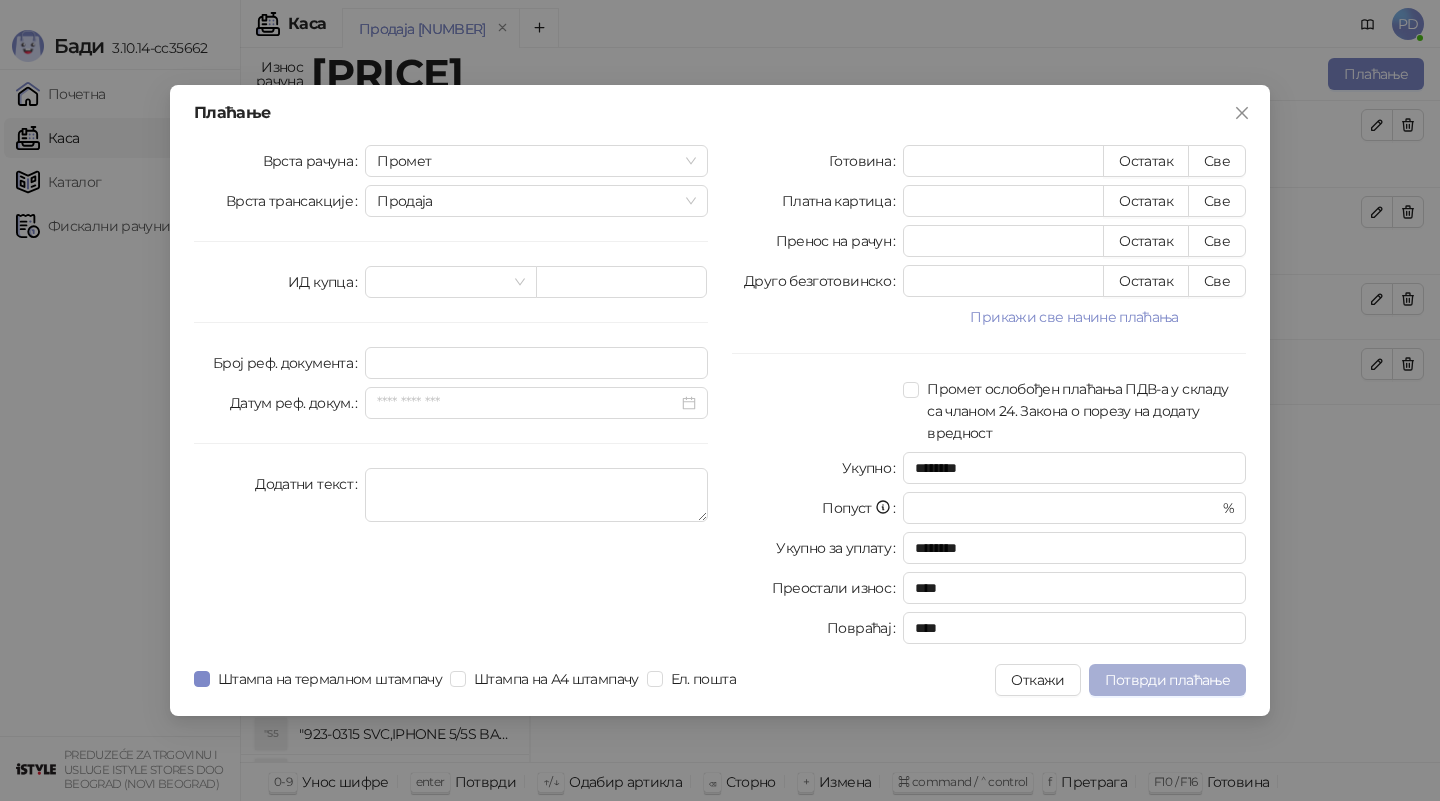click on "Потврди плаћање" at bounding box center [1167, 680] 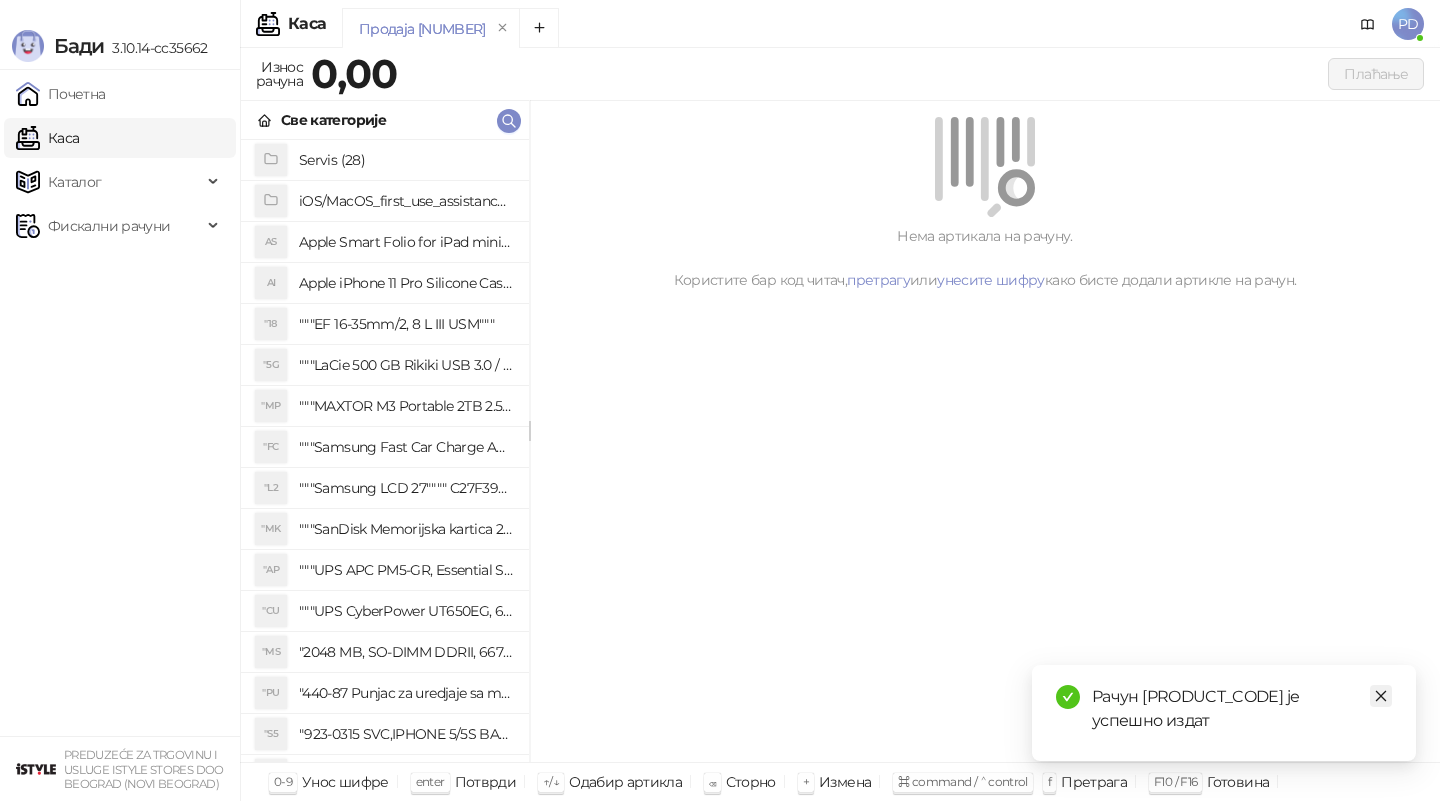 click at bounding box center (1381, 696) 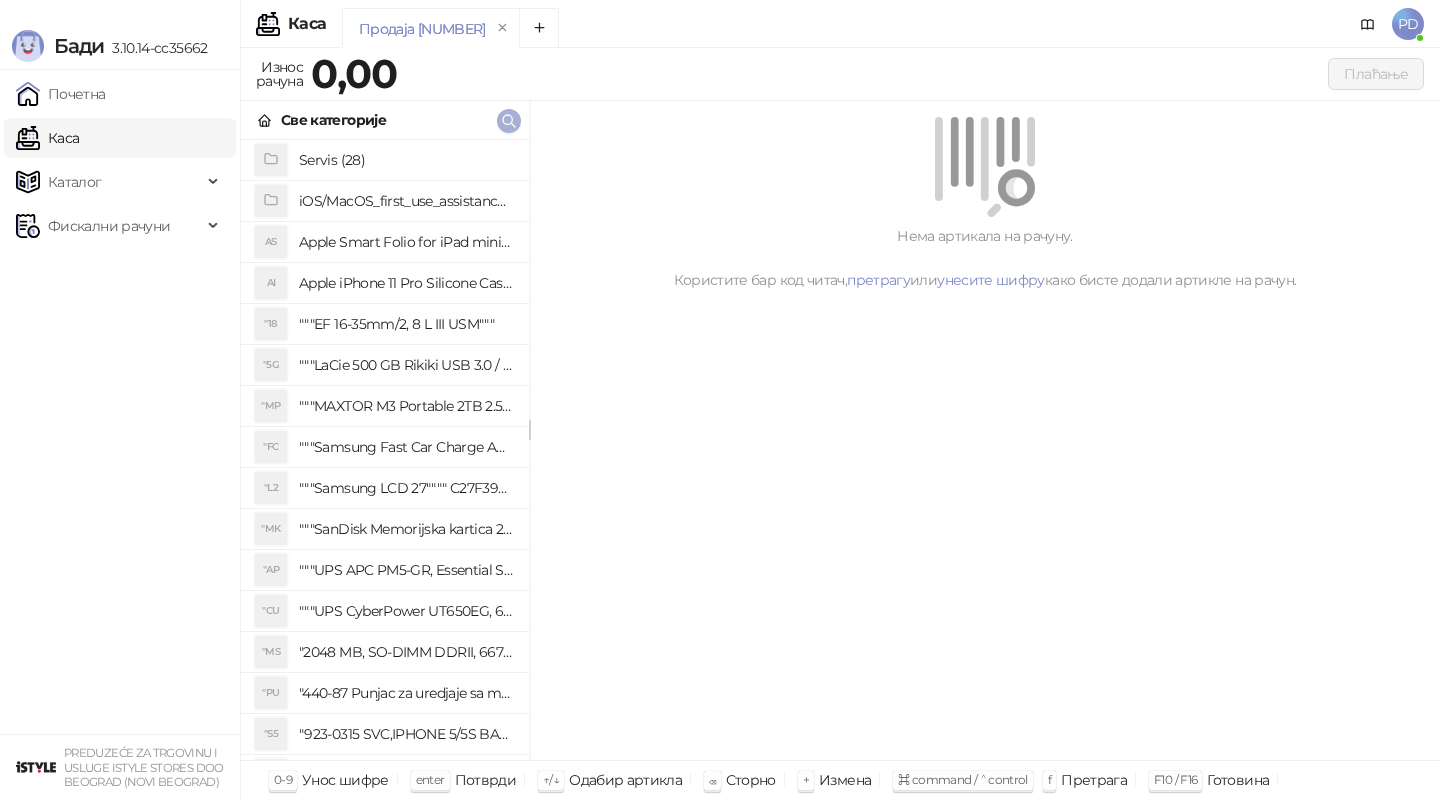 click 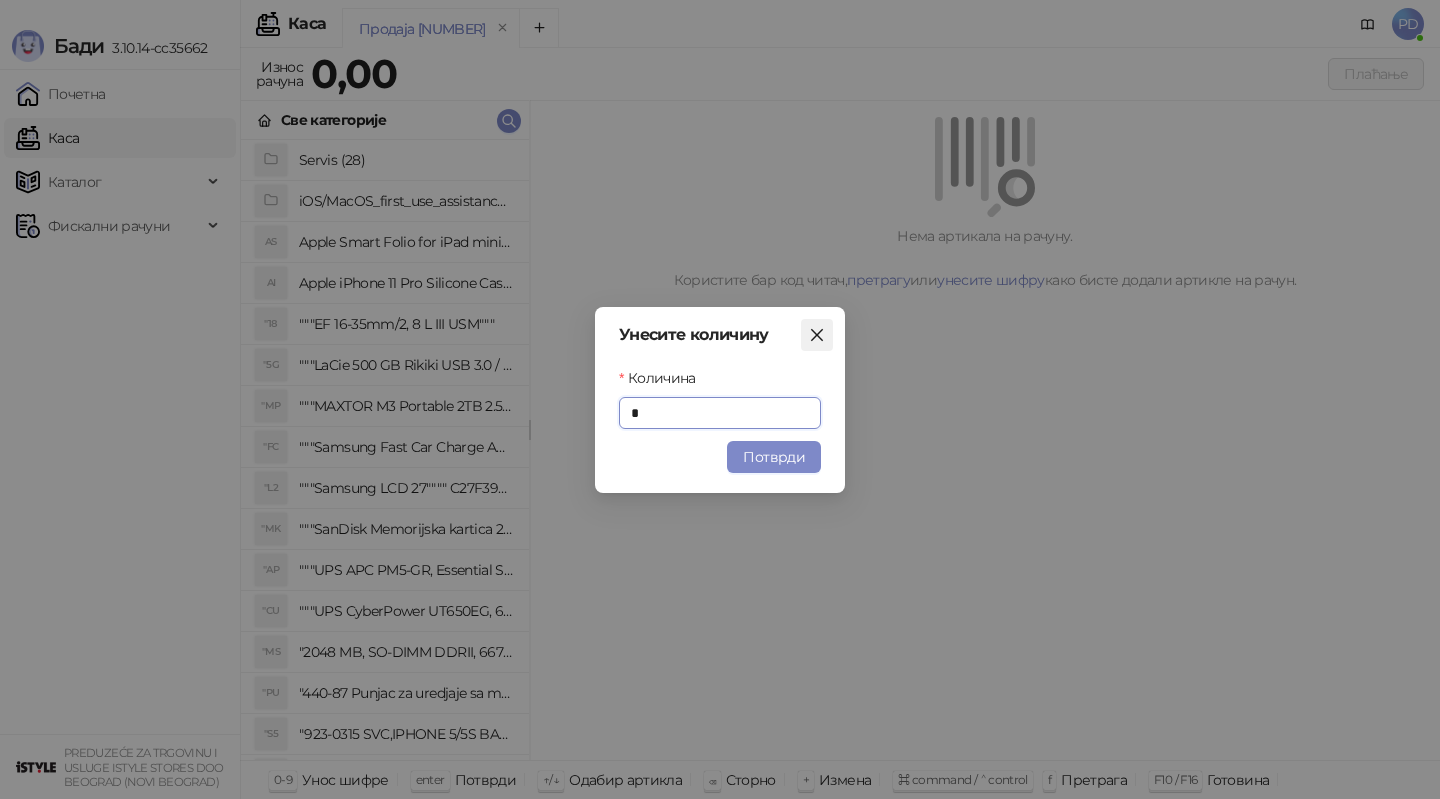 click 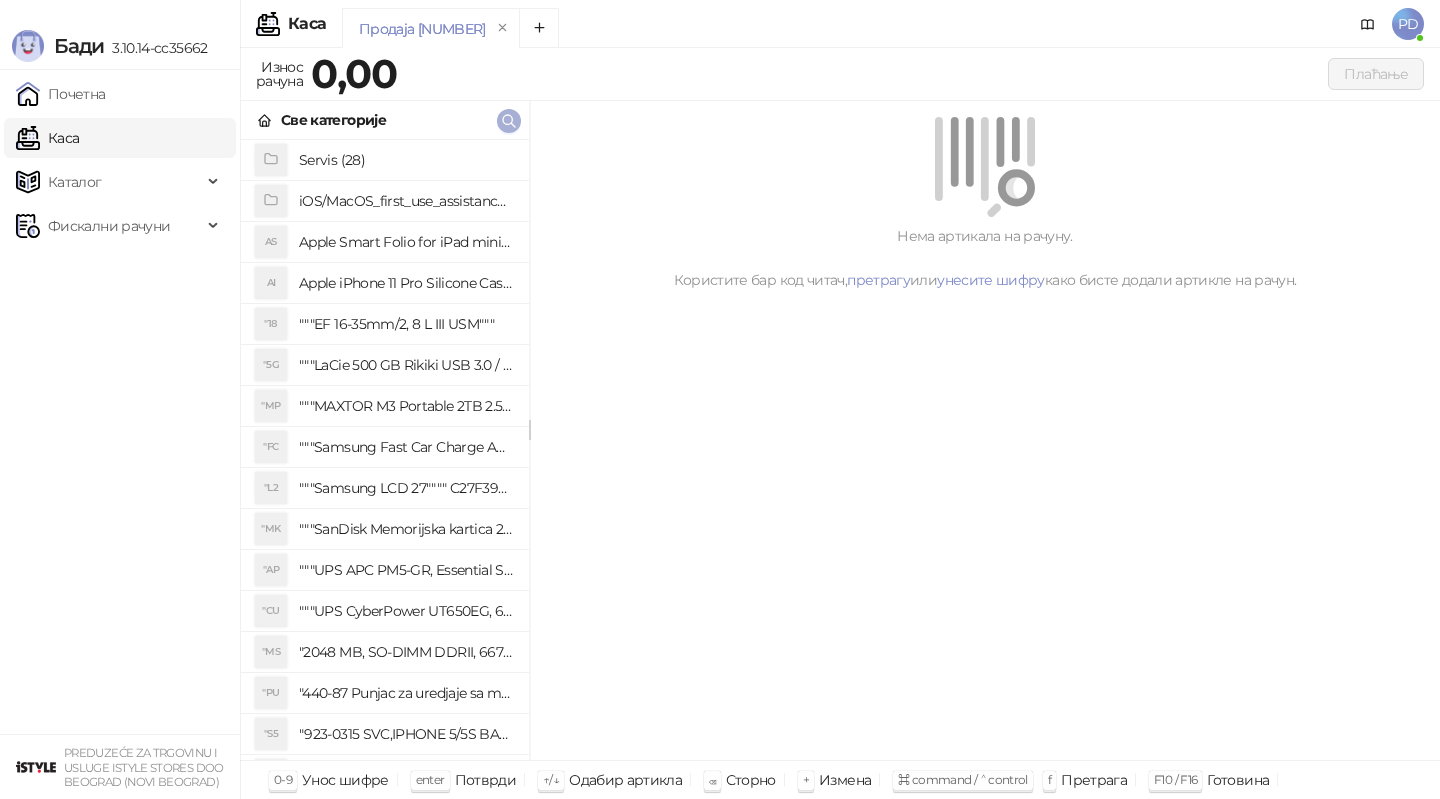 click 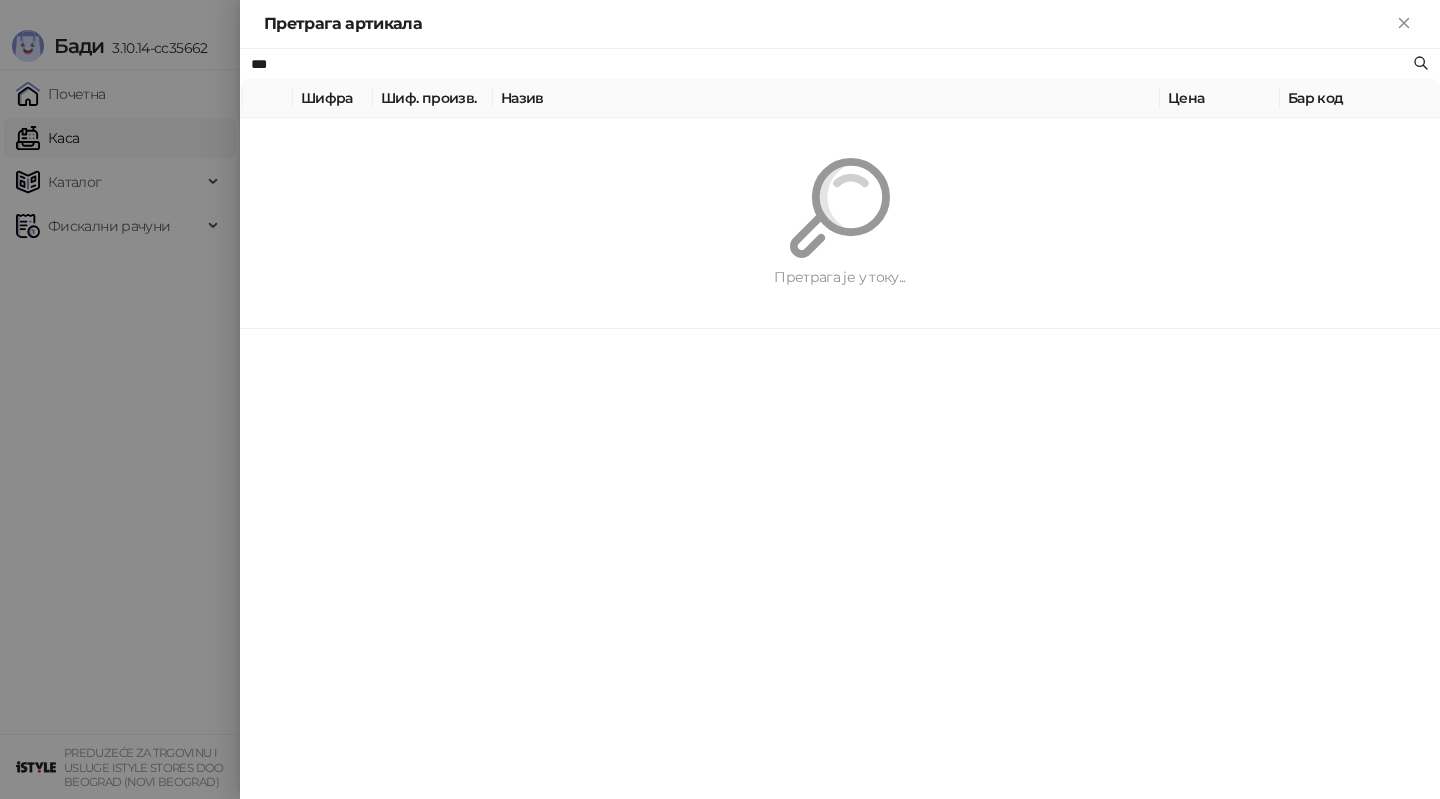 type on "****" 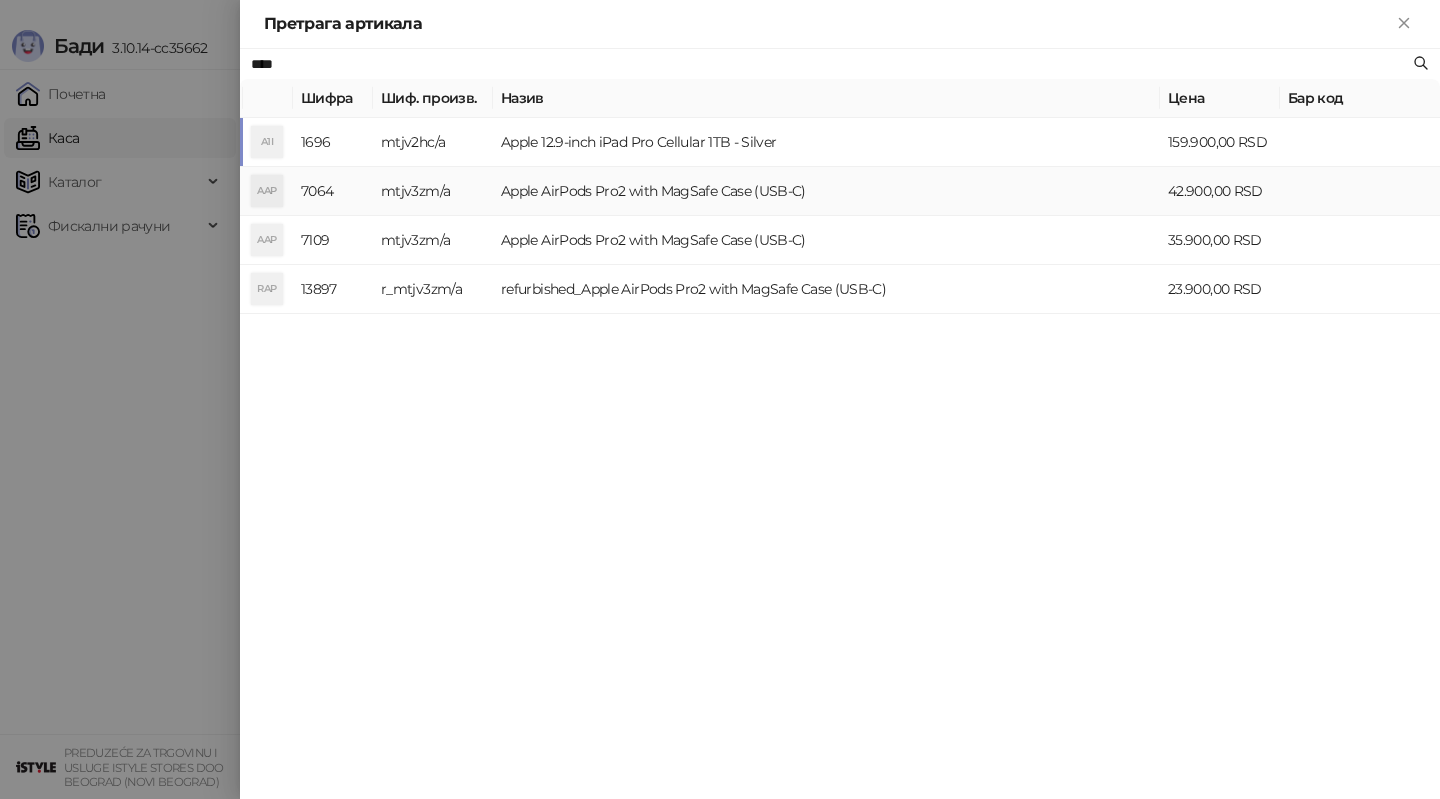 click on "Apple AirPods Pro2 with MagSafe Case (USB-C)" at bounding box center (826, 191) 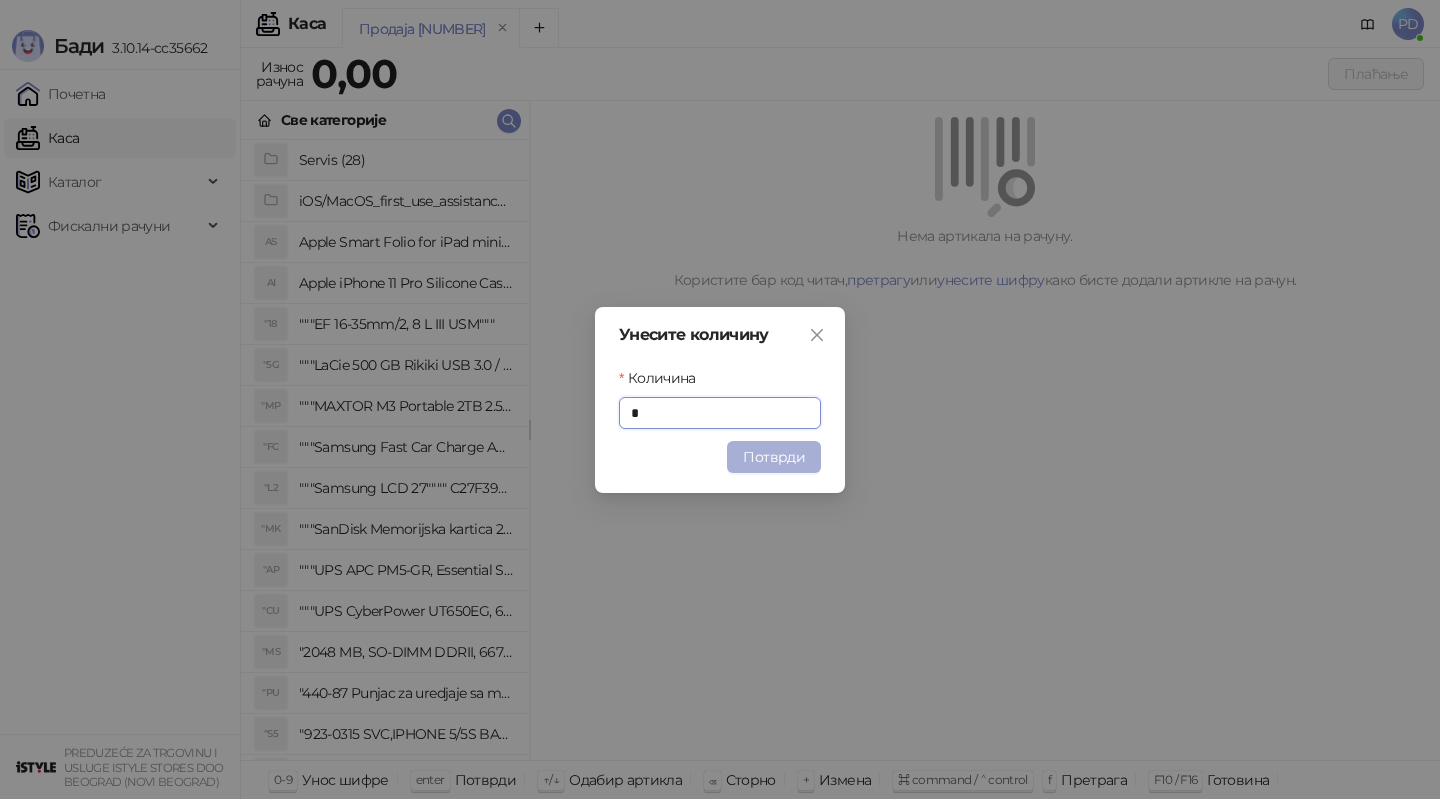 click on "Потврди" at bounding box center (774, 457) 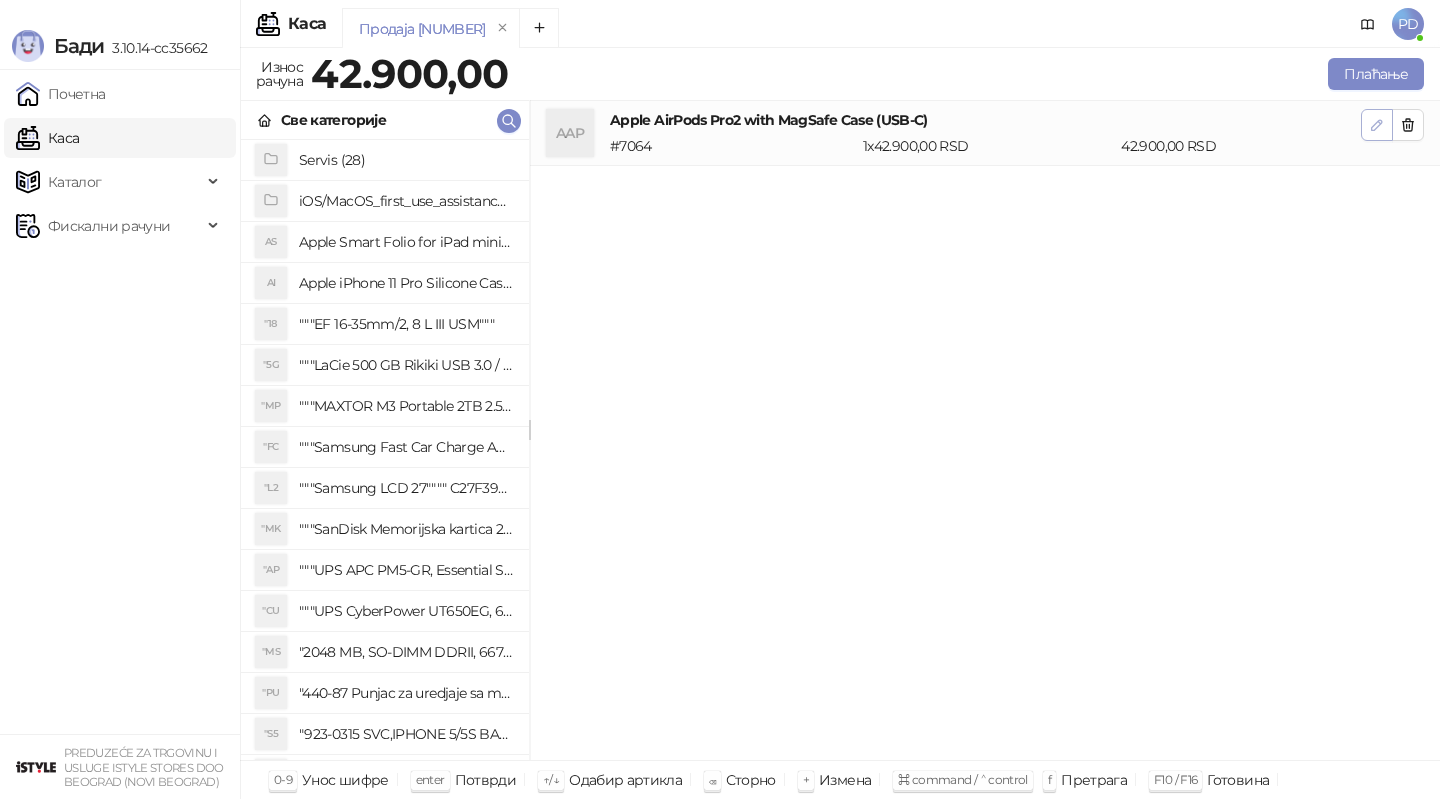 click 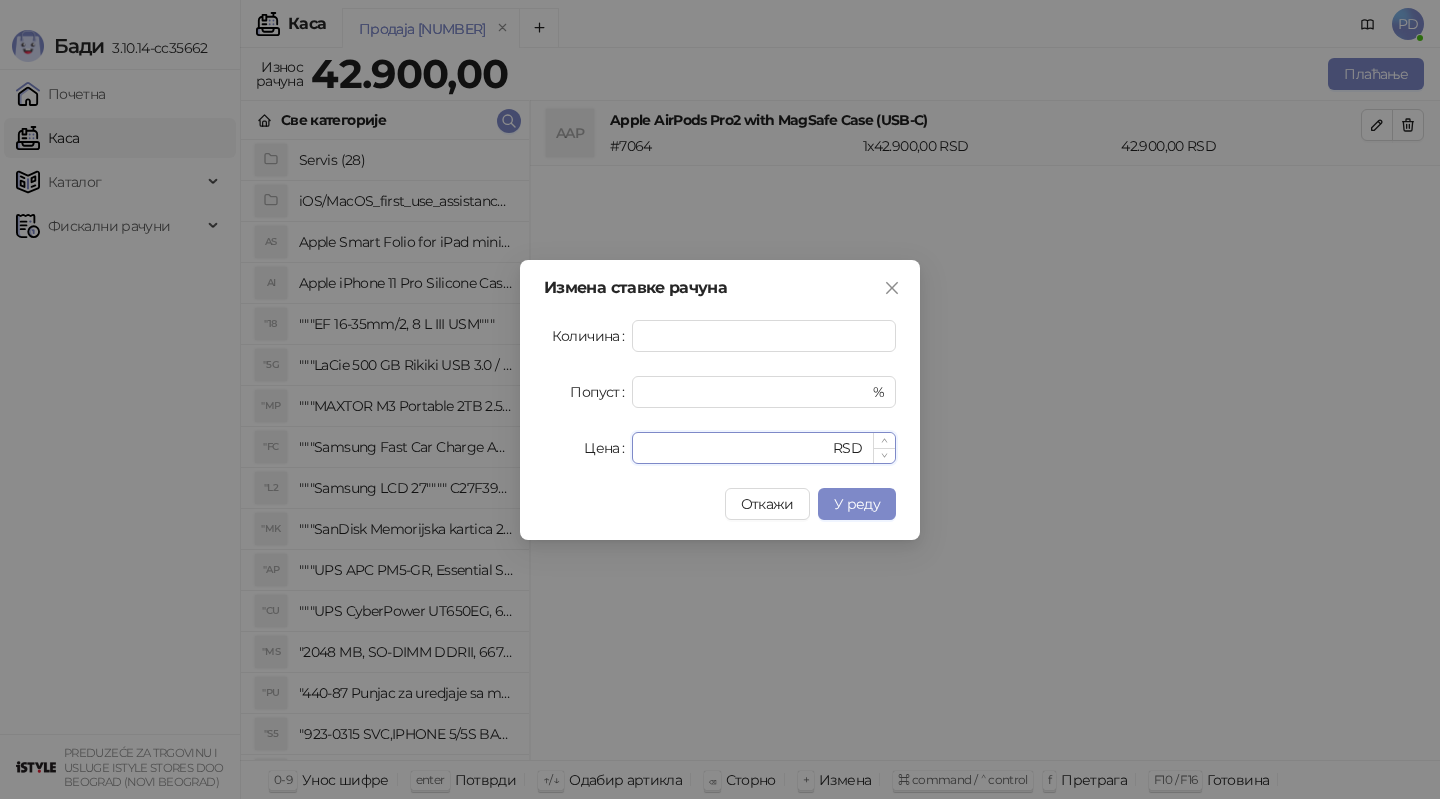 click on "*****" at bounding box center [736, 448] 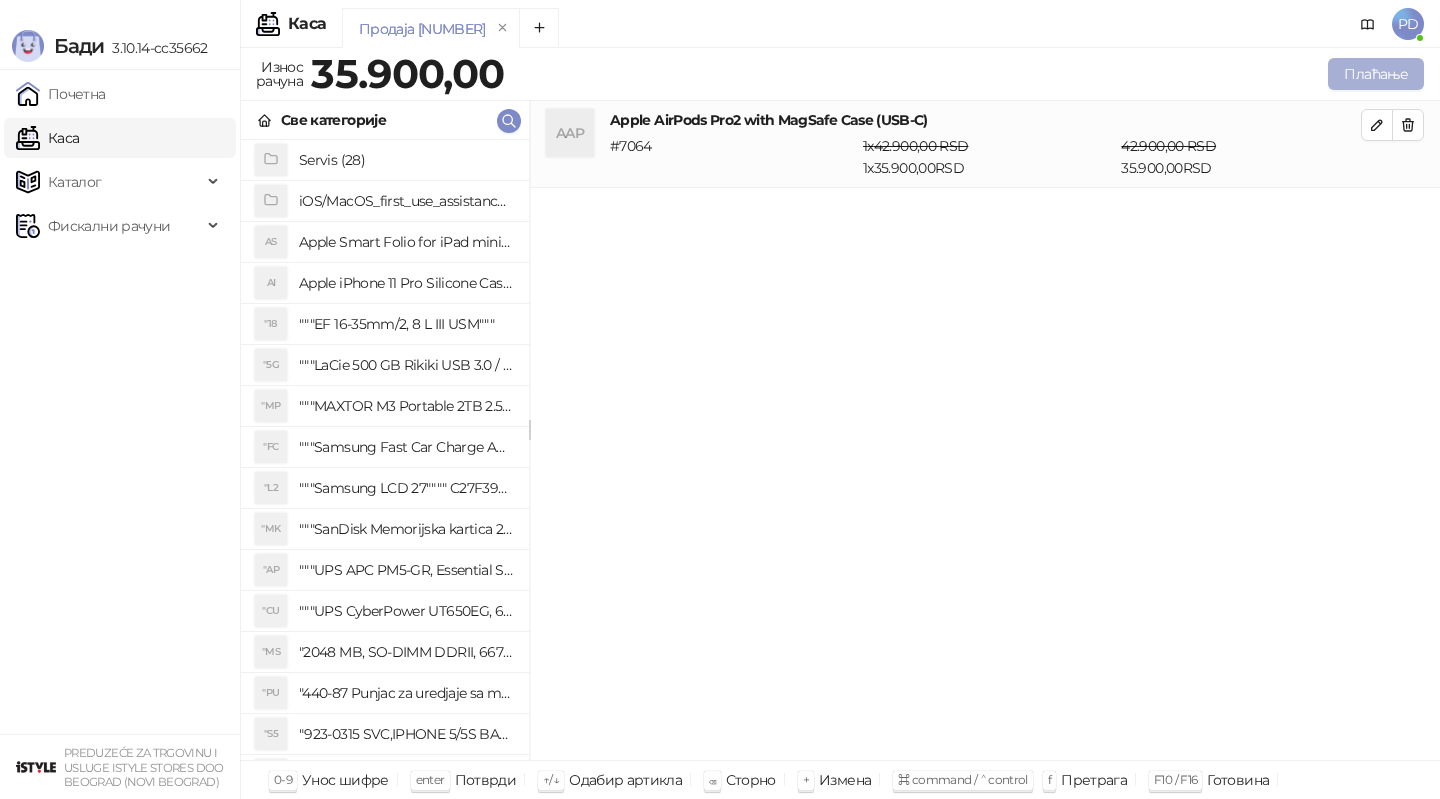click on "Плаћање" at bounding box center (1376, 74) 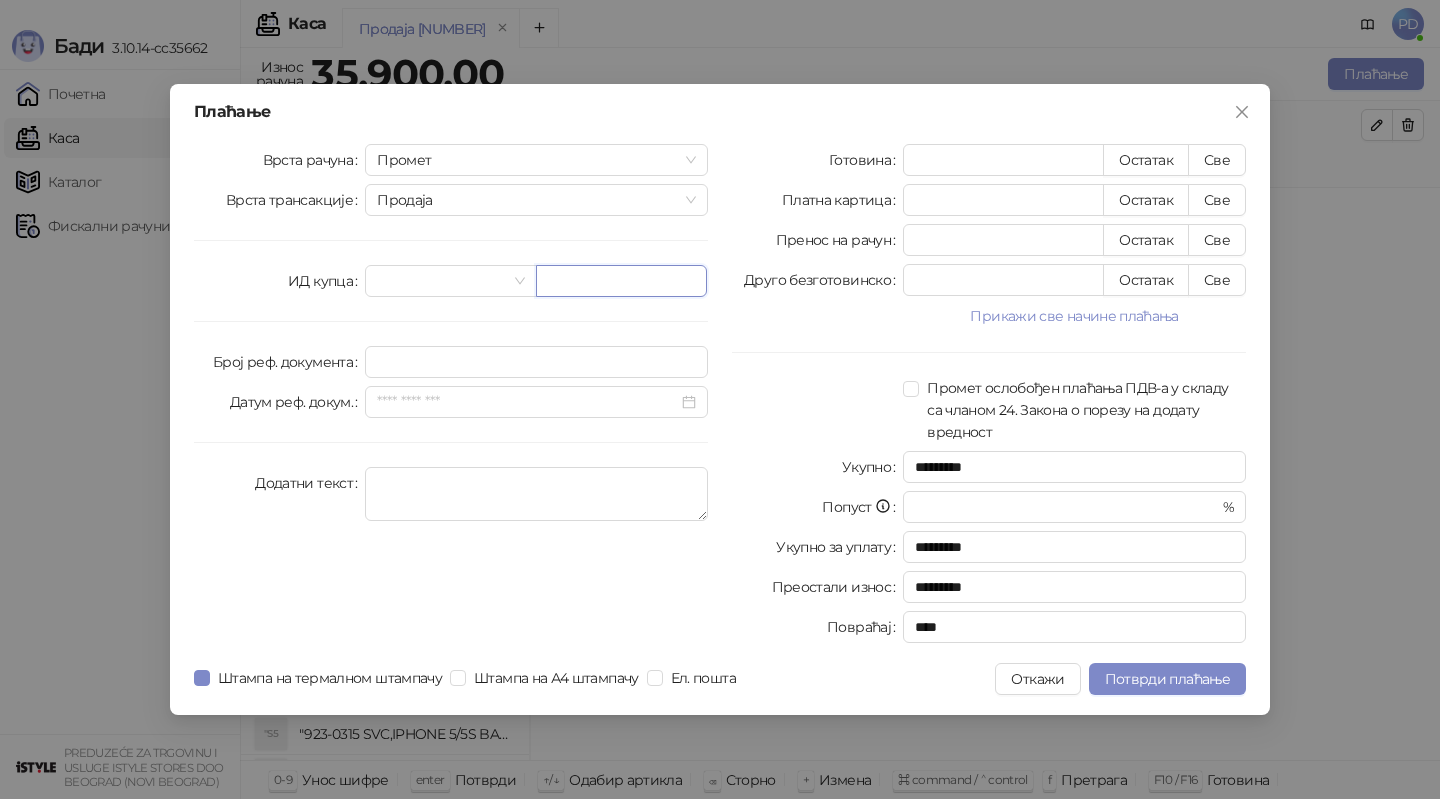 click at bounding box center [621, 281] 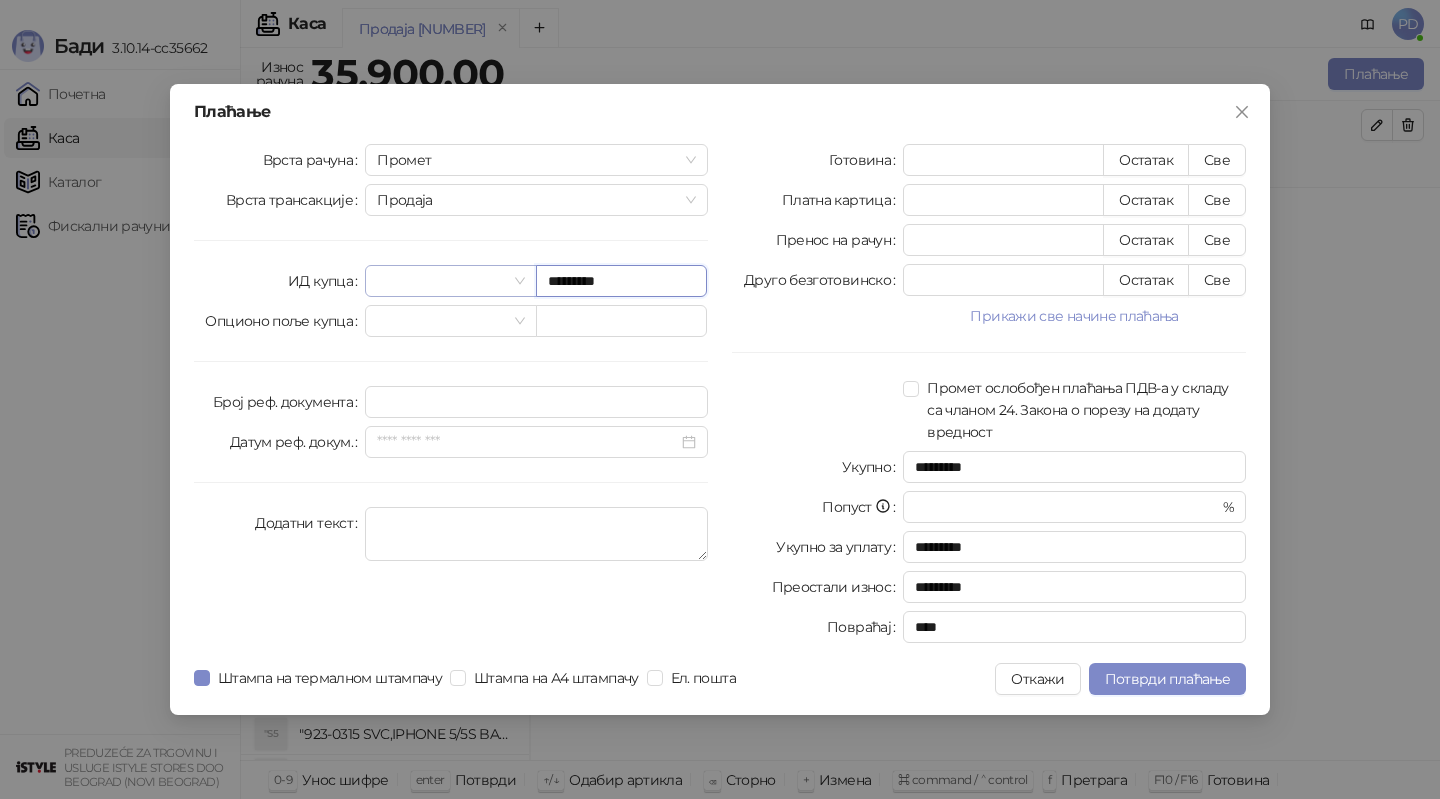 click at bounding box center [450, 281] 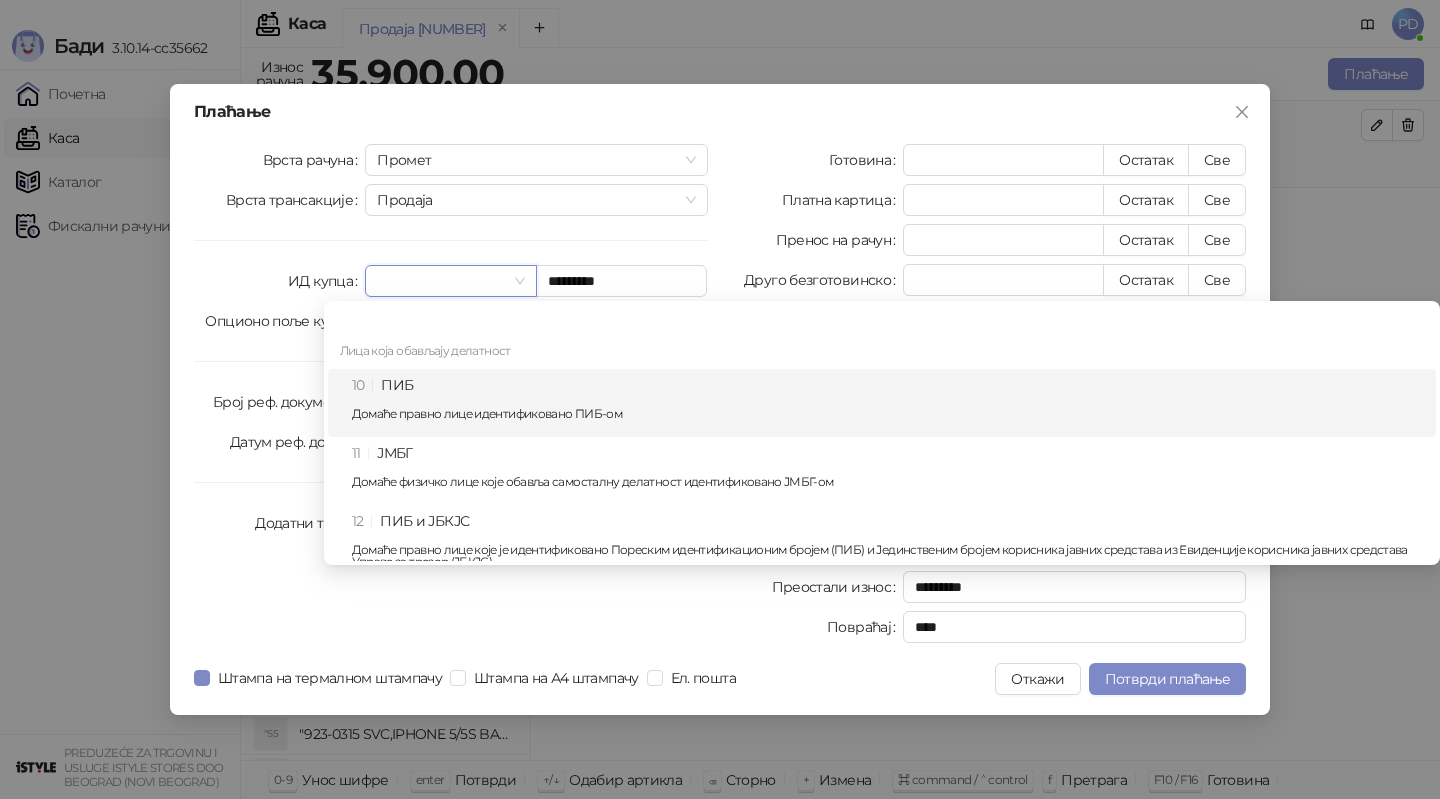 click on "Домаће правно лице идентификовано ПИБ-ом" at bounding box center (888, 414) 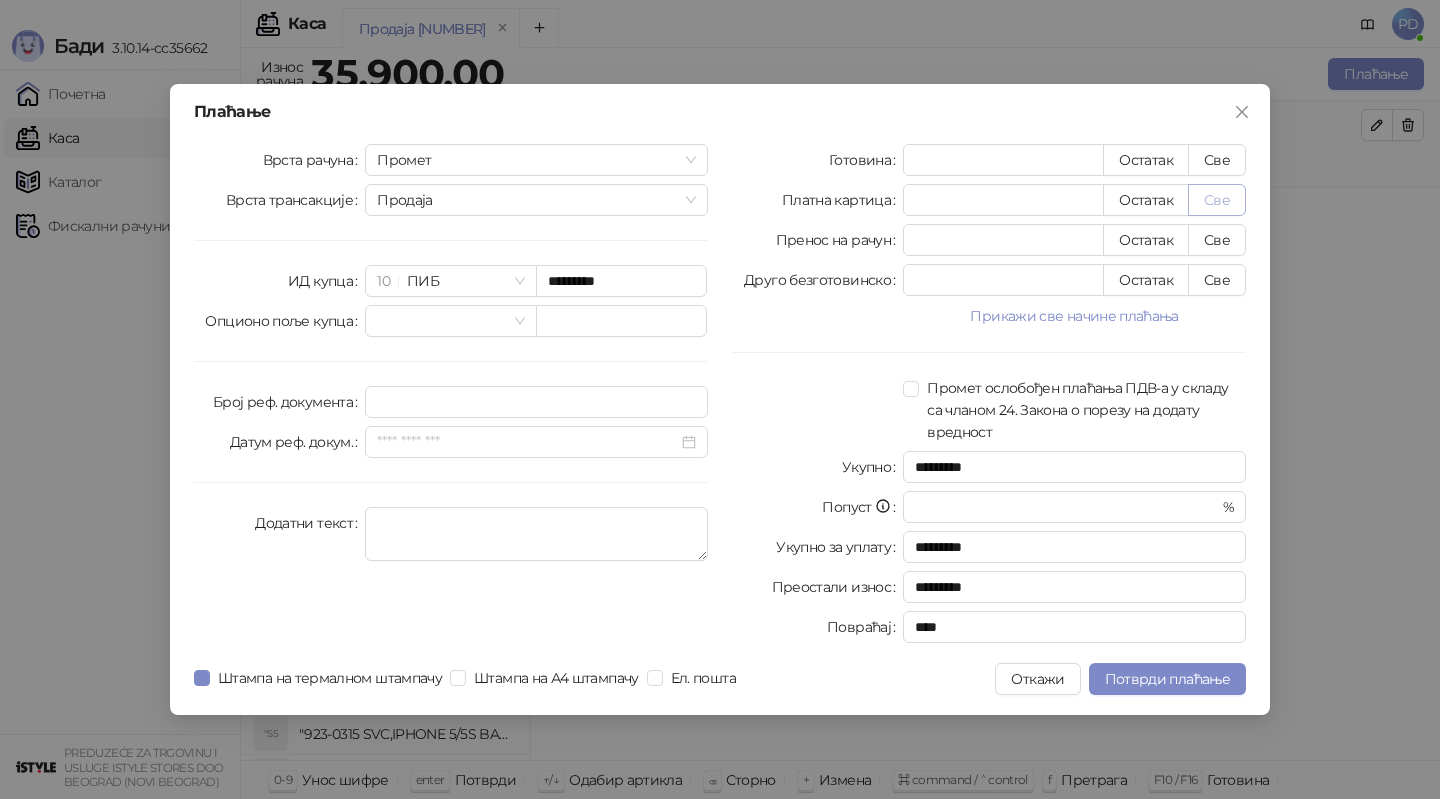 click on "Све" at bounding box center [1217, 200] 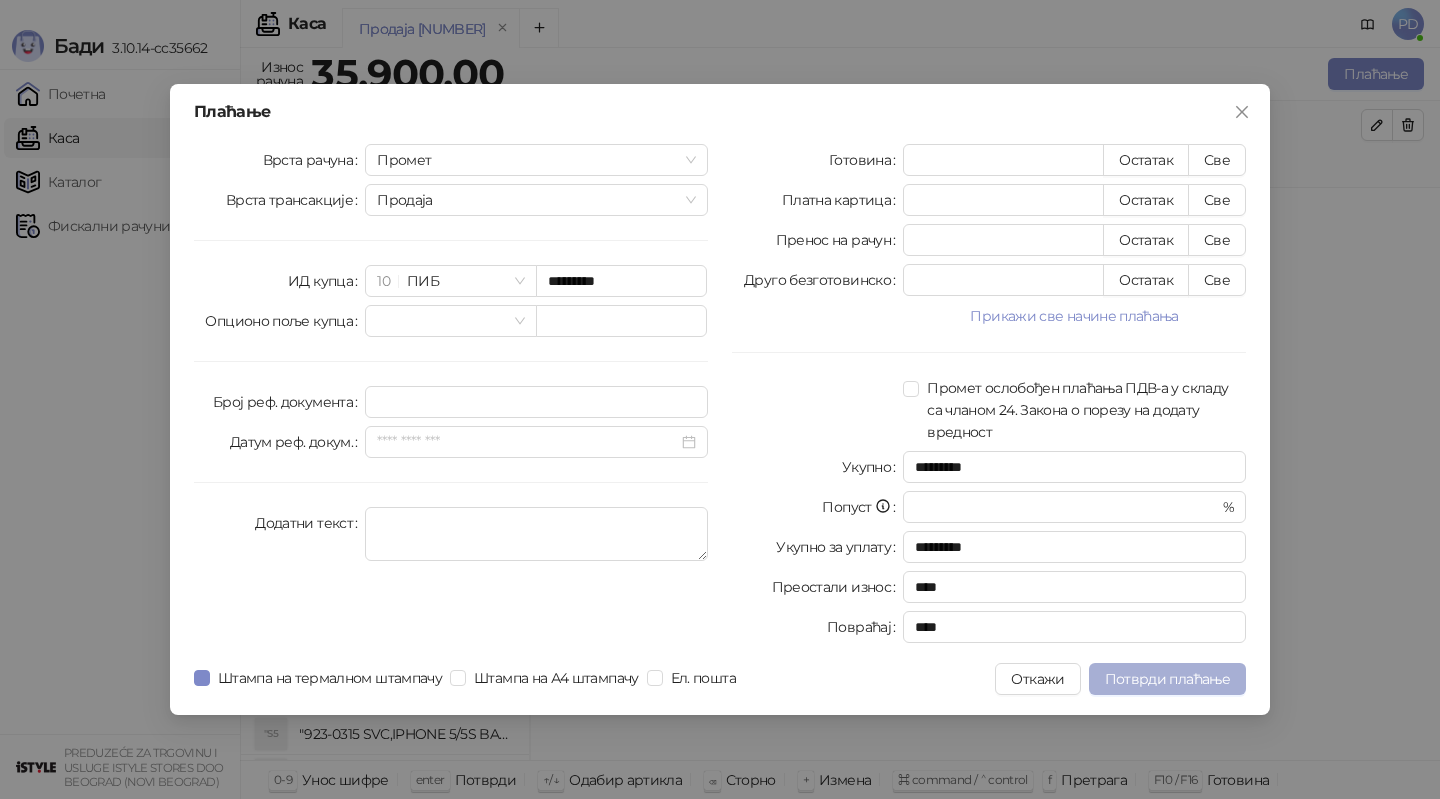 click on "Потврди плаћање" at bounding box center [1167, 679] 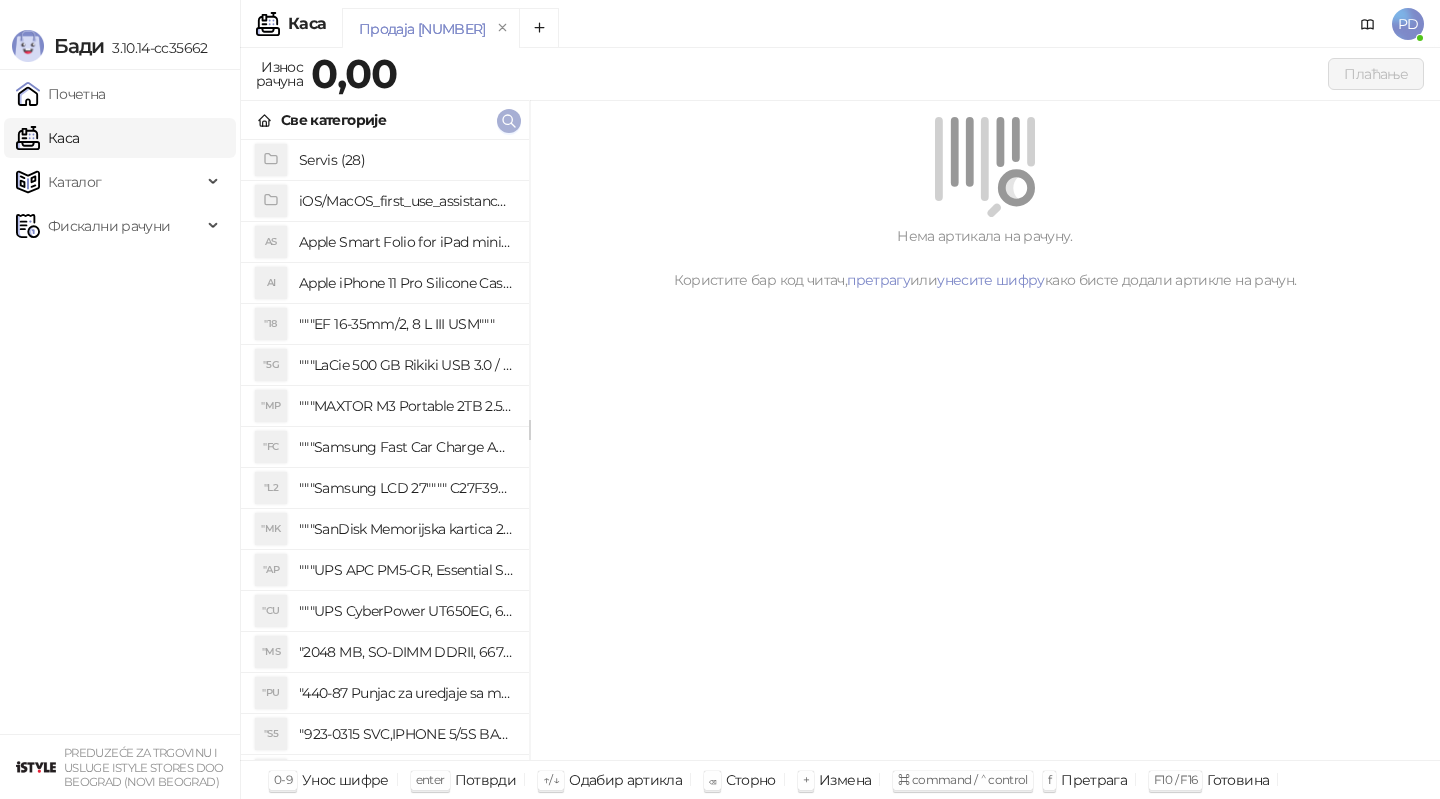 click 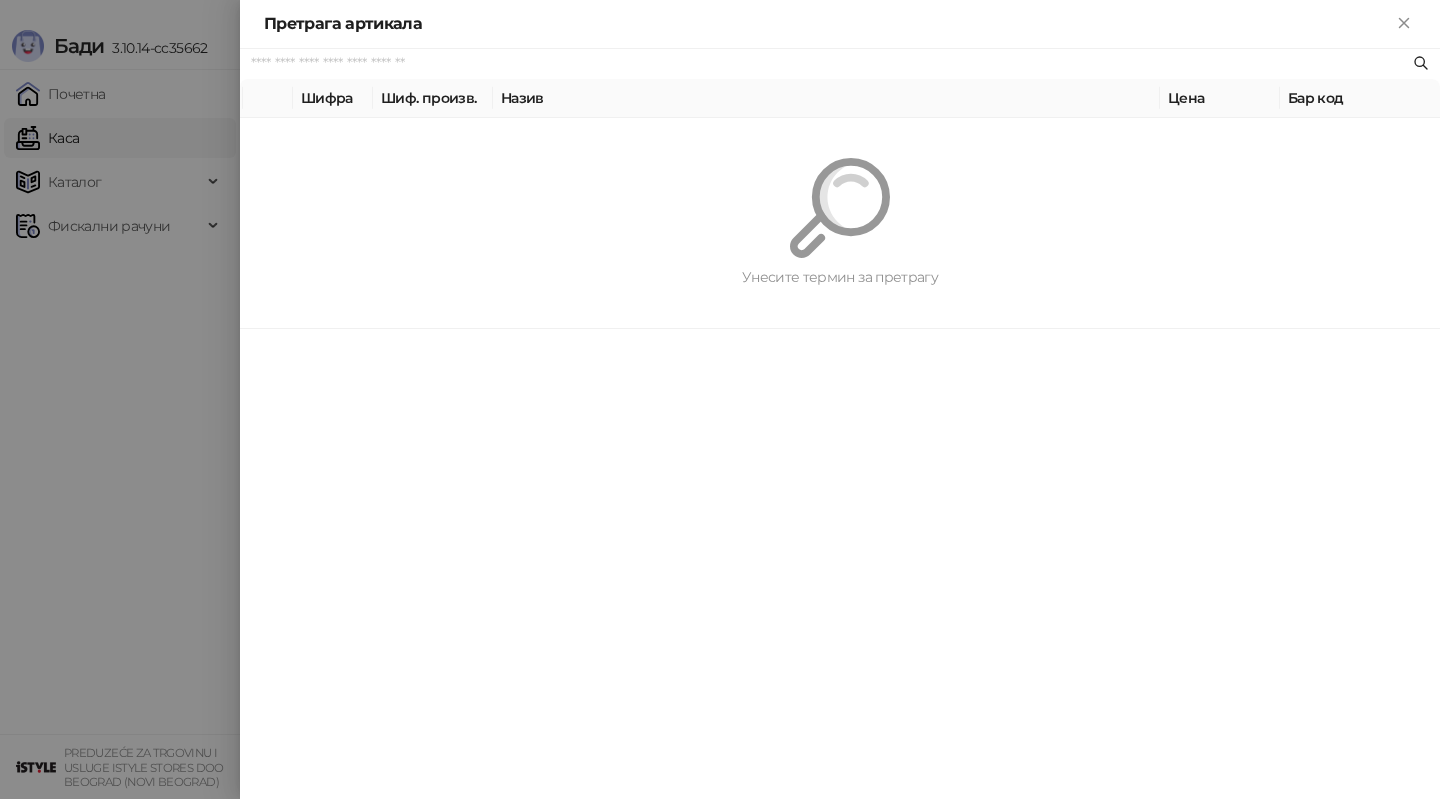 paste on "*********" 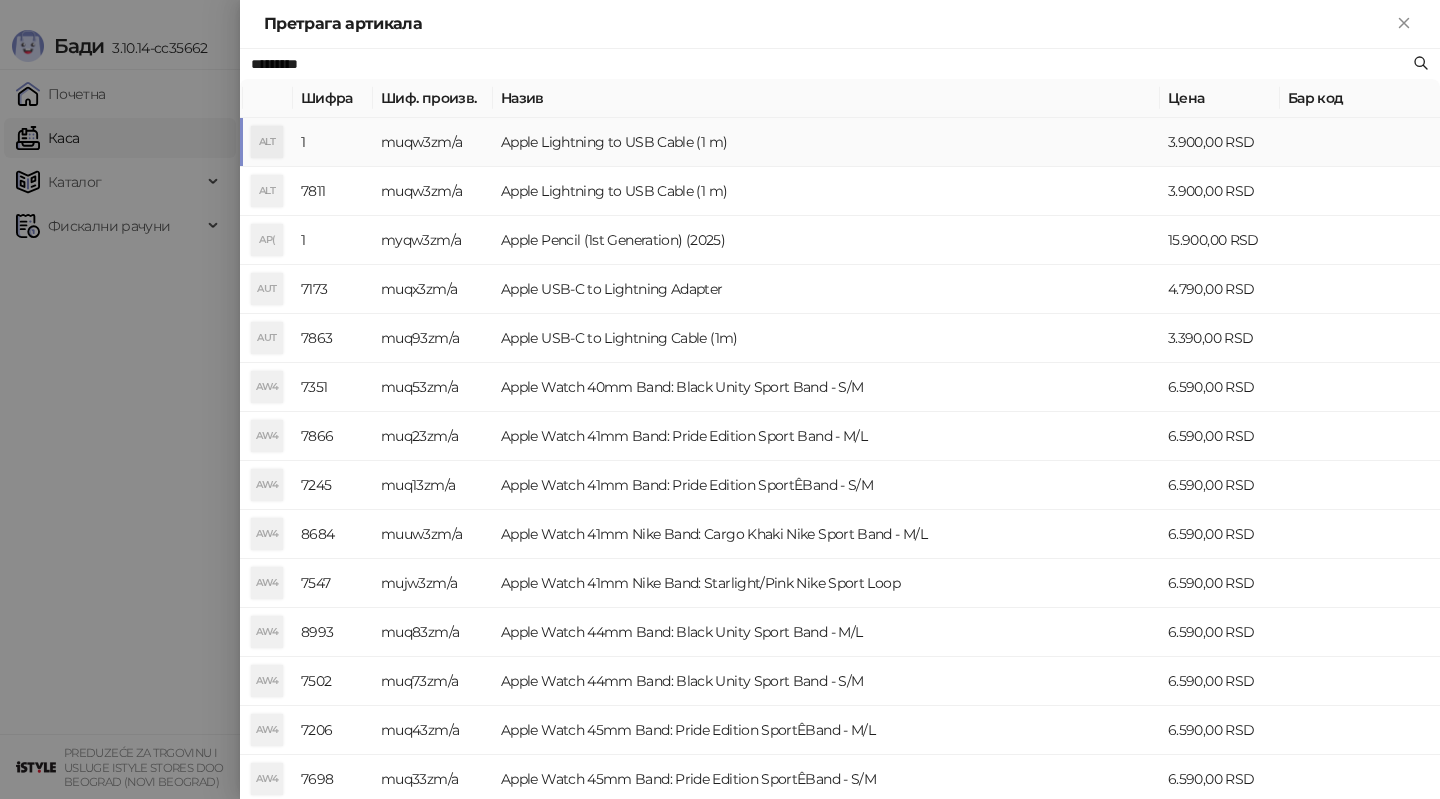 type on "*********" 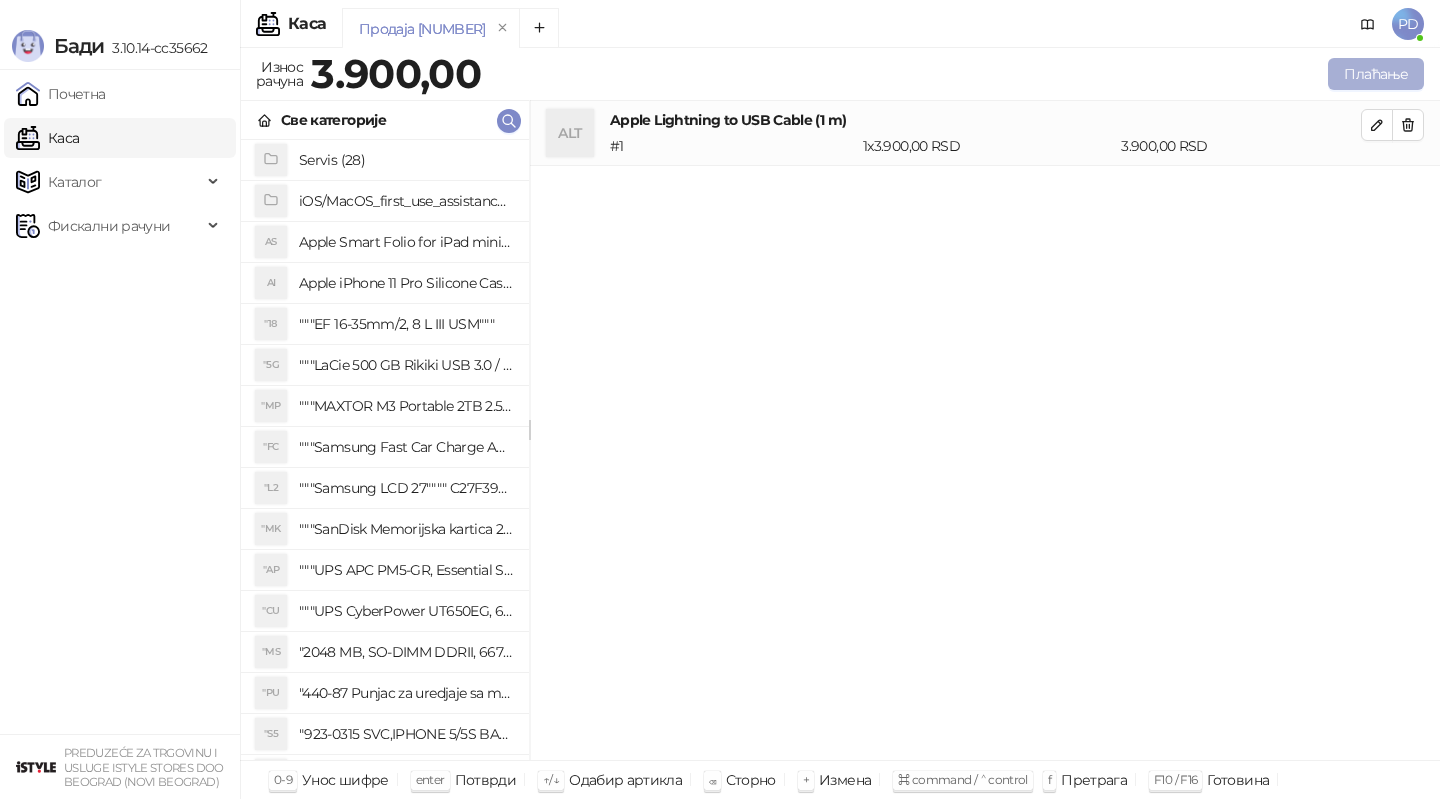 click on "Плаћање" at bounding box center [1376, 74] 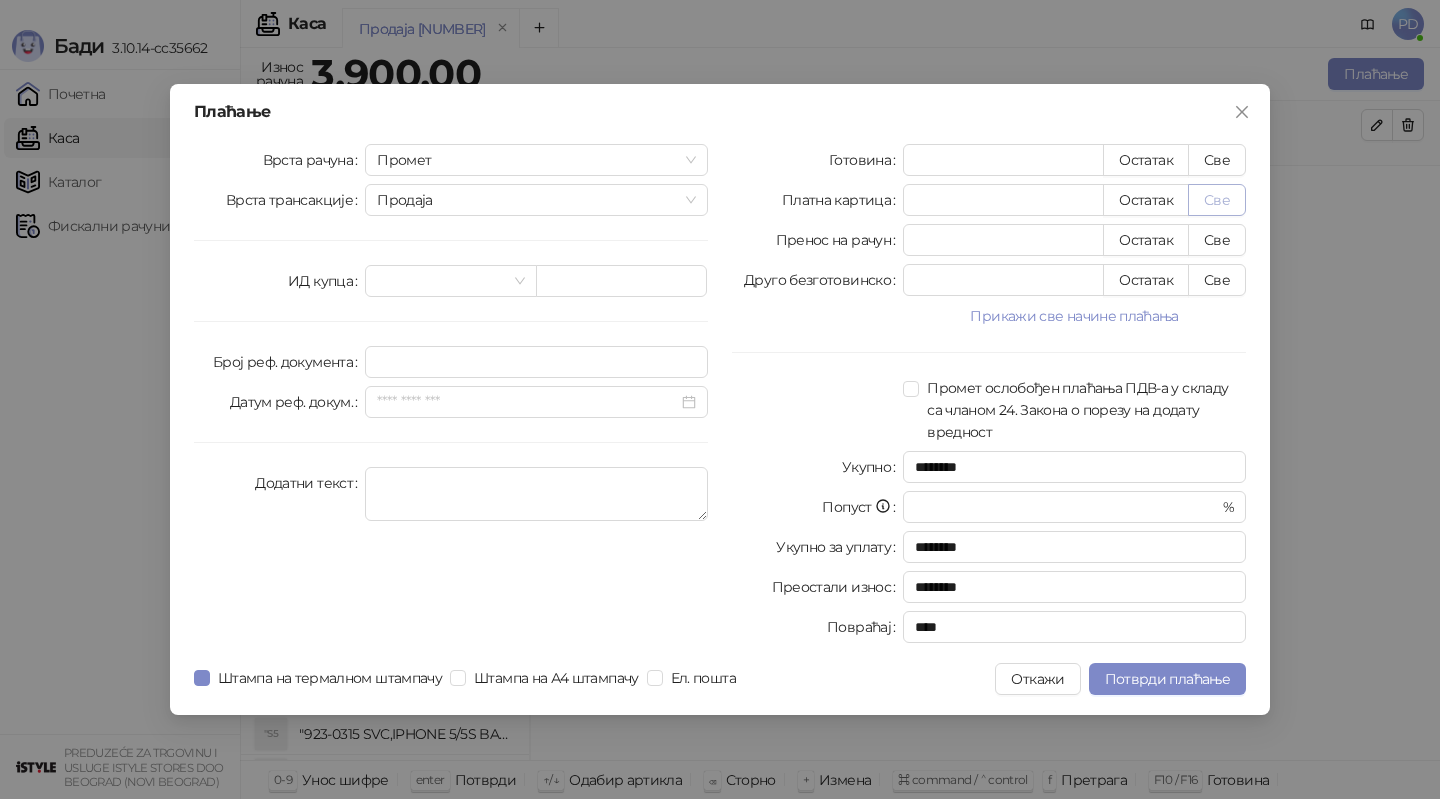 click on "Све" at bounding box center (1217, 200) 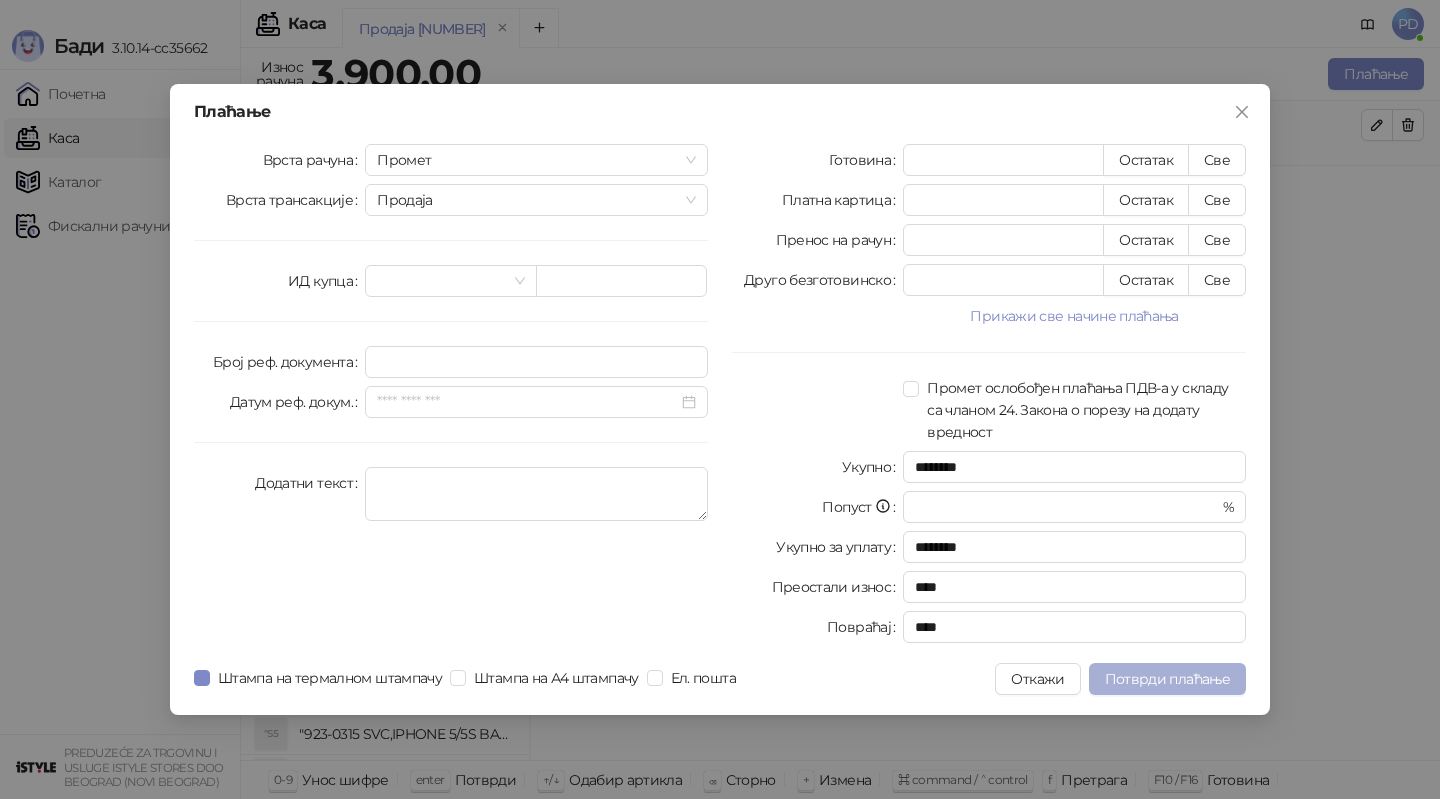 click on "Потврди плаћање" at bounding box center (1167, 679) 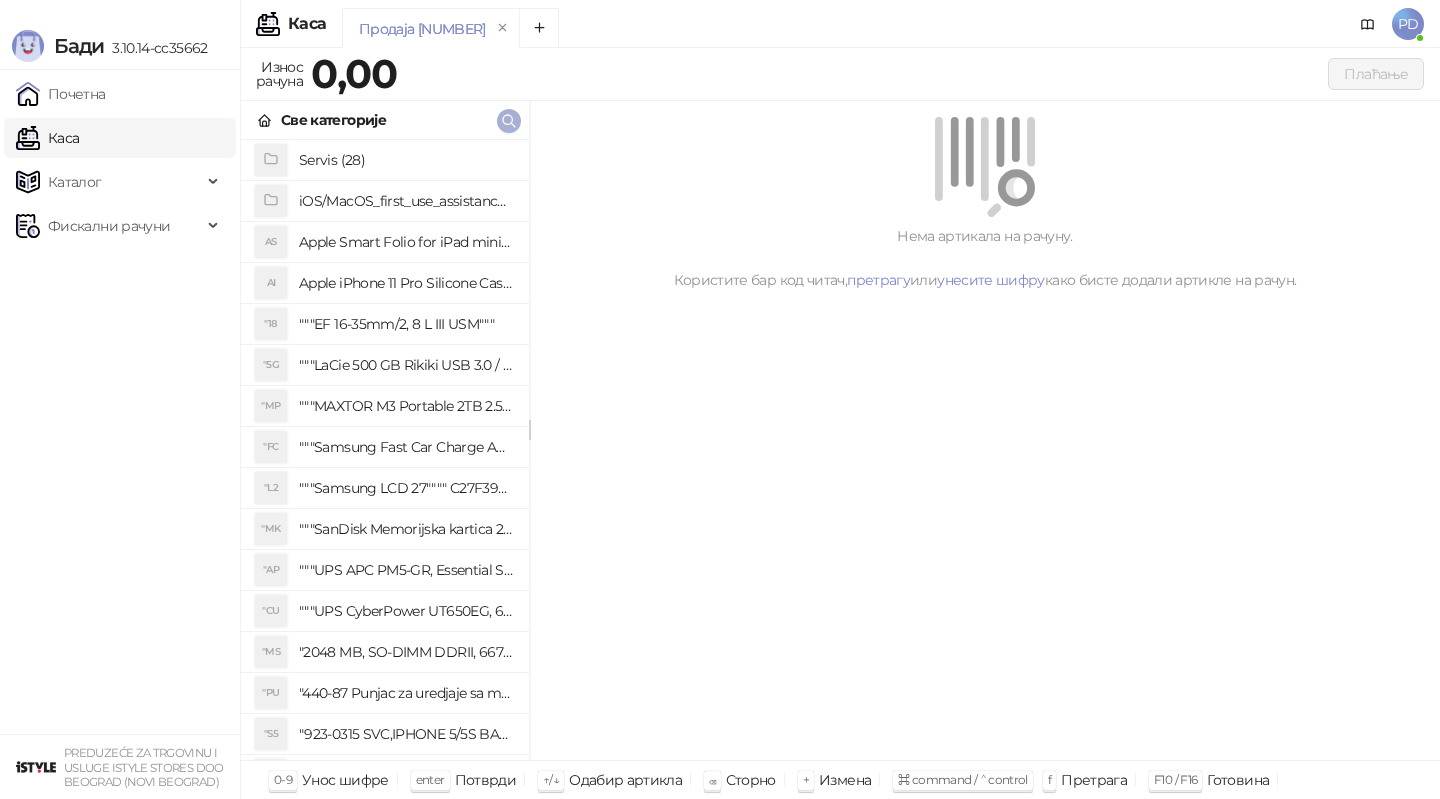 click 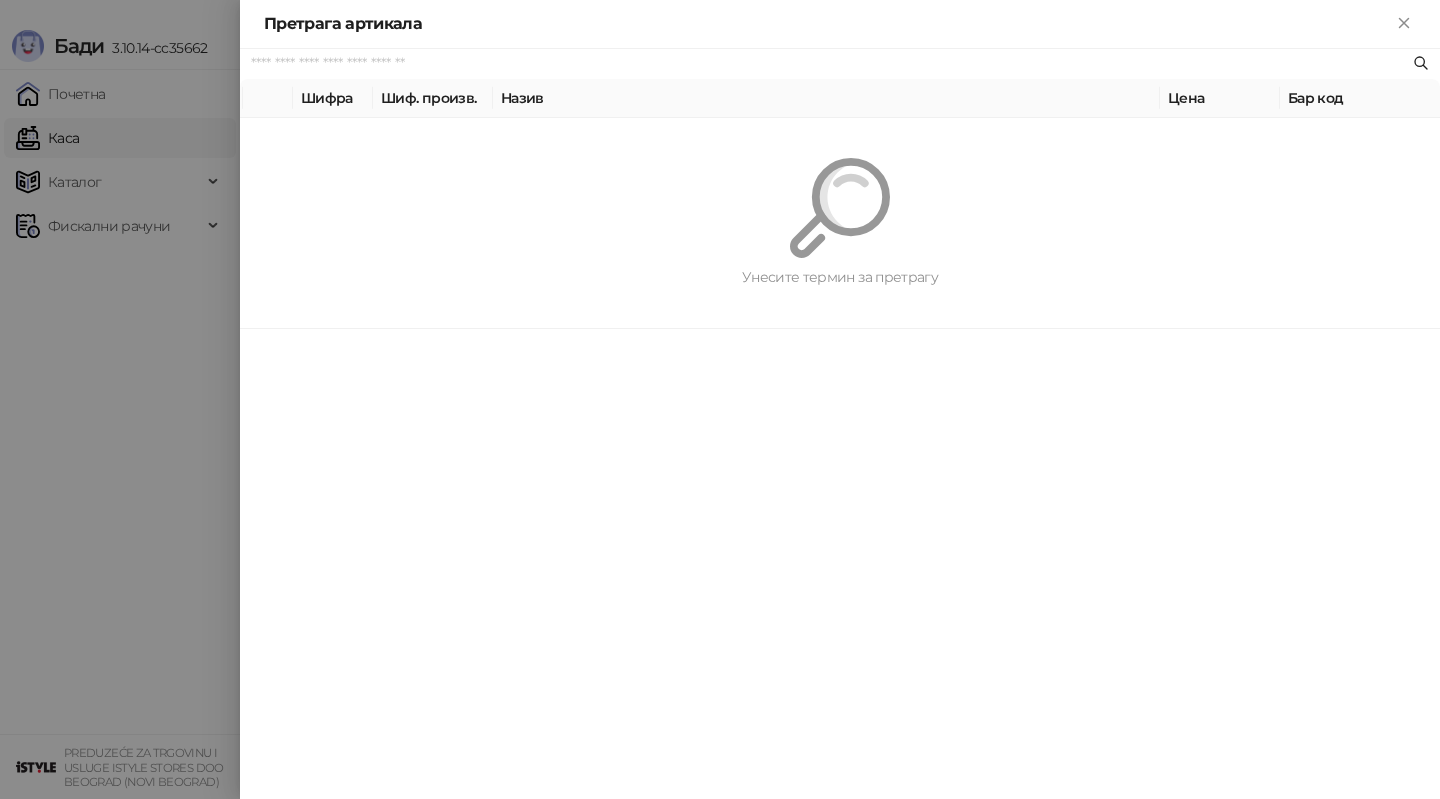 paste on "**********" 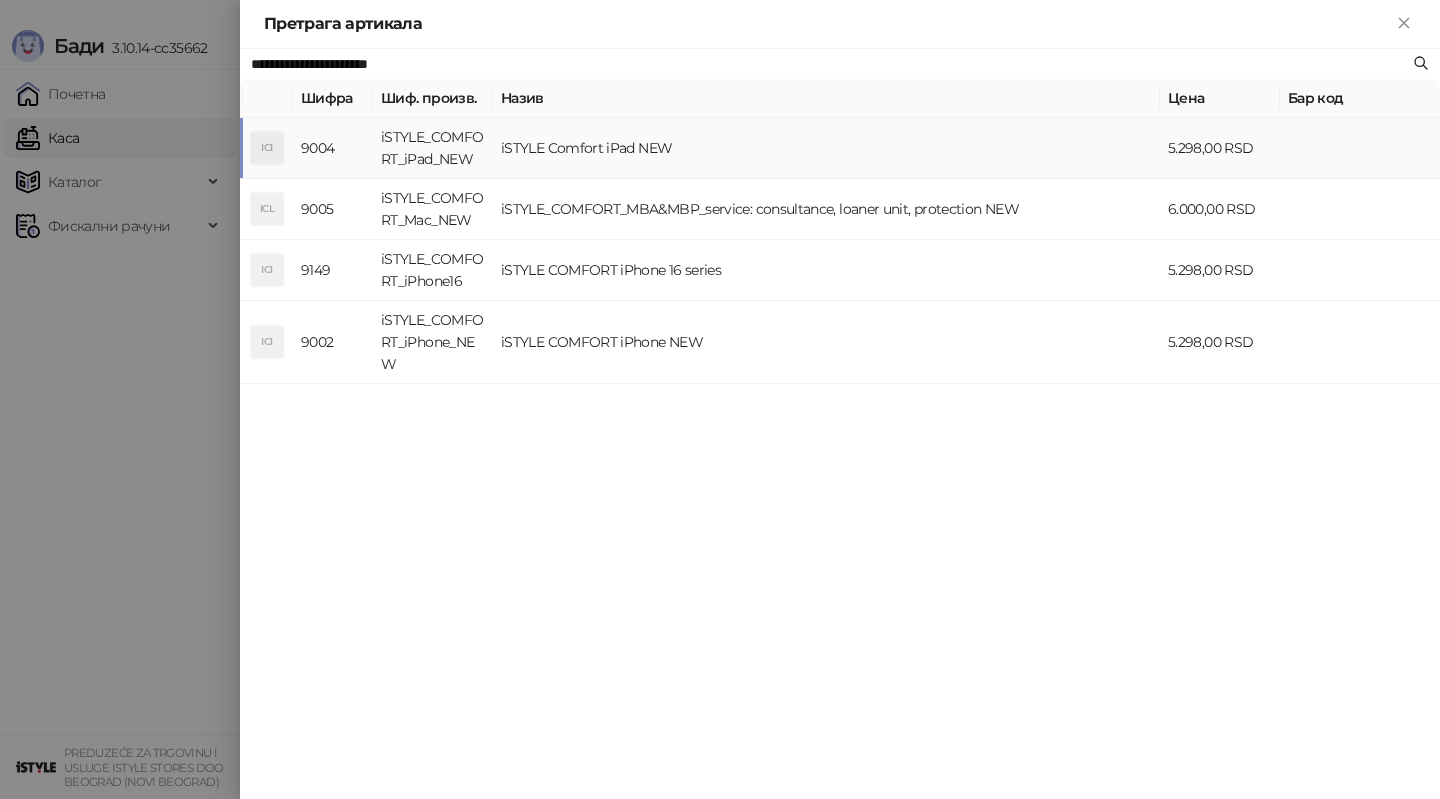 type on "**********" 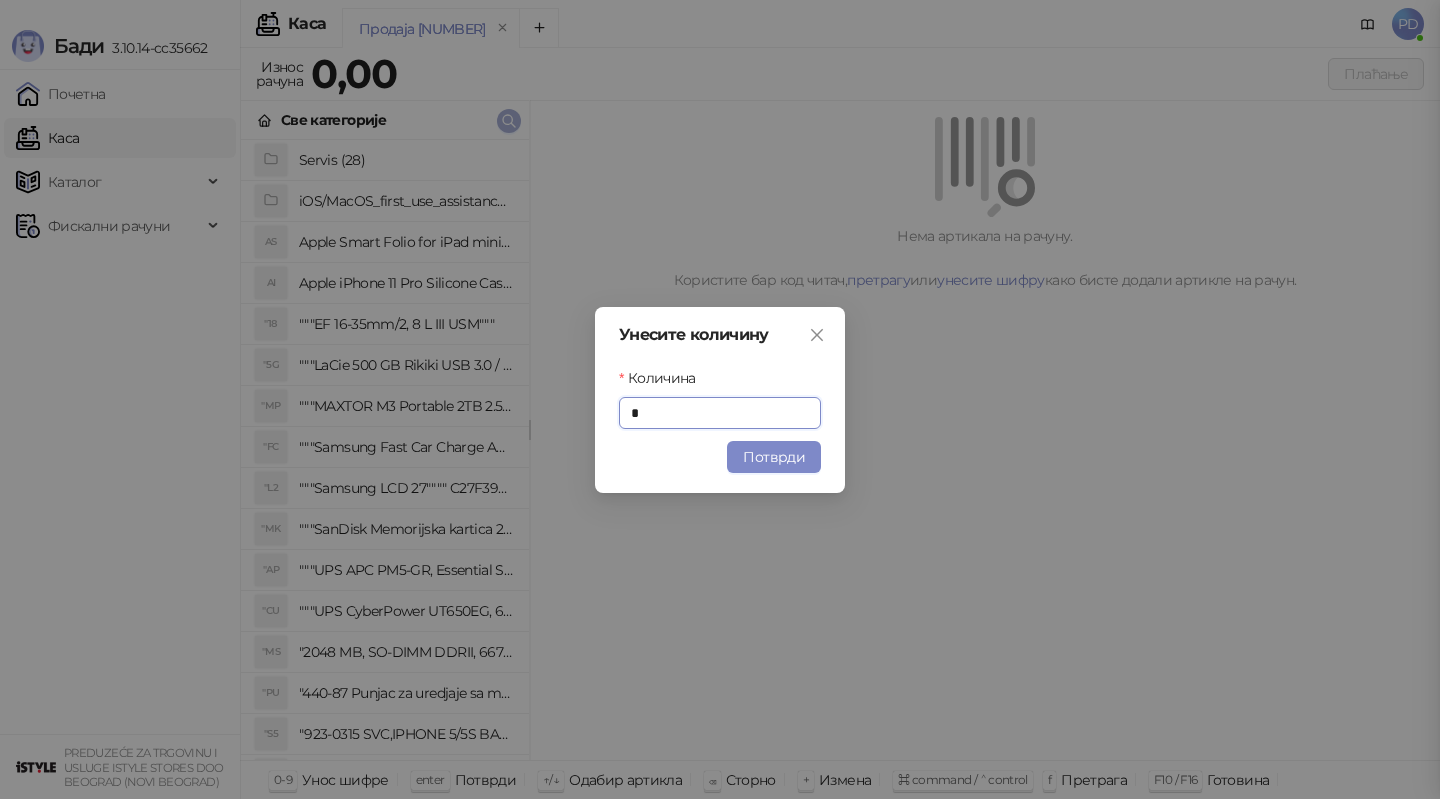 type on "*" 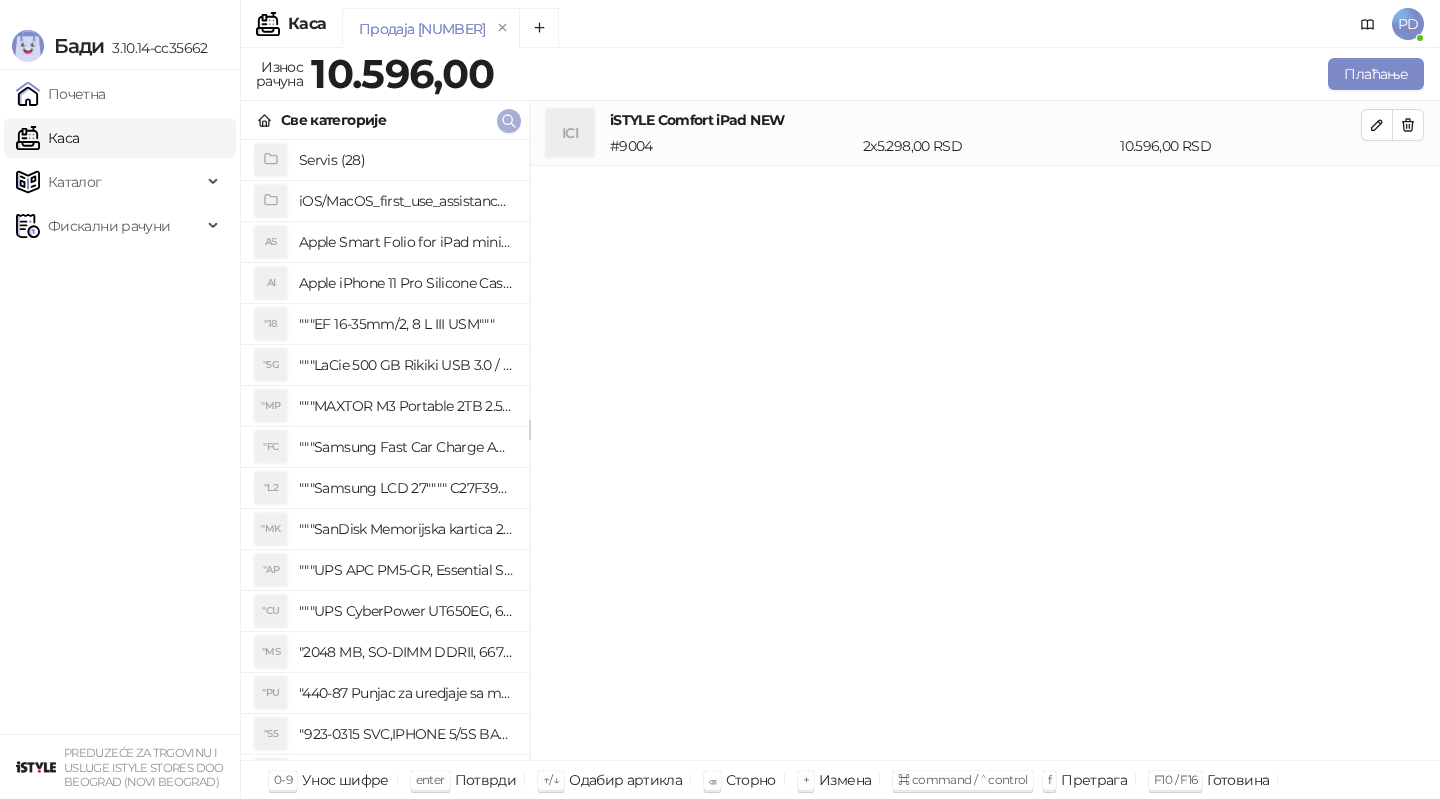 click 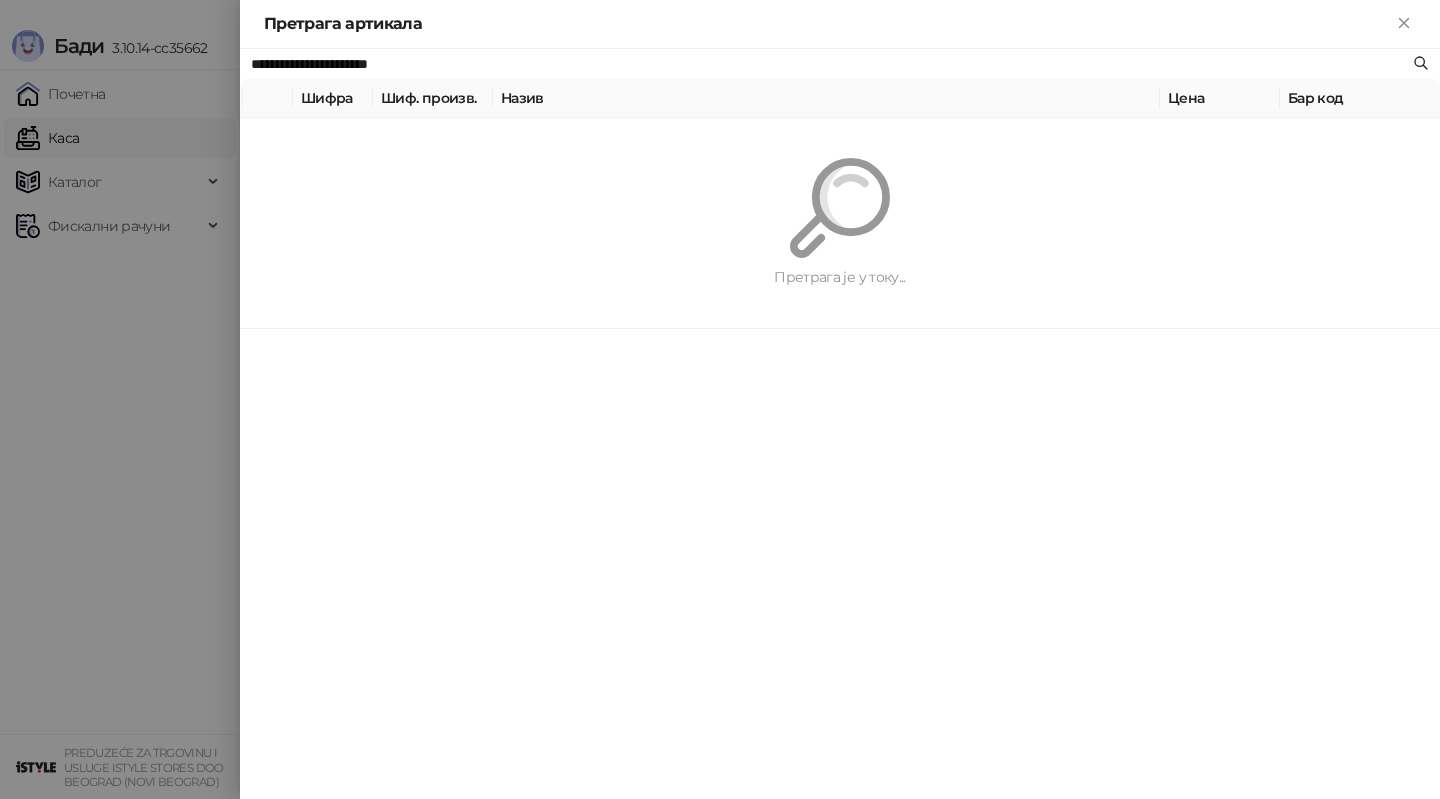 paste 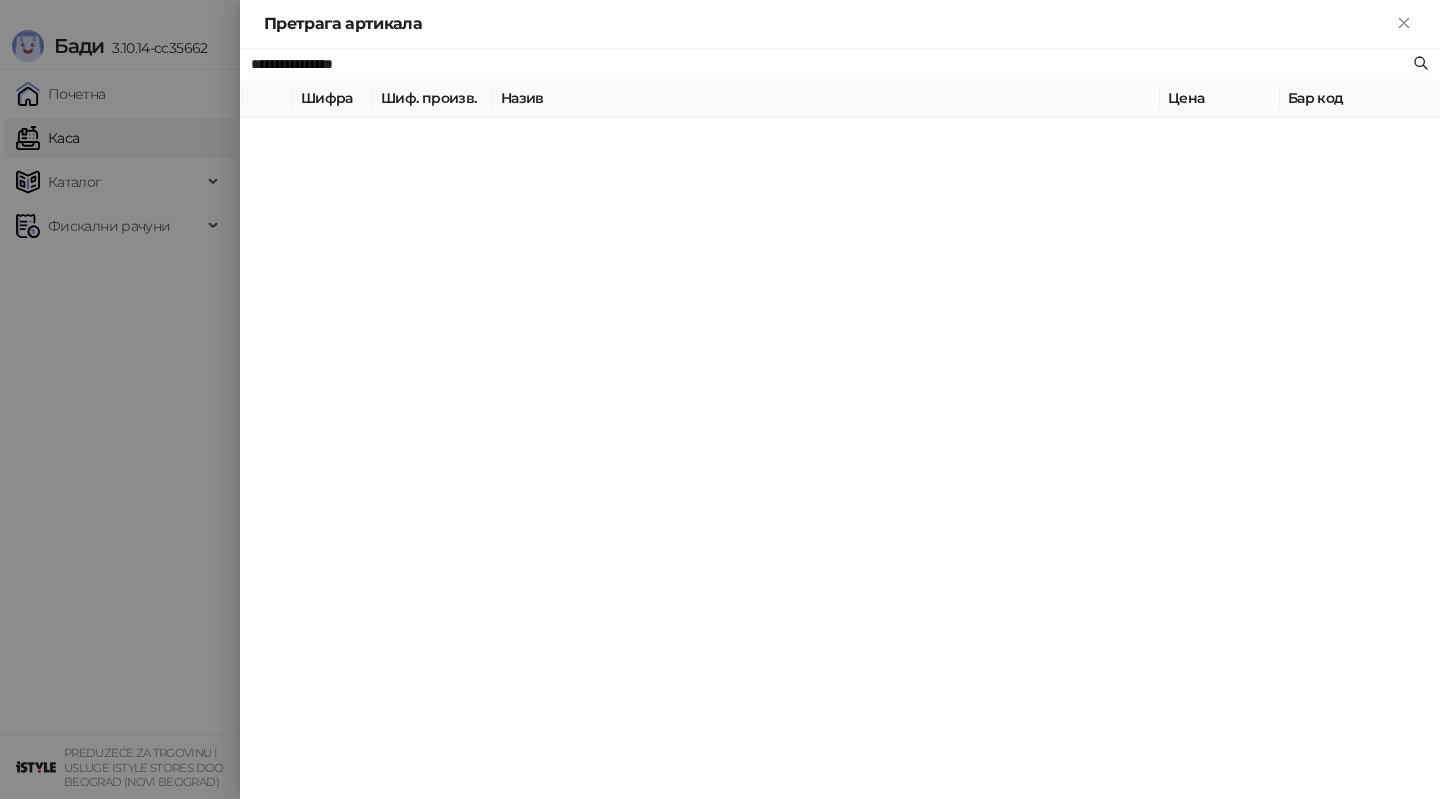 type on "**********" 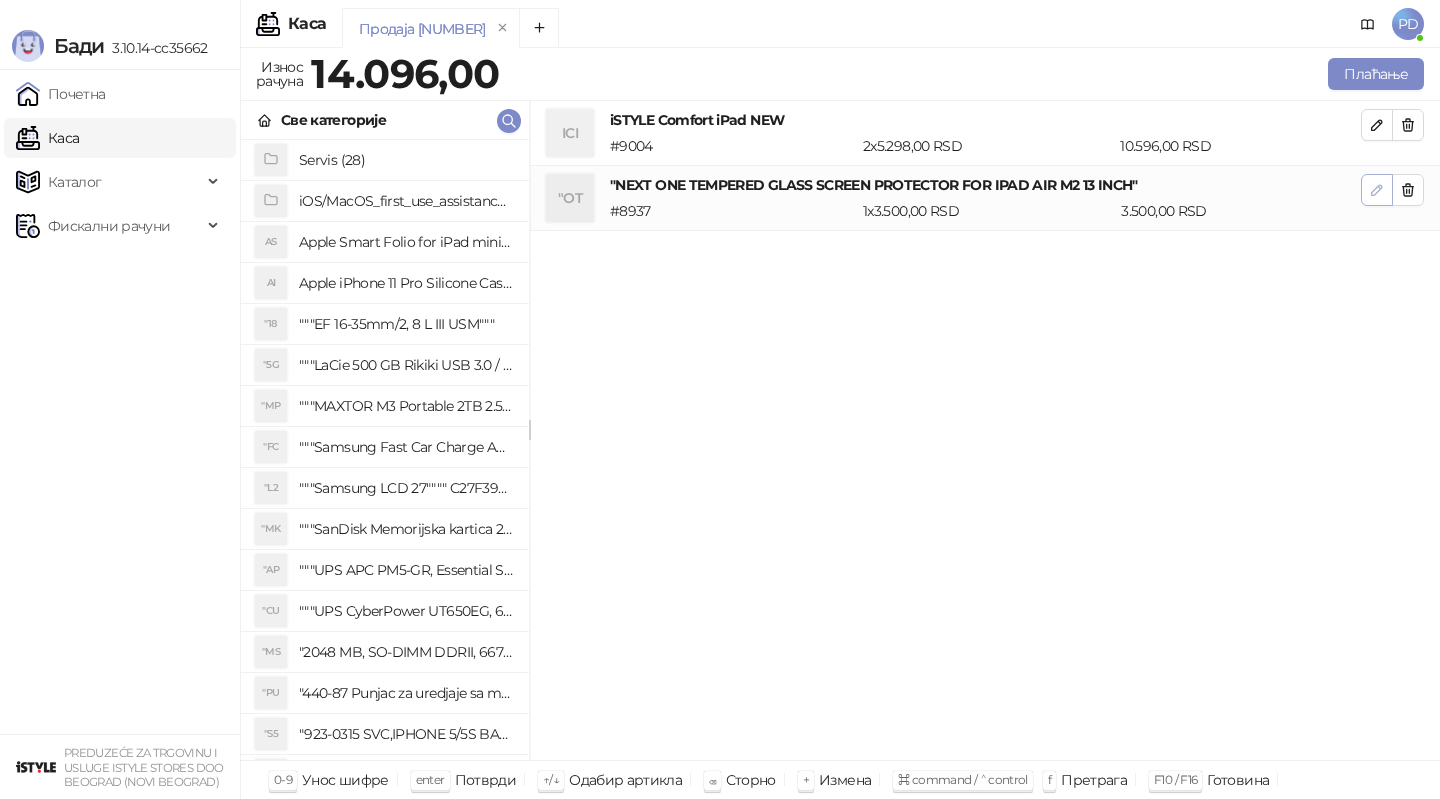 click at bounding box center [1377, 190] 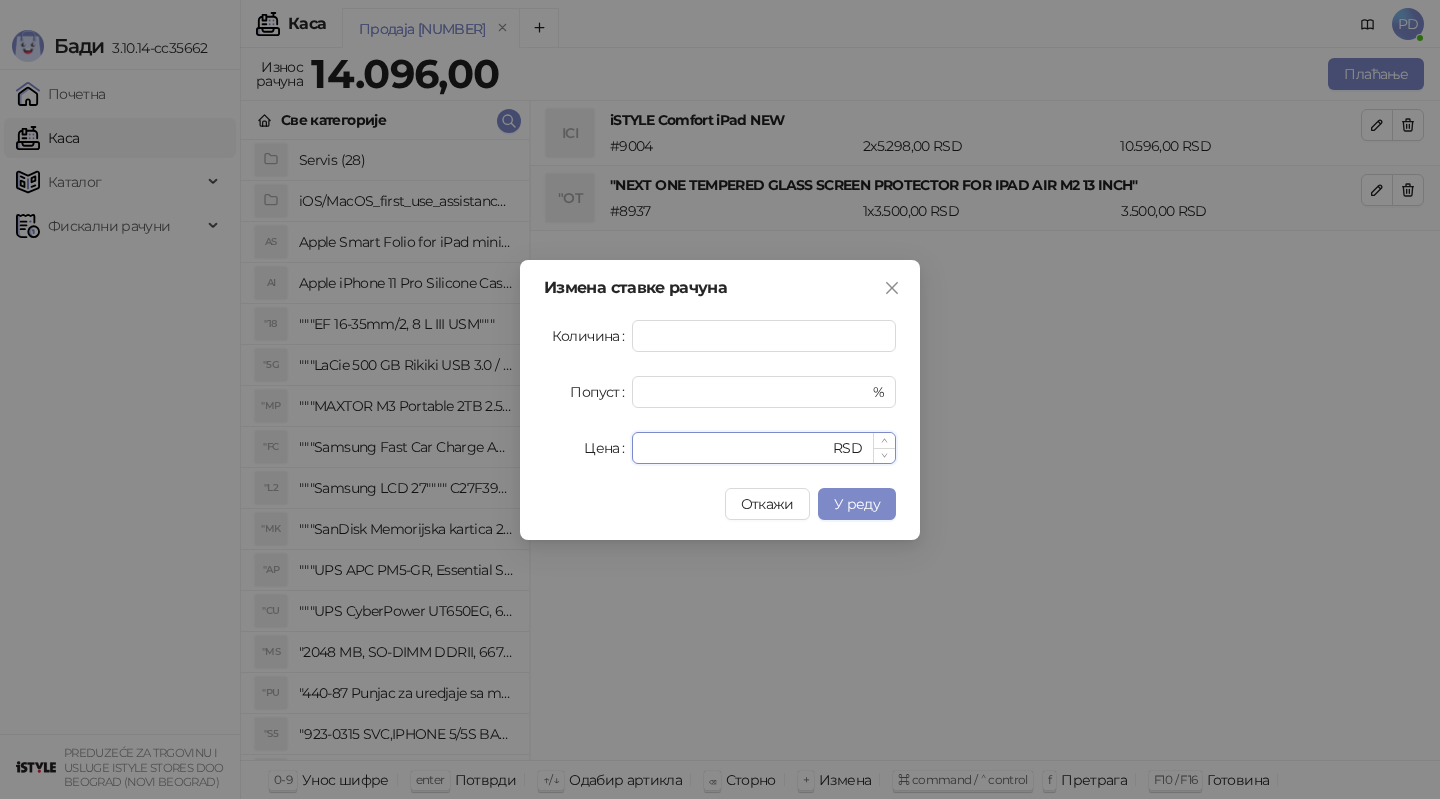 click on "****" at bounding box center (736, 448) 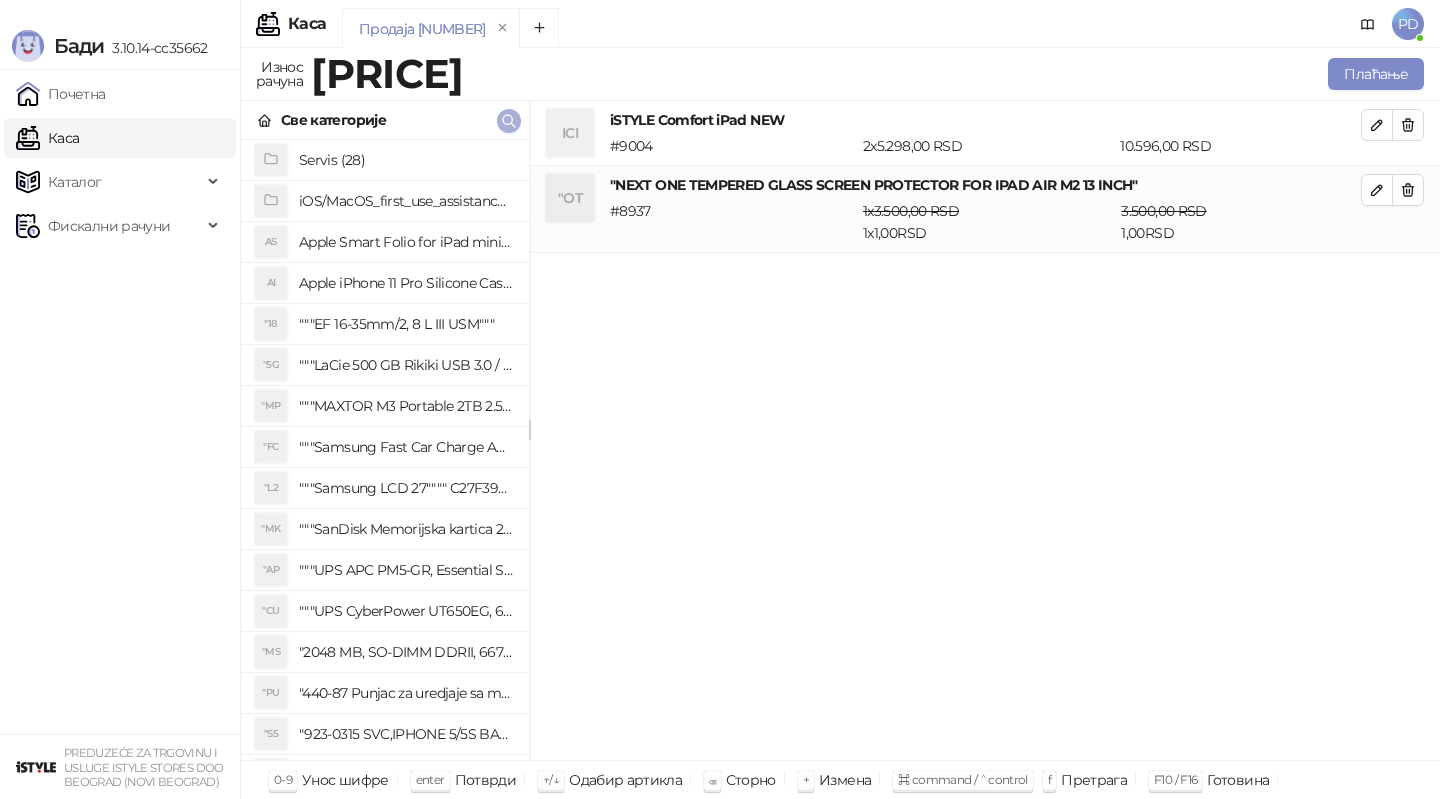 click 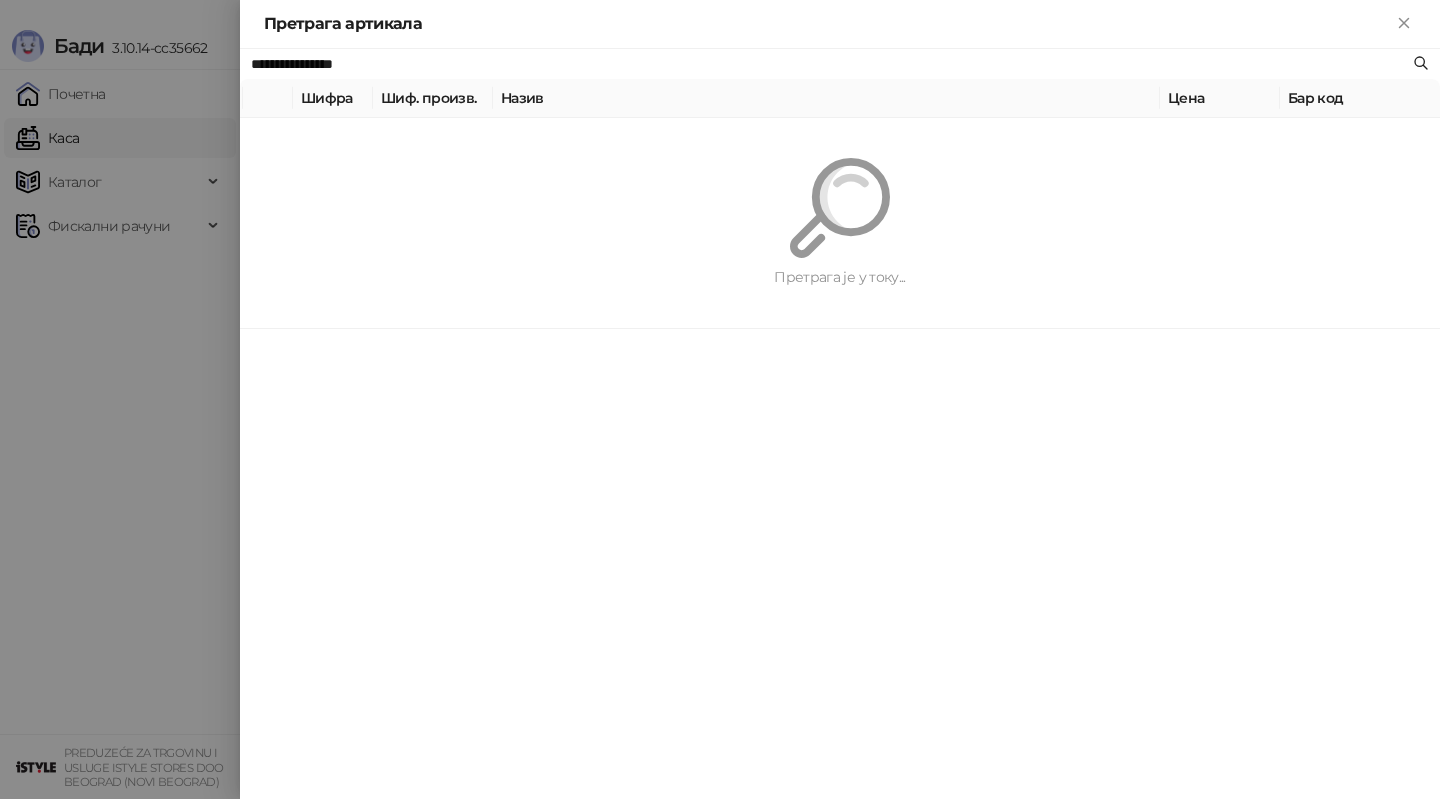 paste on "*****" 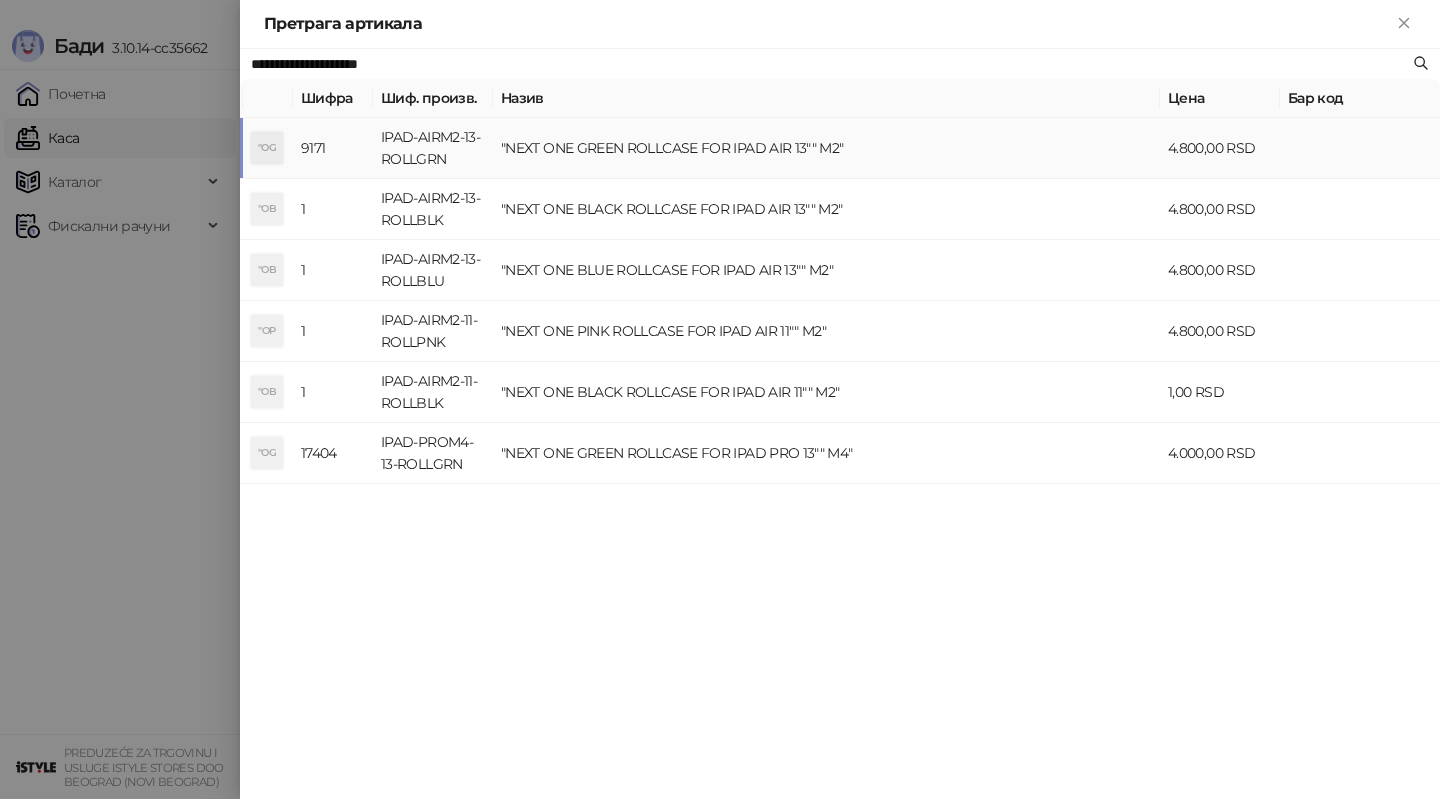 type on "**********" 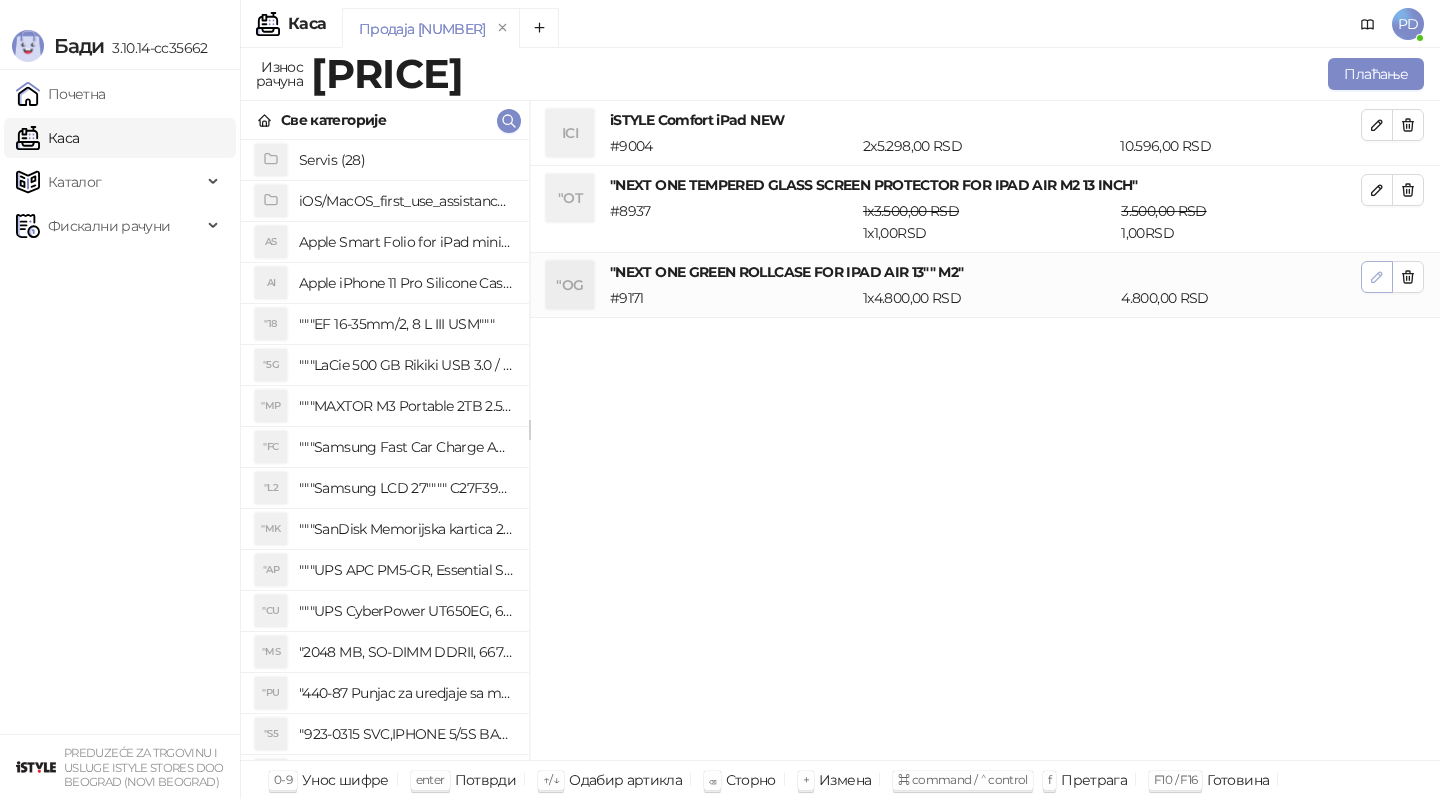 click at bounding box center [1377, 277] 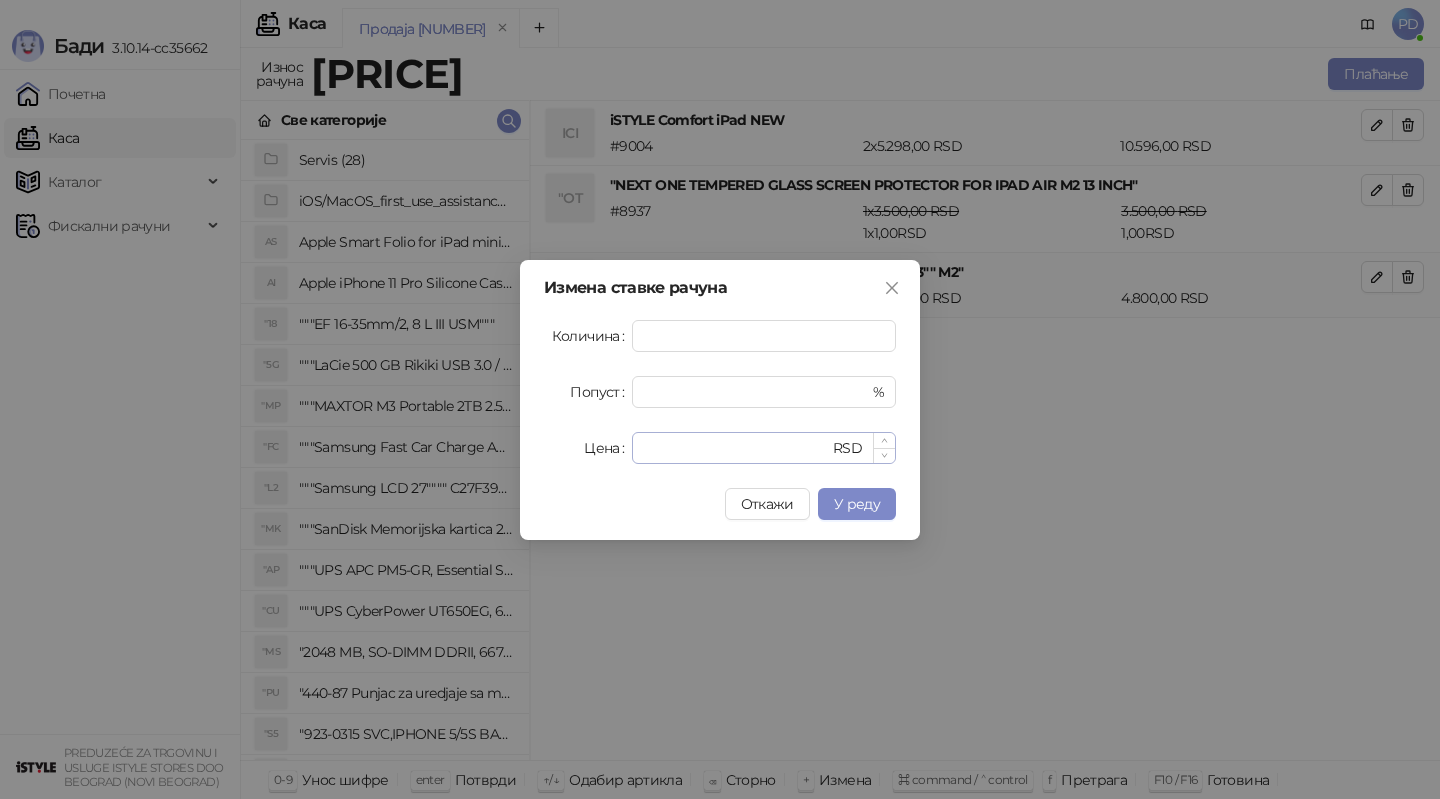 click on "**** RSD" at bounding box center (764, 448) 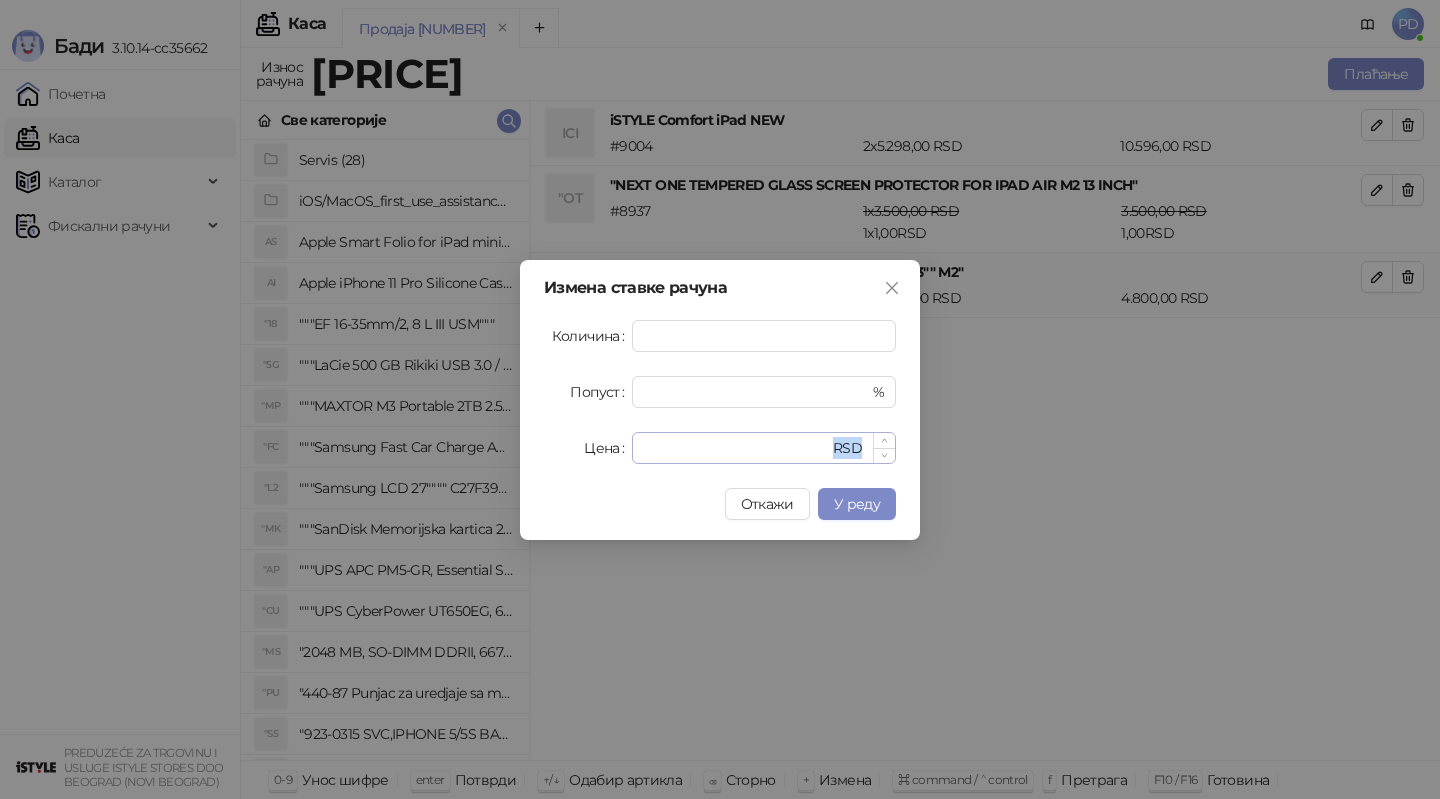 click on "**** RSD" at bounding box center (764, 448) 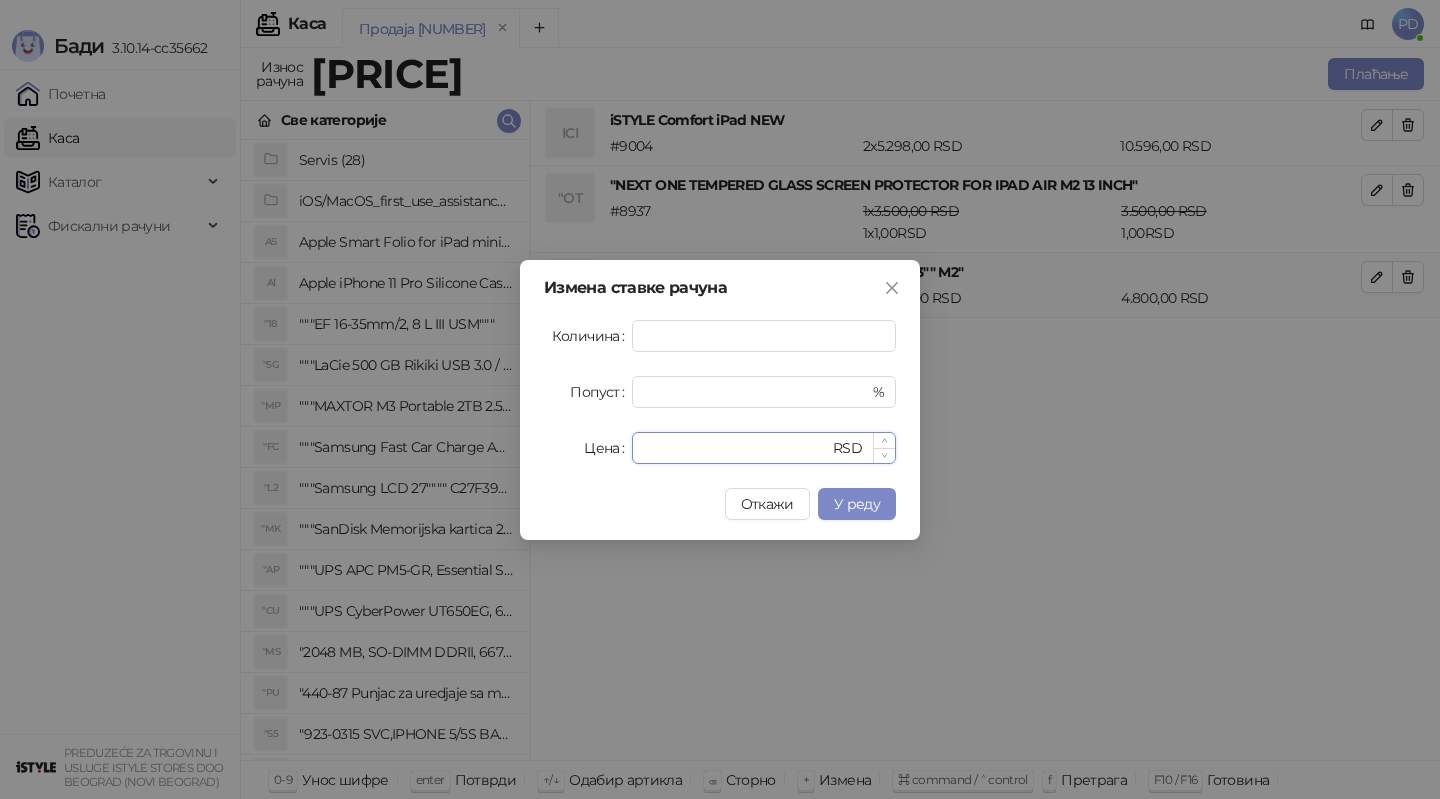 click on "****" at bounding box center (736, 448) 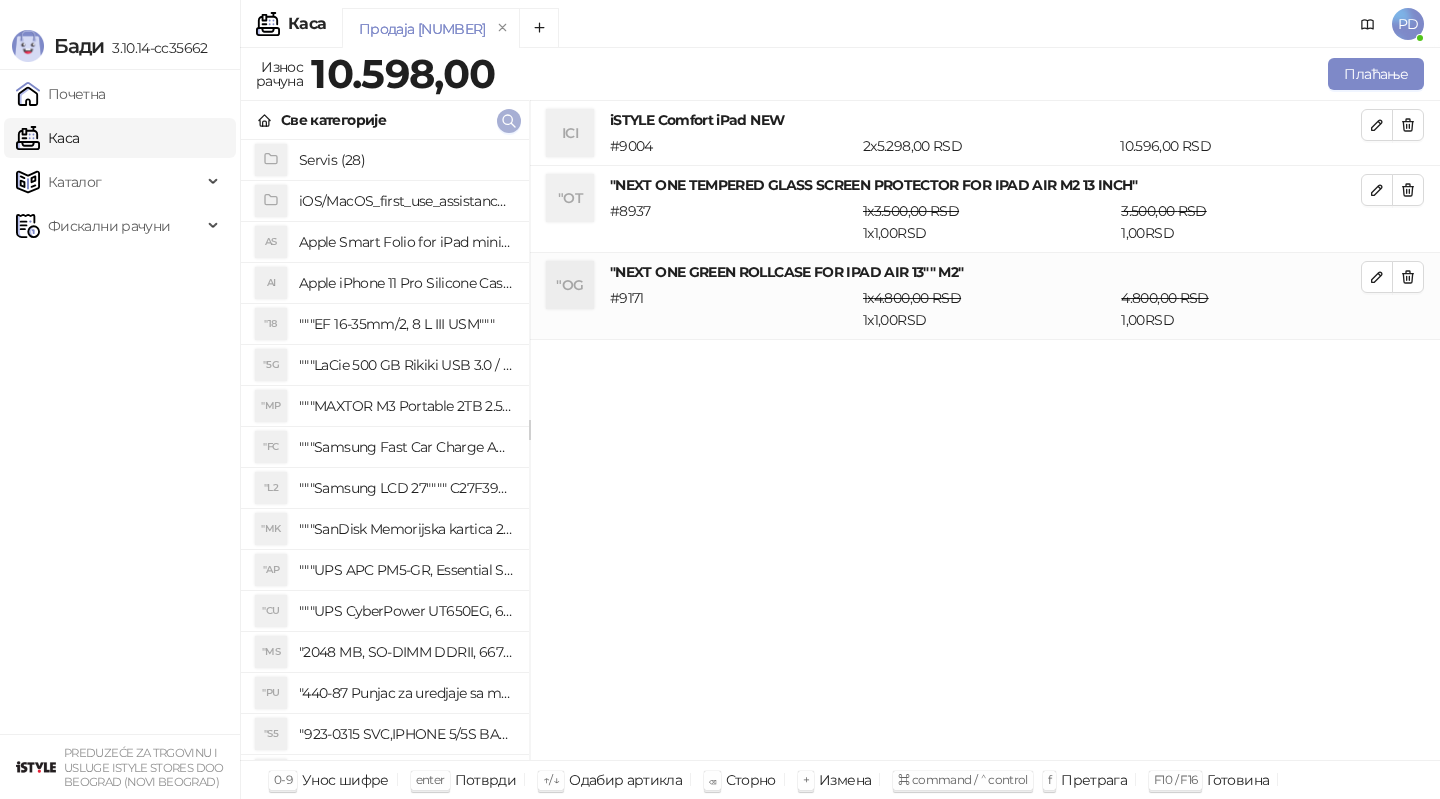 click 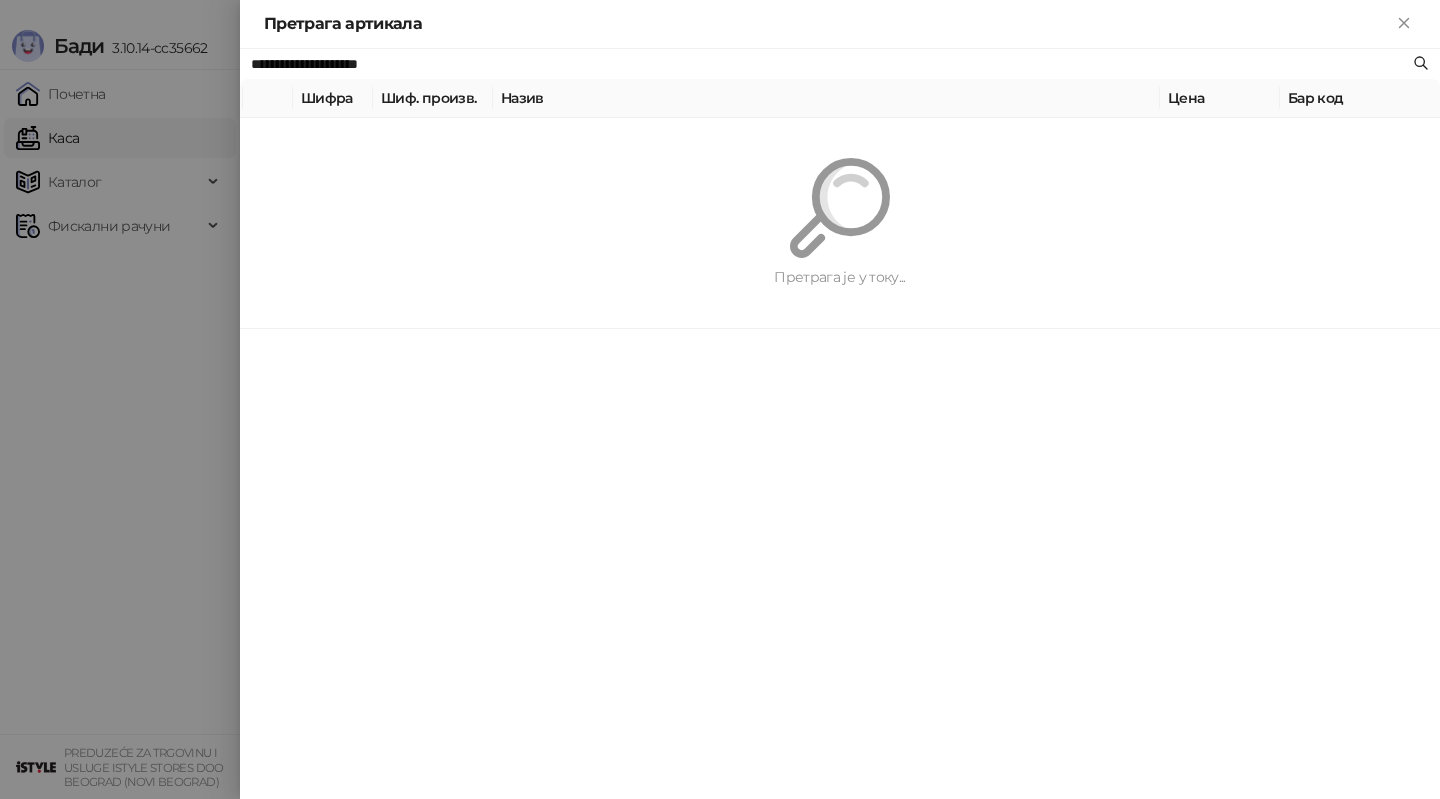 paste 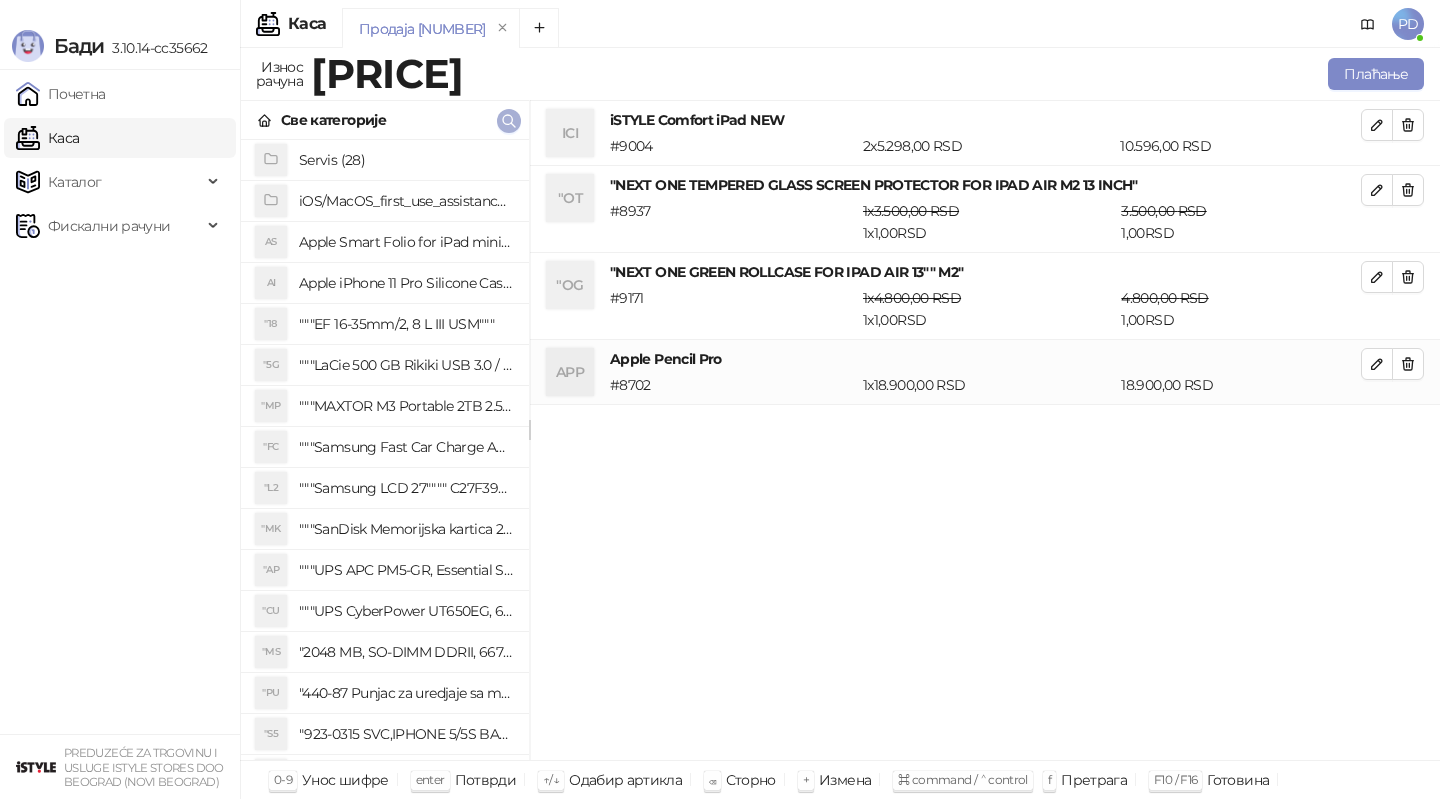 click 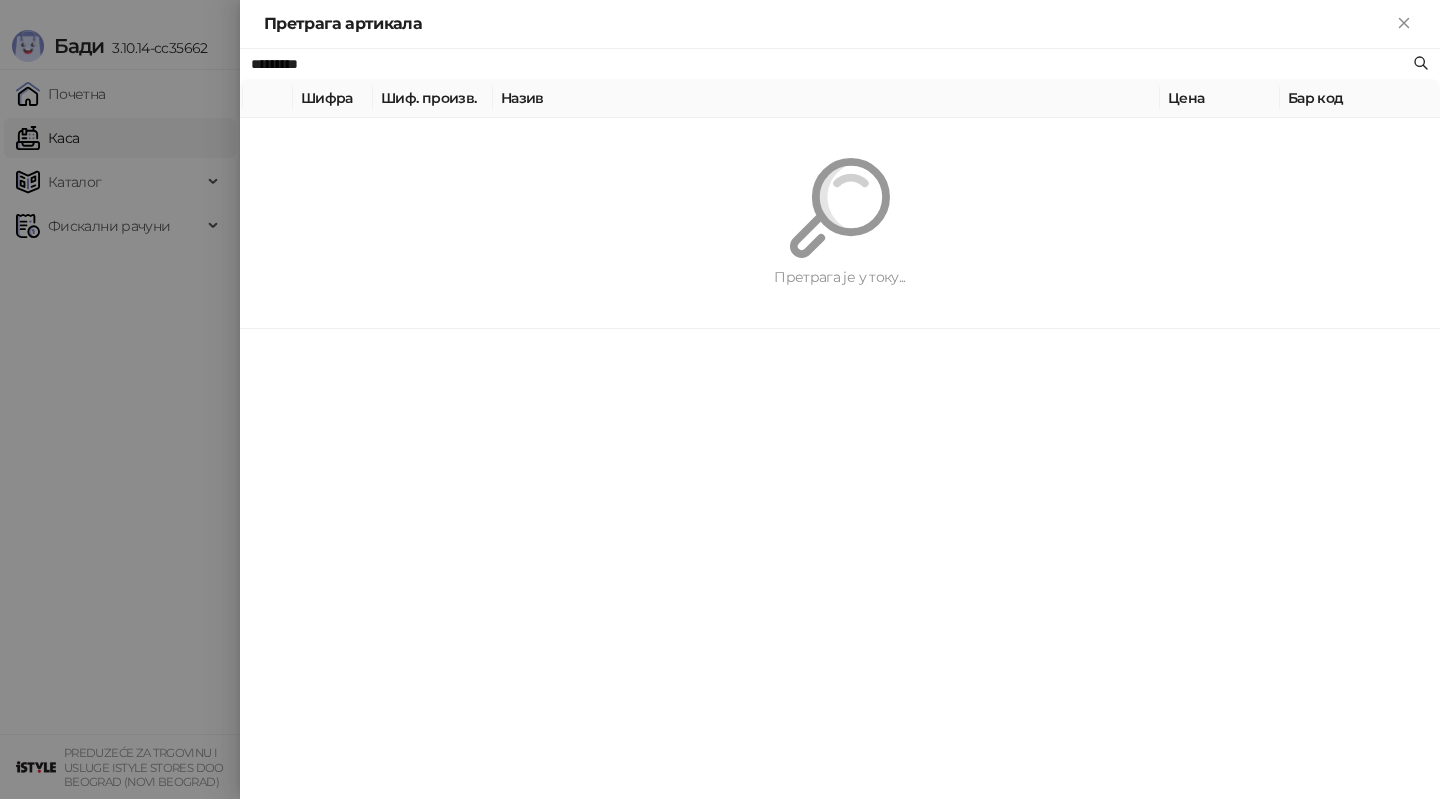 paste 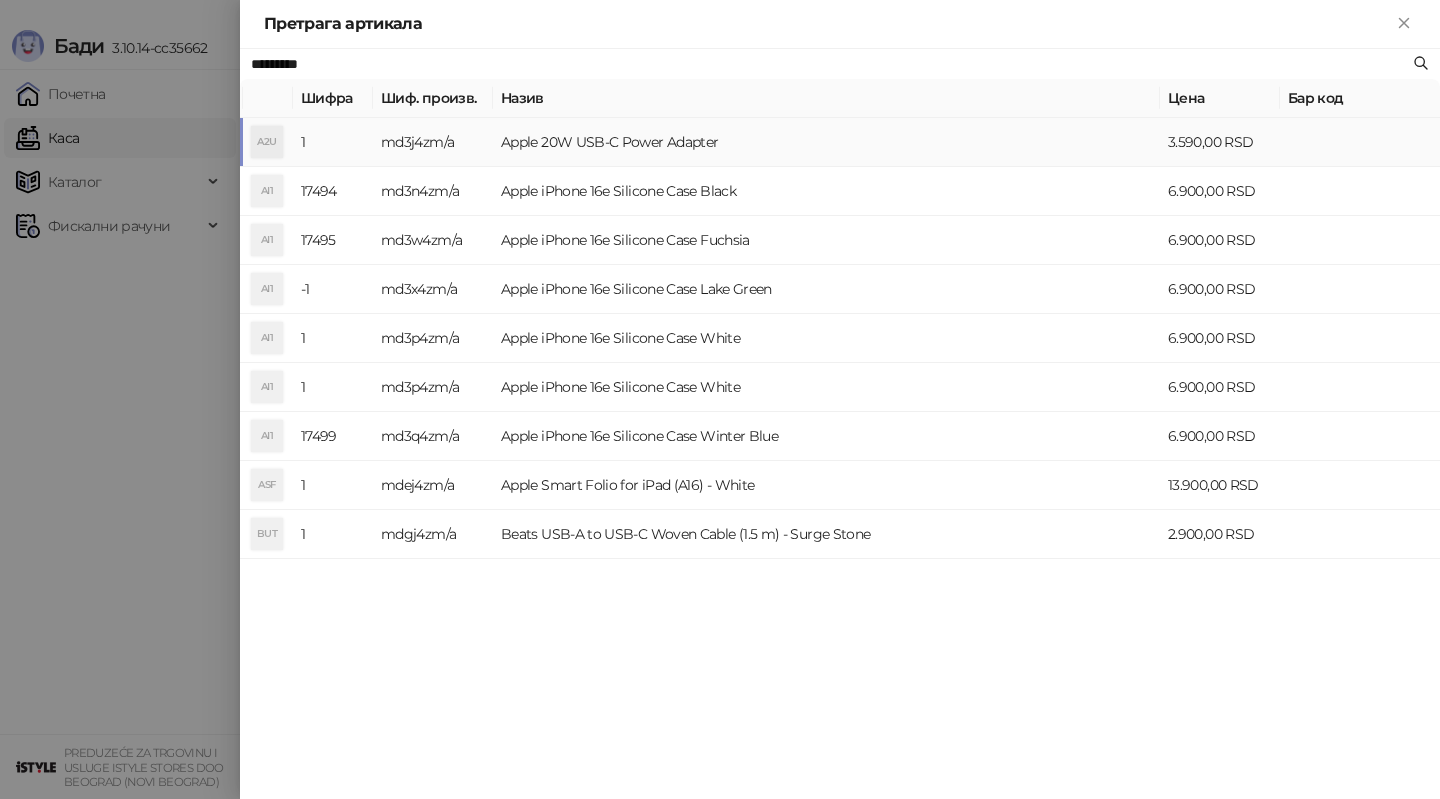 type on "*********" 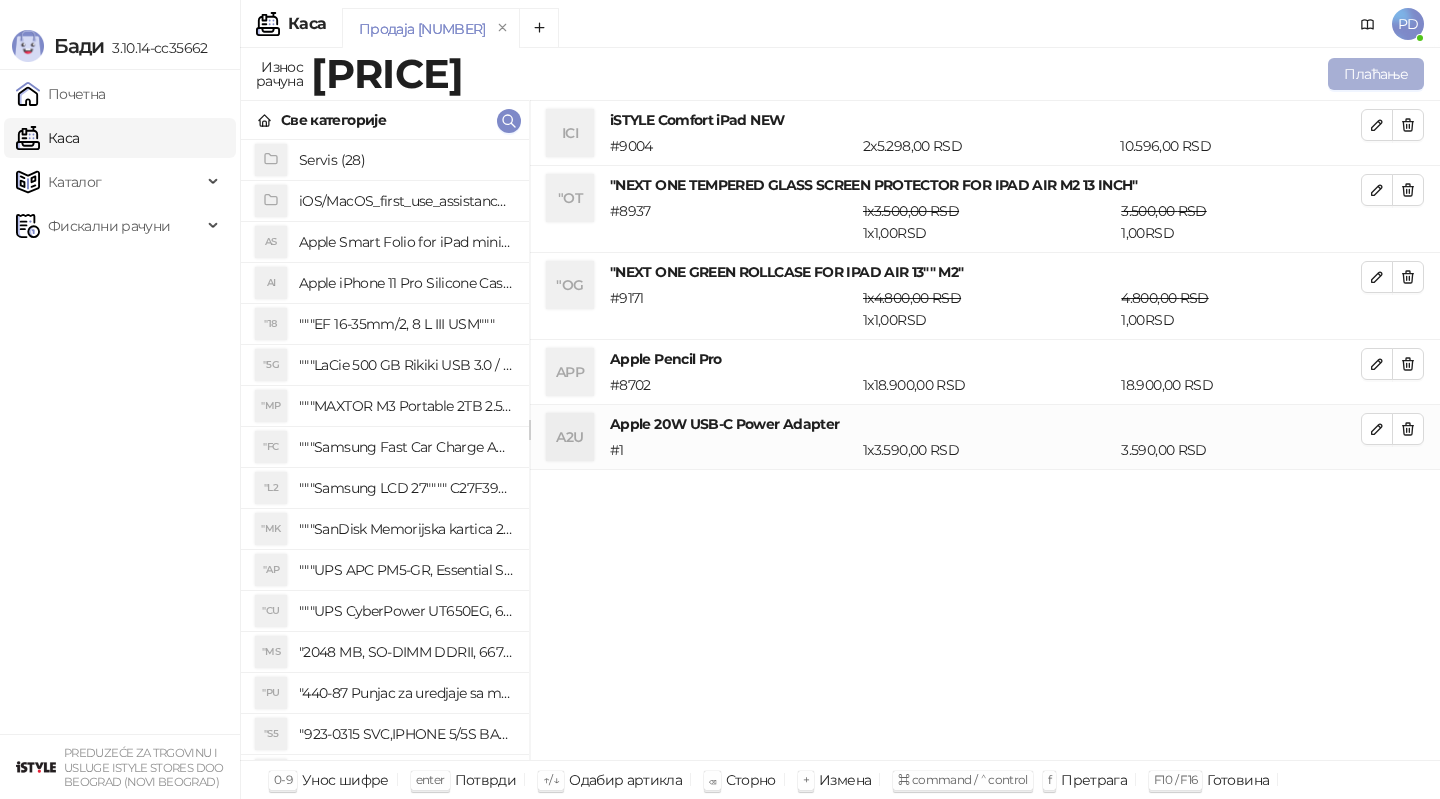 click on "Плаћање" at bounding box center (1376, 74) 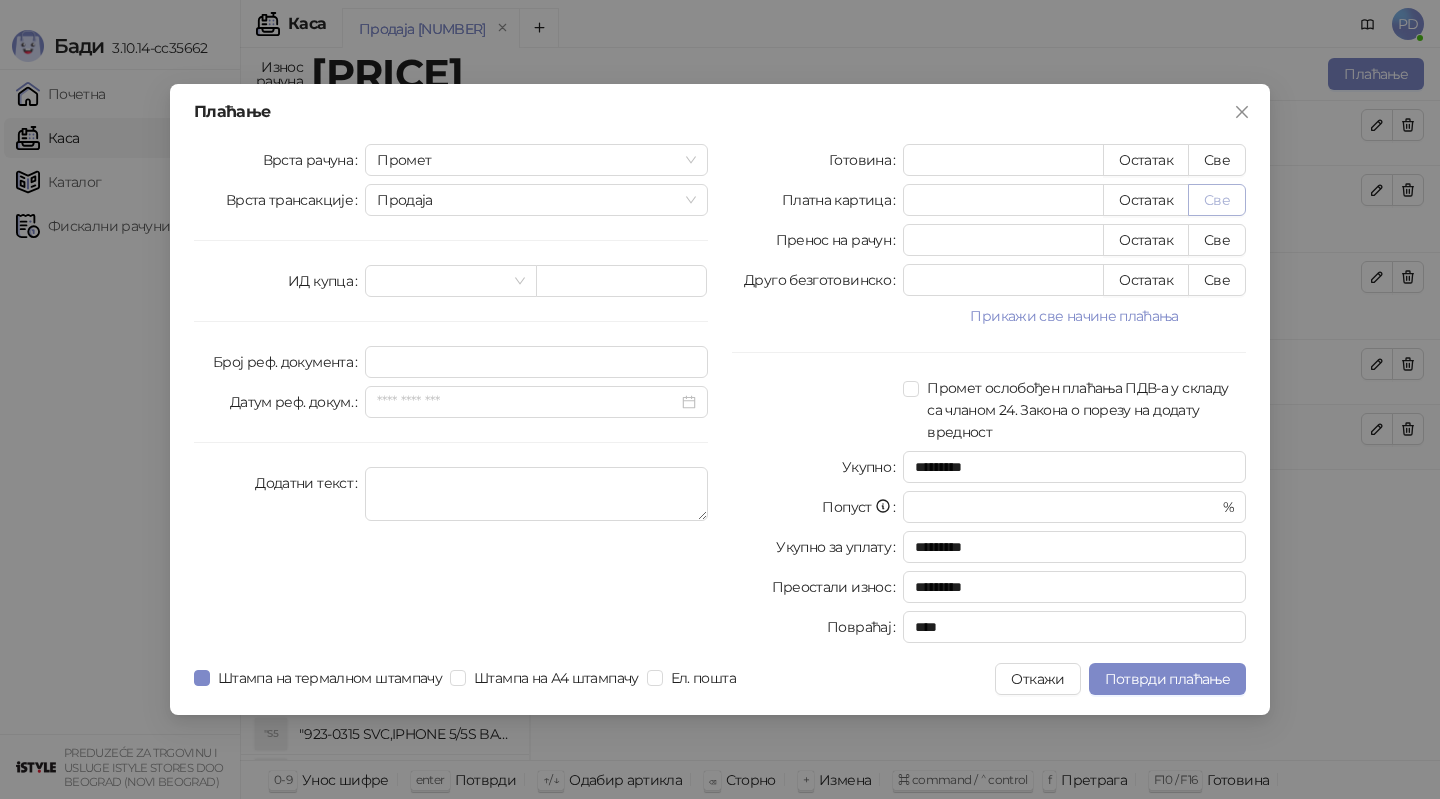 click on "Све" at bounding box center (1217, 200) 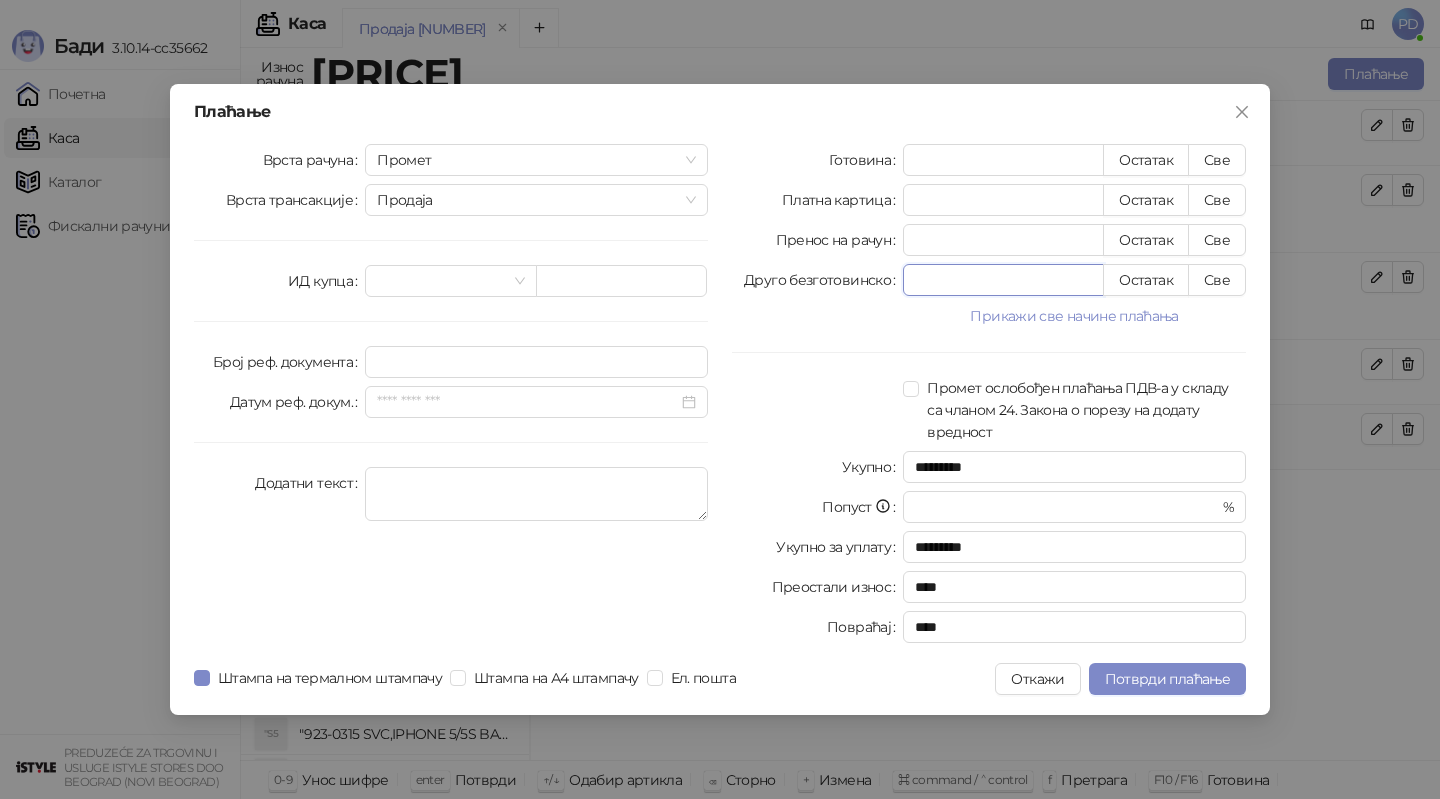 drag, startPoint x: 959, startPoint y: 272, endPoint x: 882, endPoint y: 272, distance: 77 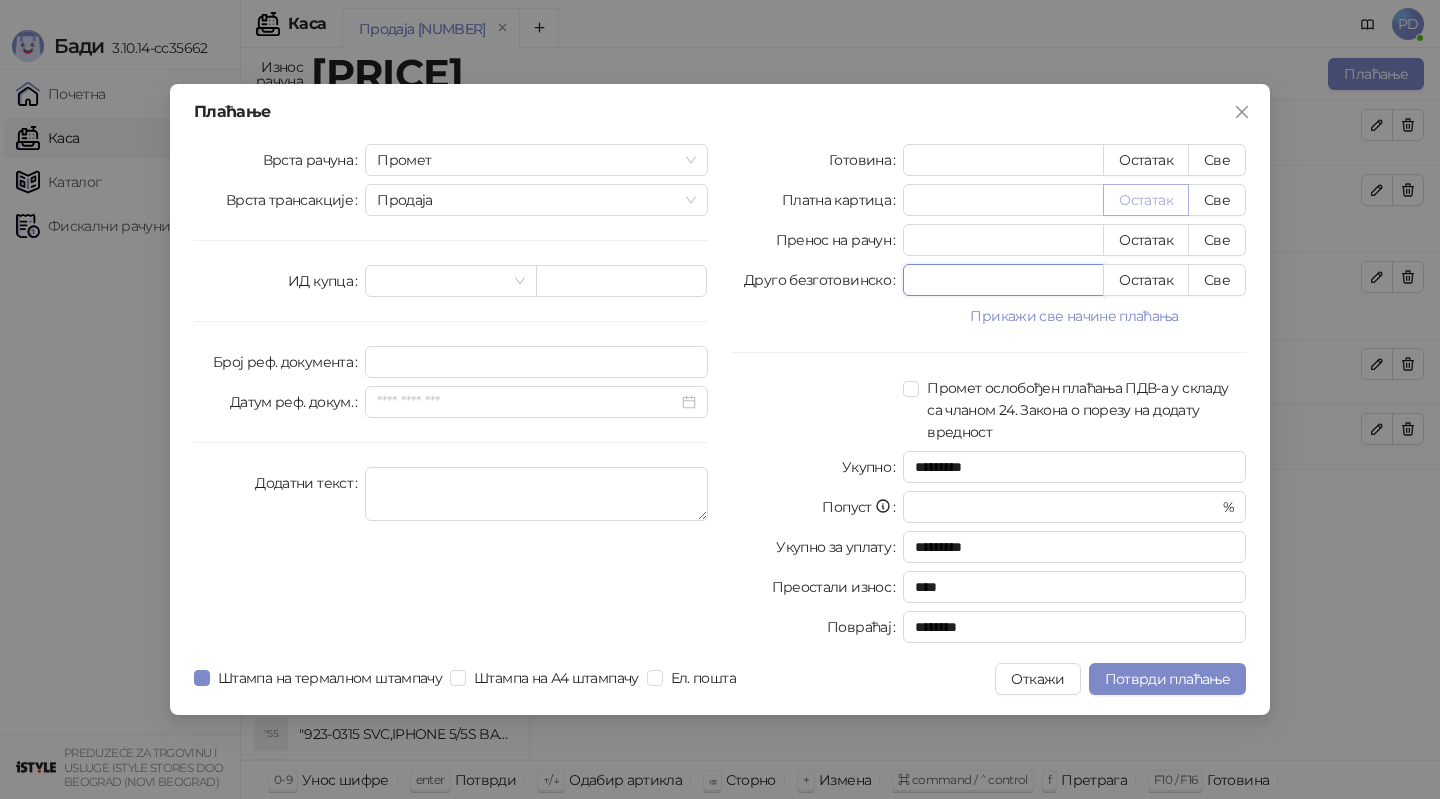 type on "****" 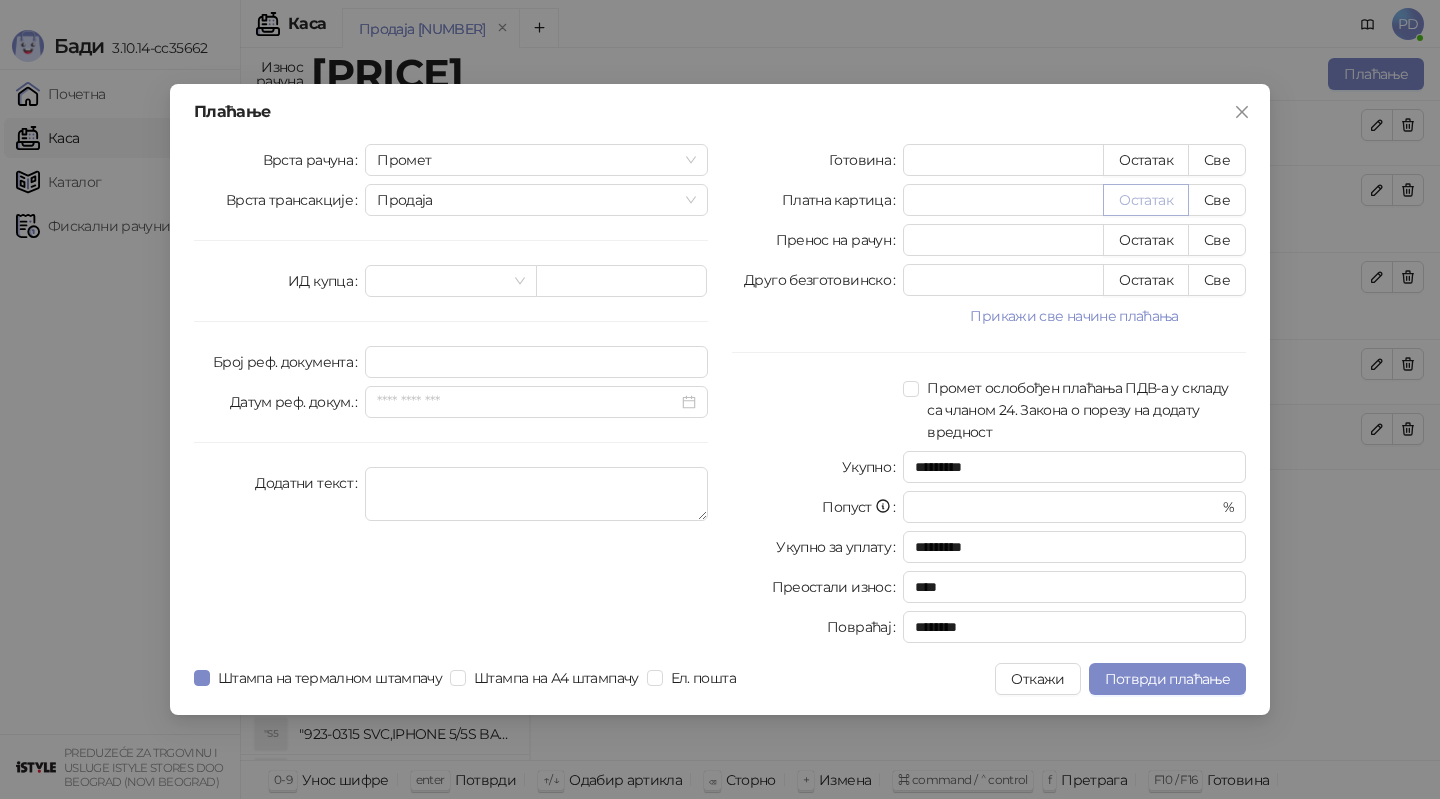 click on "Остатак" at bounding box center [1146, 200] 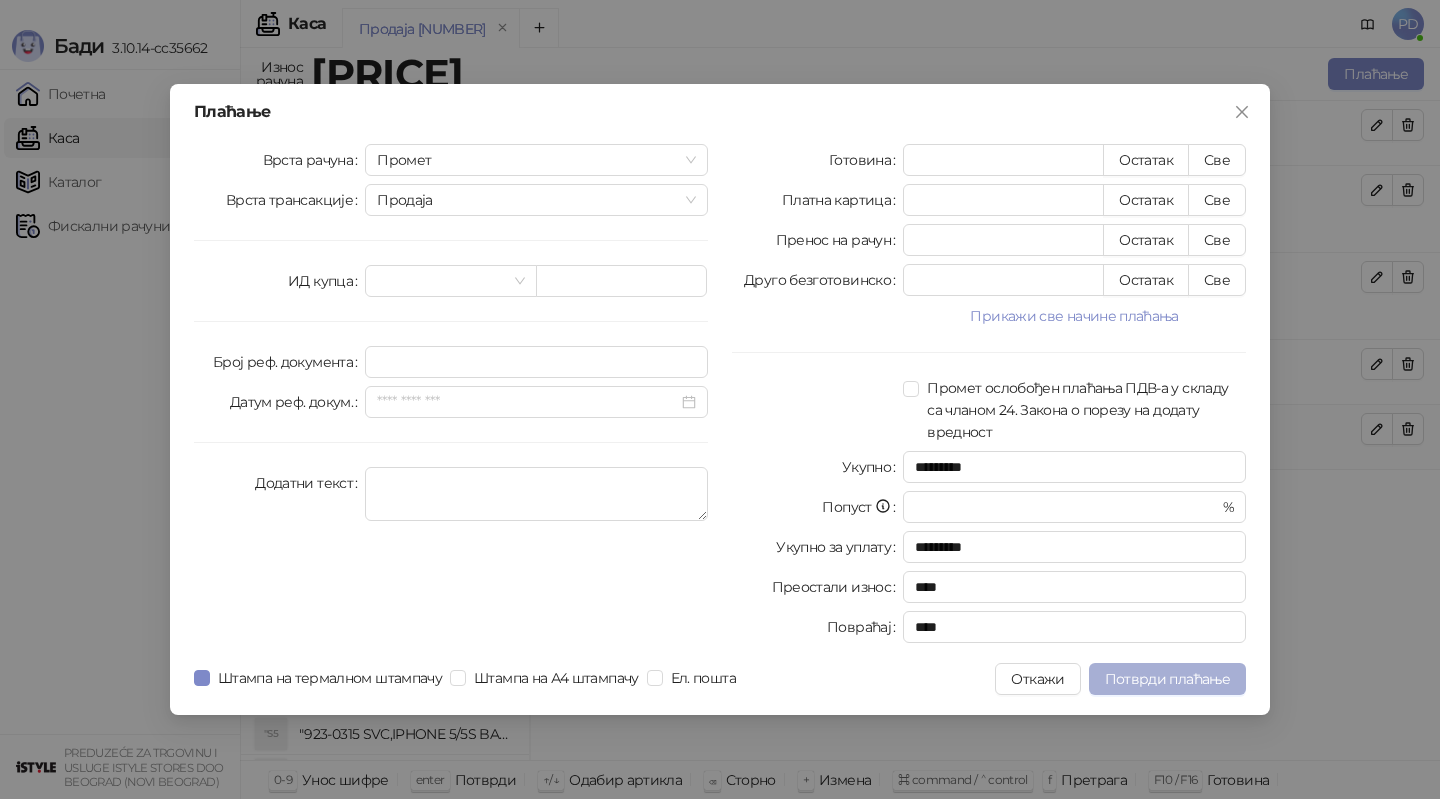 click on "Потврди плаћање" at bounding box center (1167, 679) 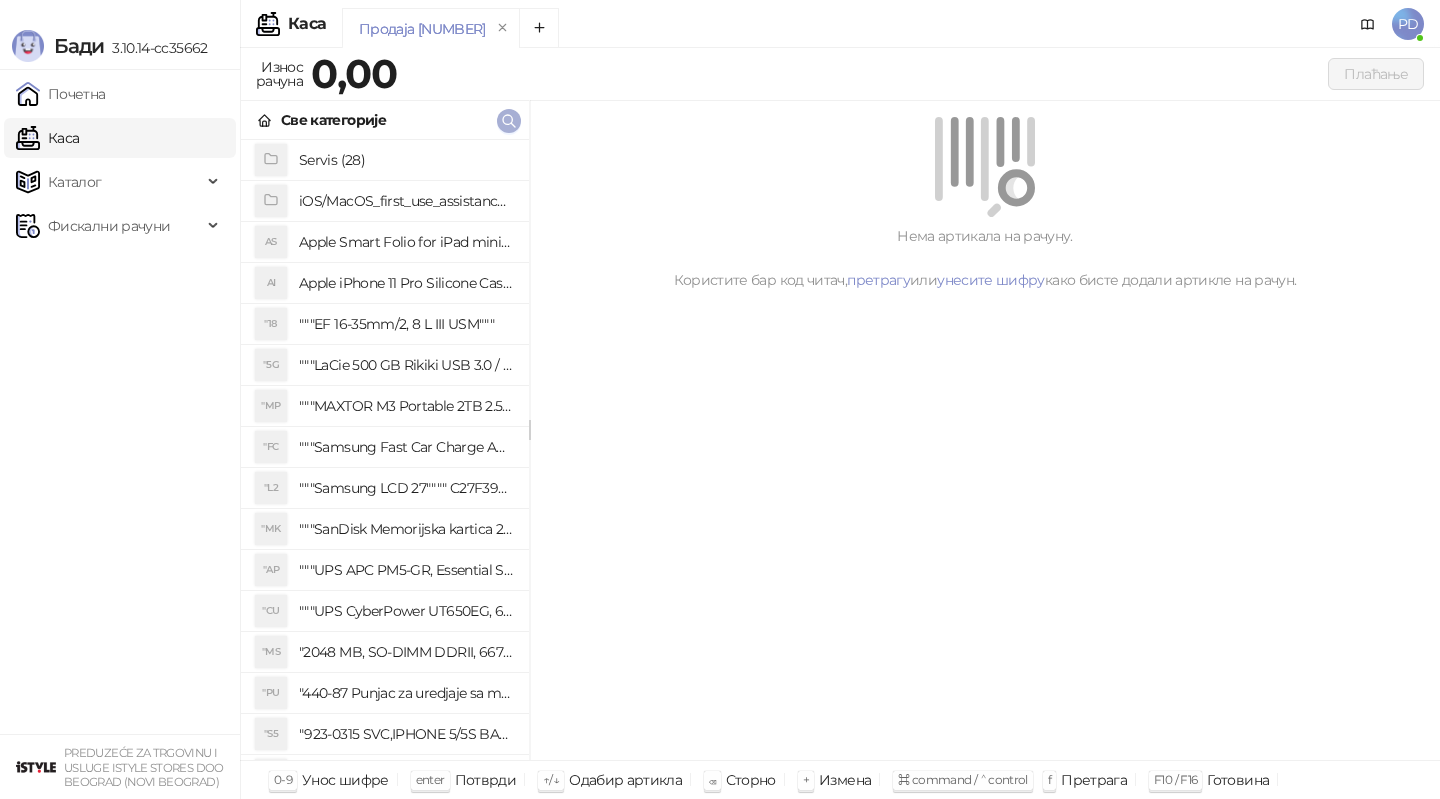 click 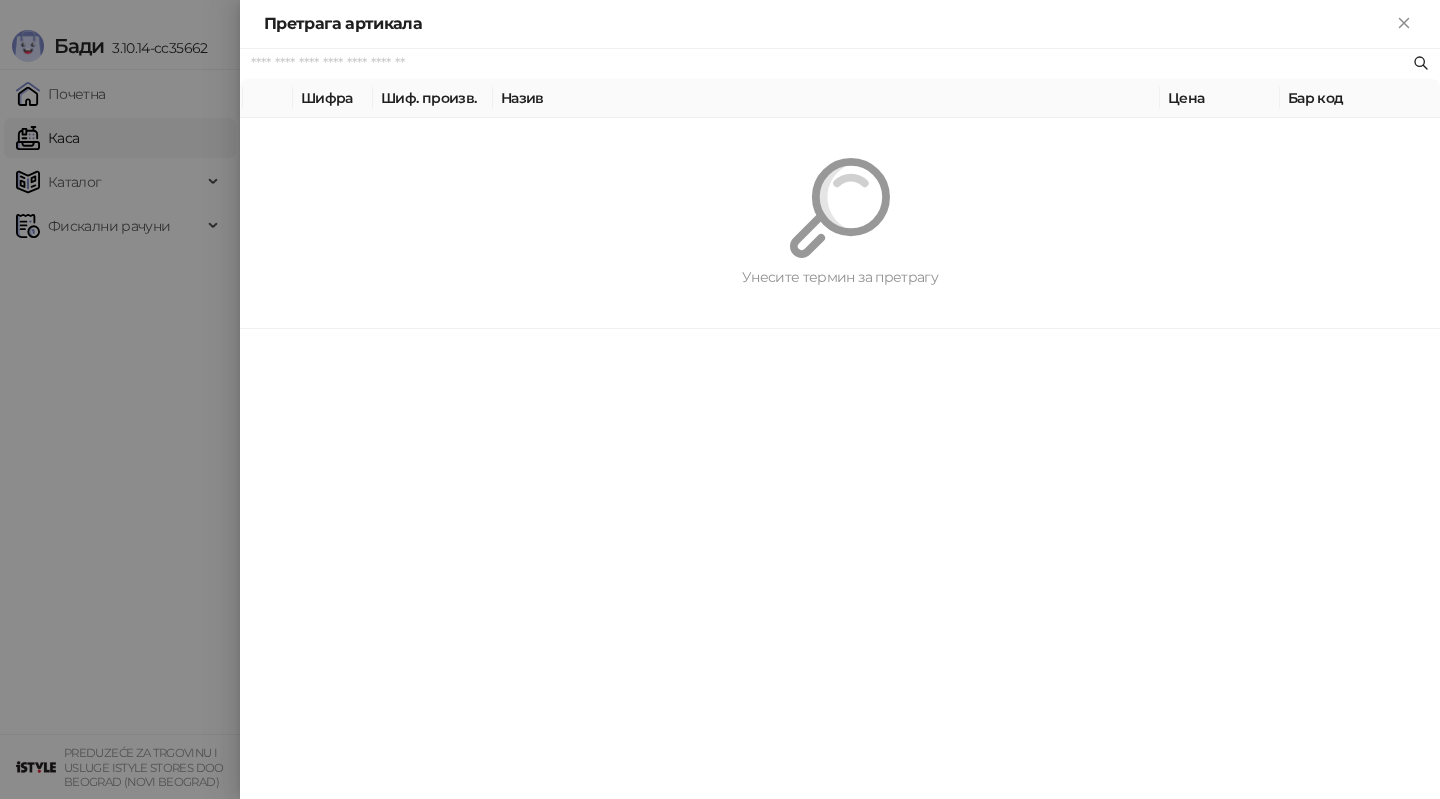 paste on "**********" 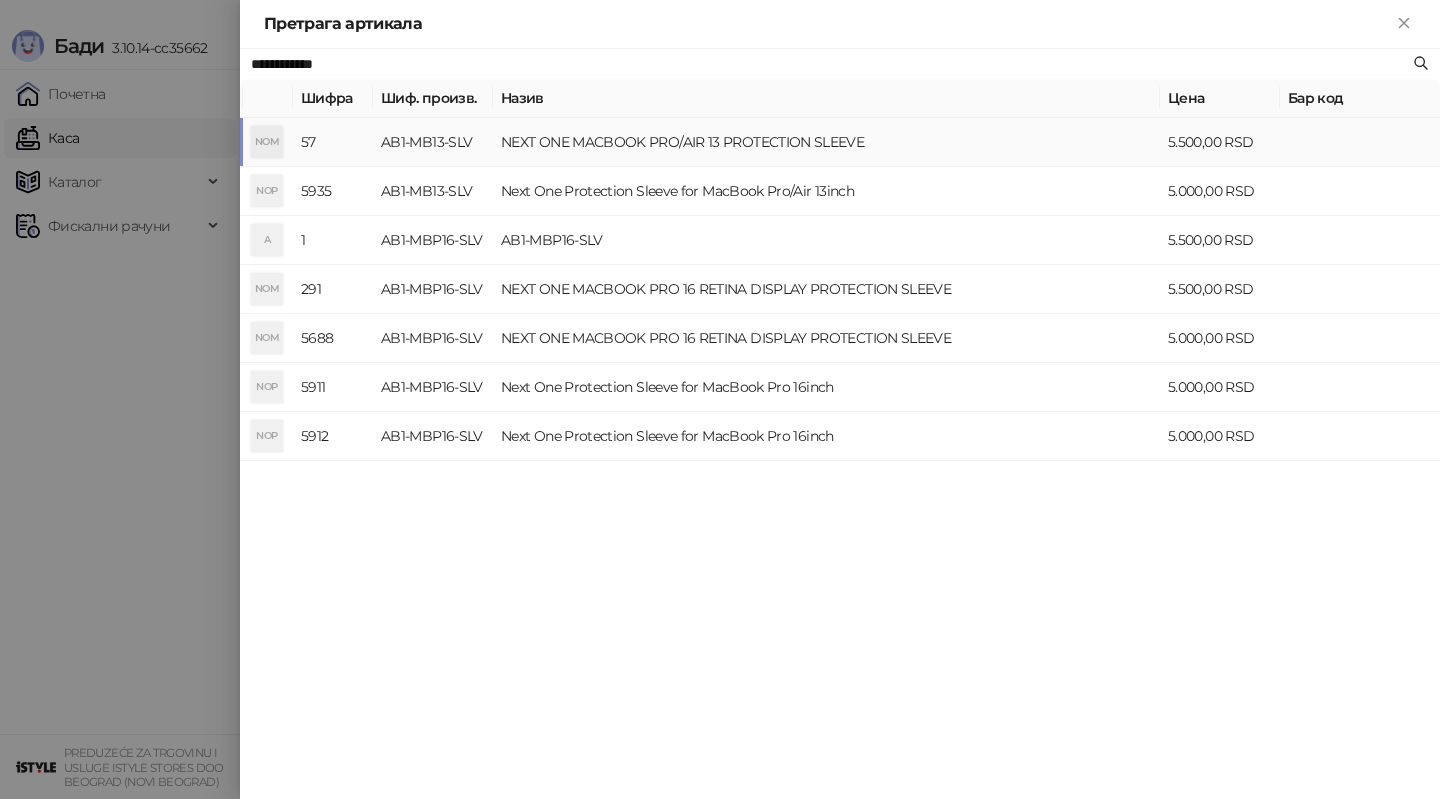 type on "**********" 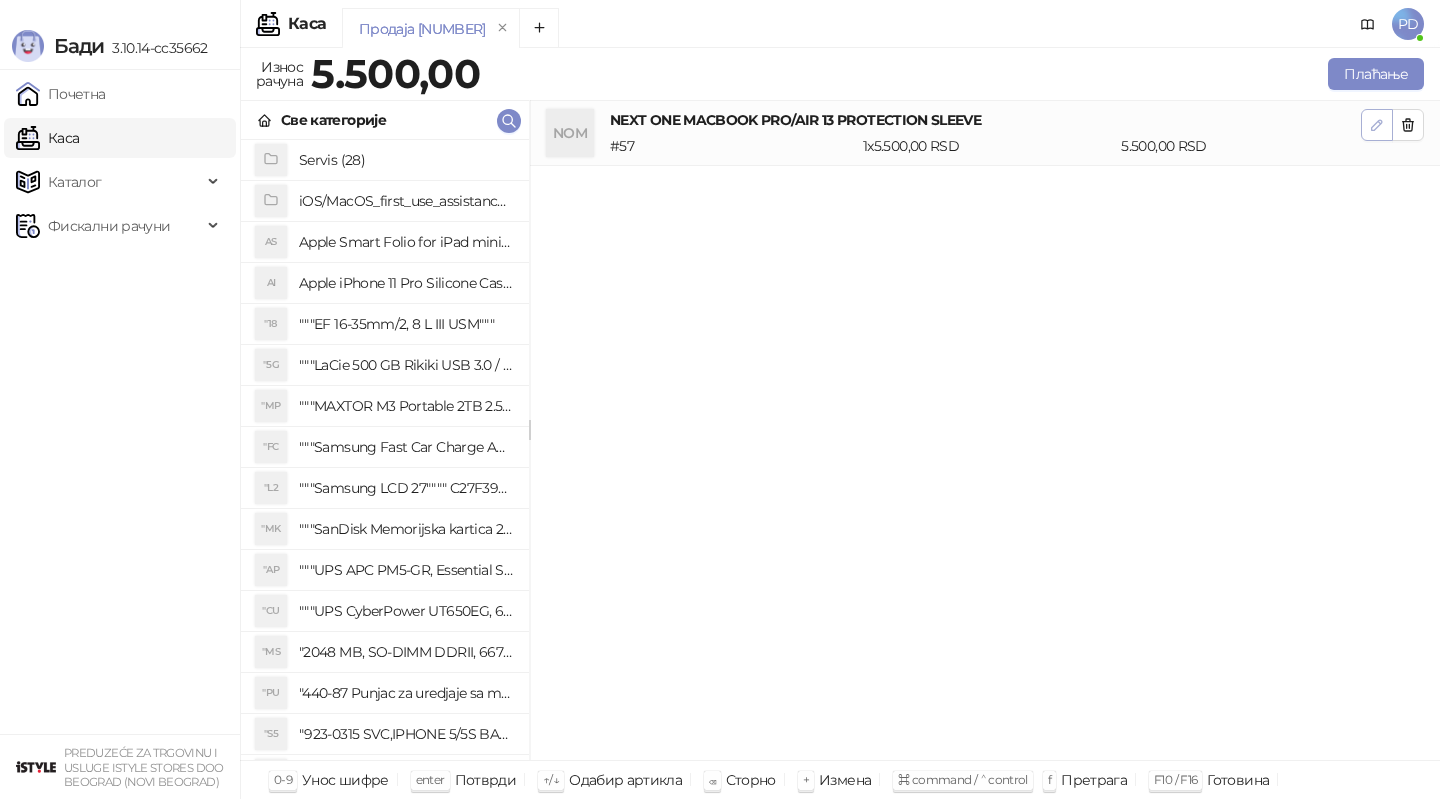 click 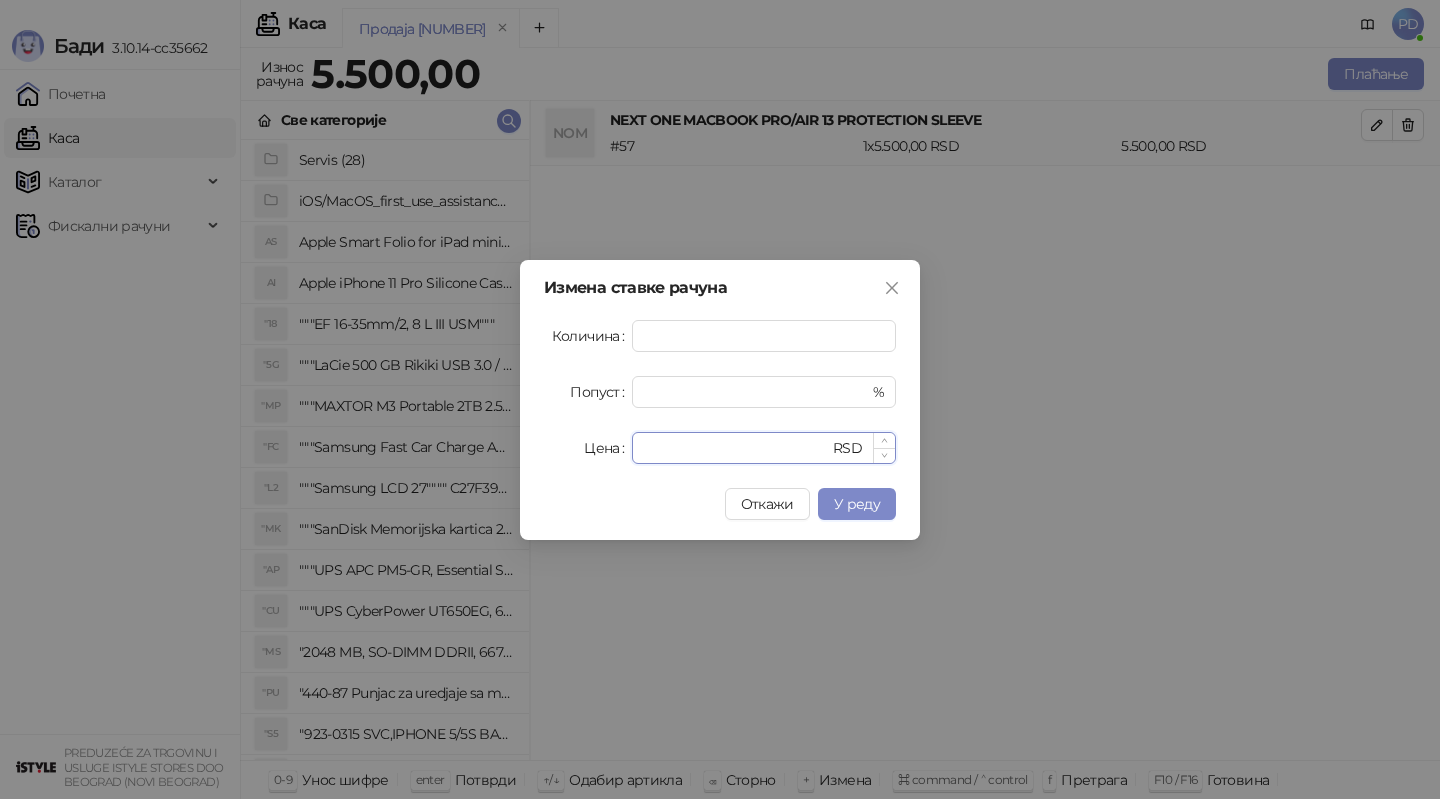 click on "****" at bounding box center [736, 448] 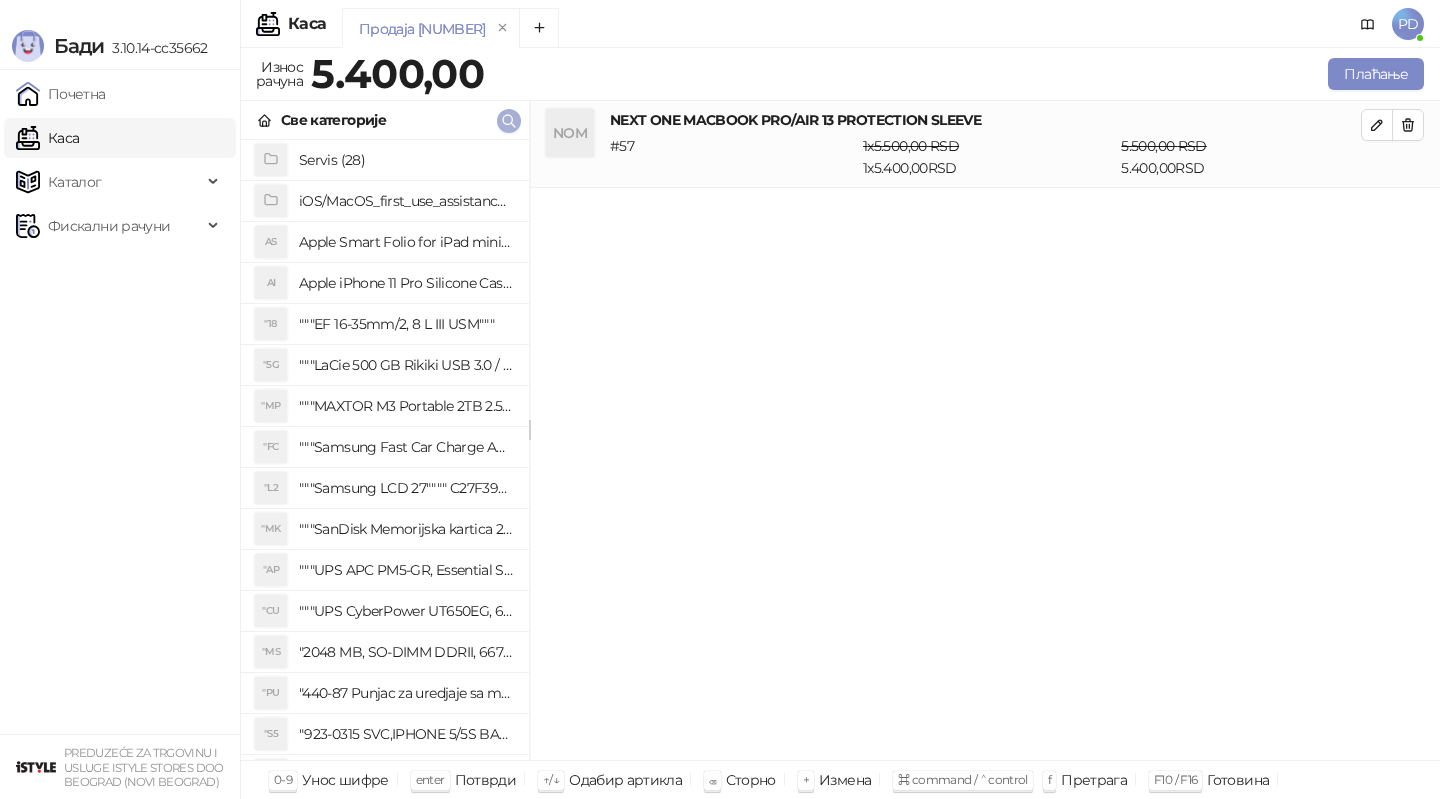 click 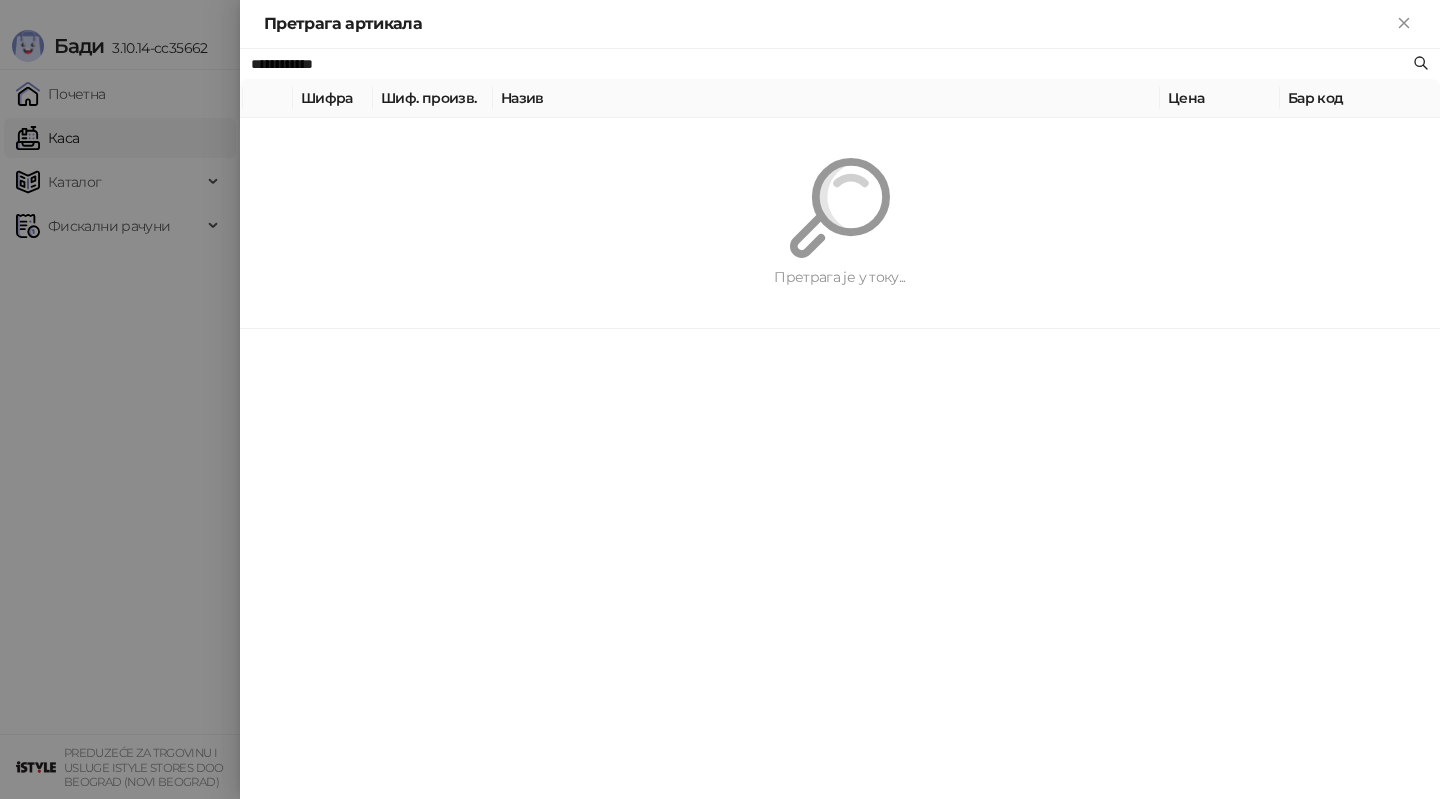 paste on "*******" 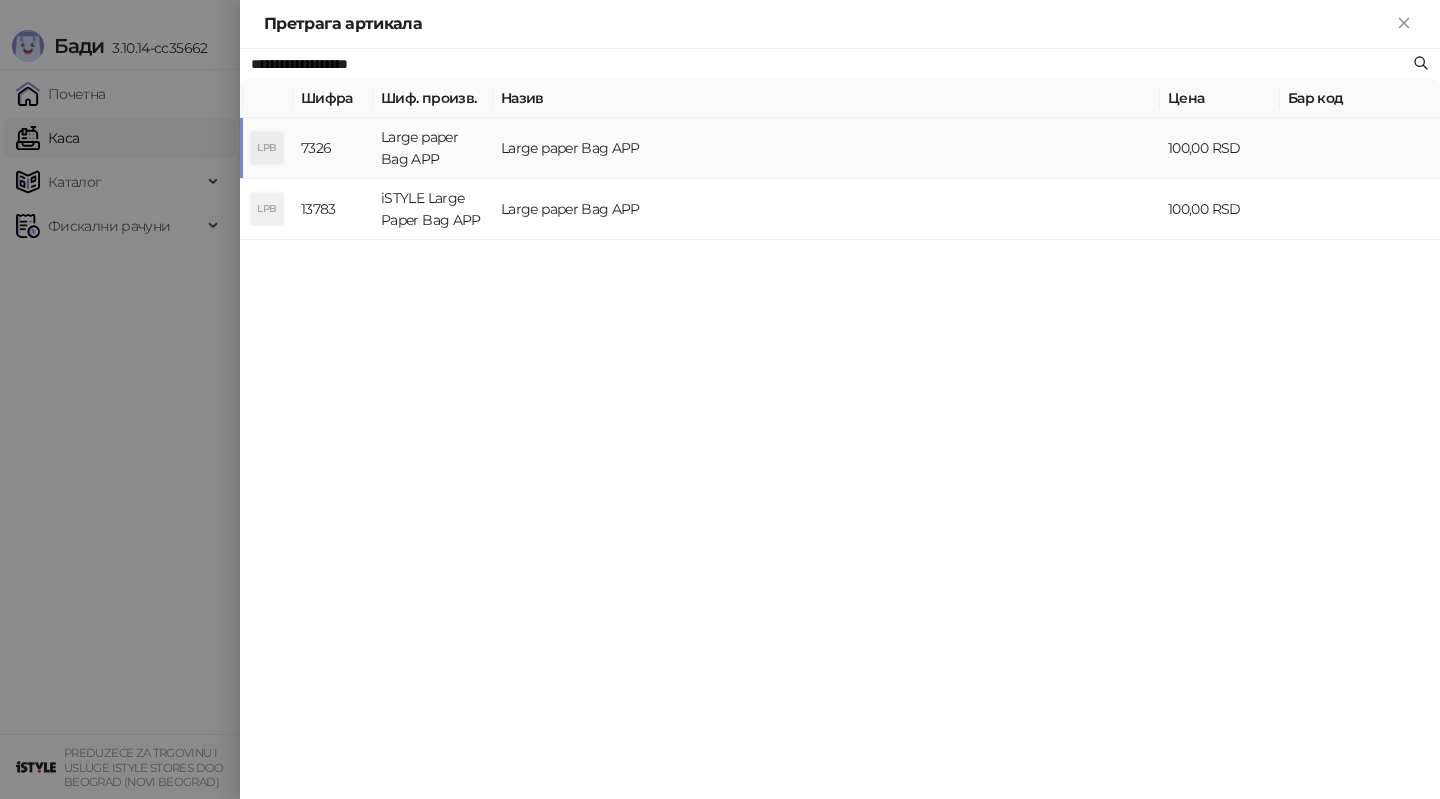 type on "**********" 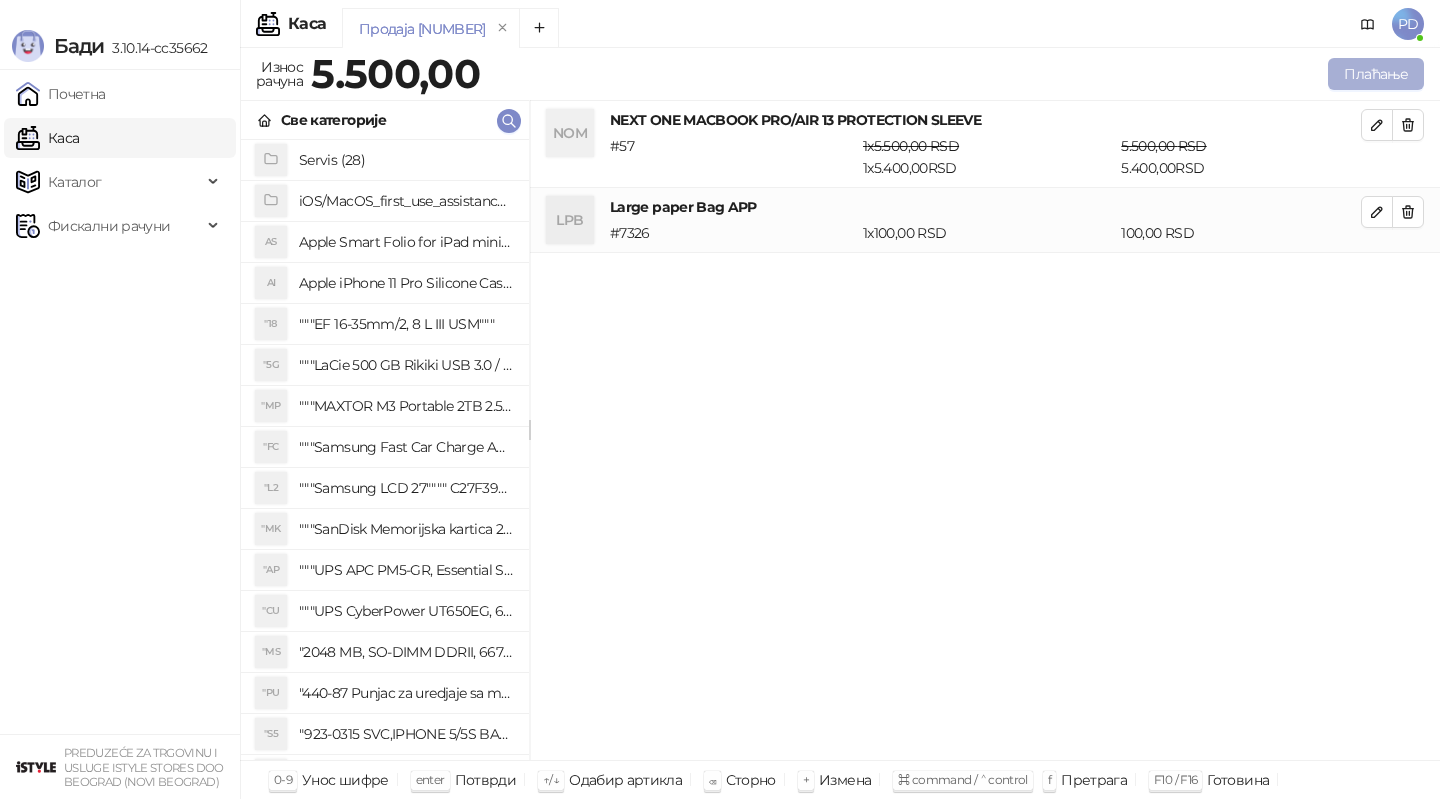 click on "Плаћање" at bounding box center (1376, 74) 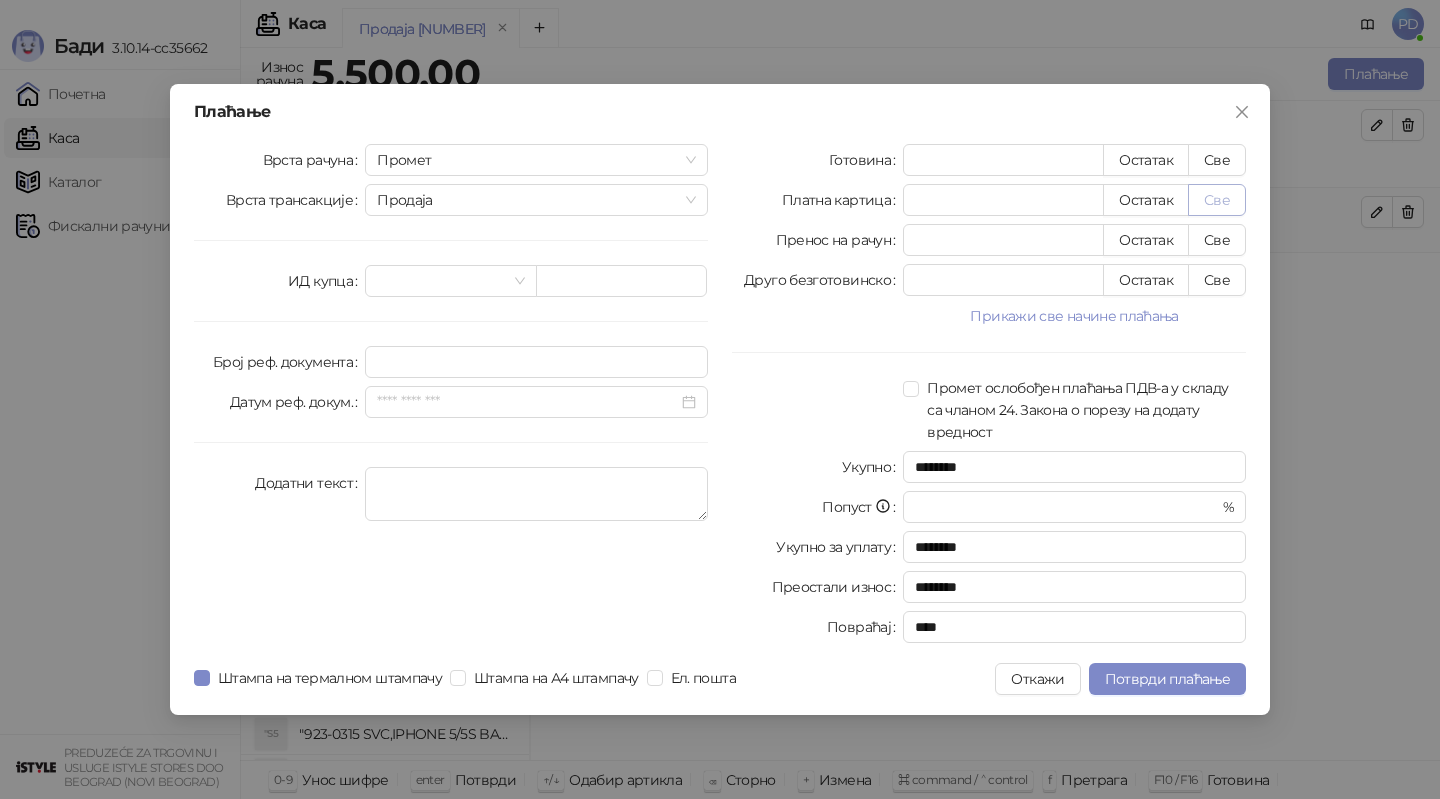 click on "Све" at bounding box center [1217, 200] 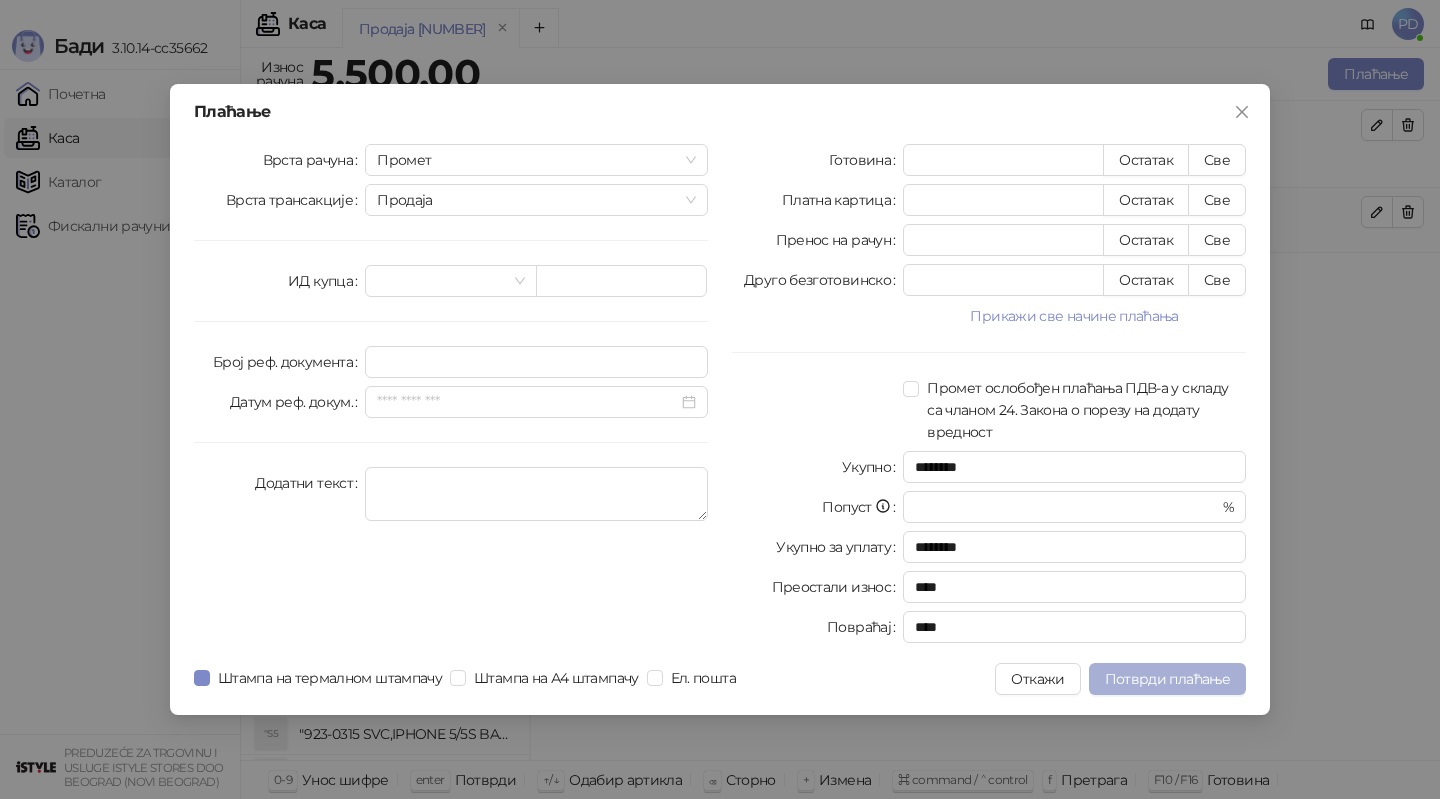 click on "Потврди плаћање" at bounding box center (1167, 679) 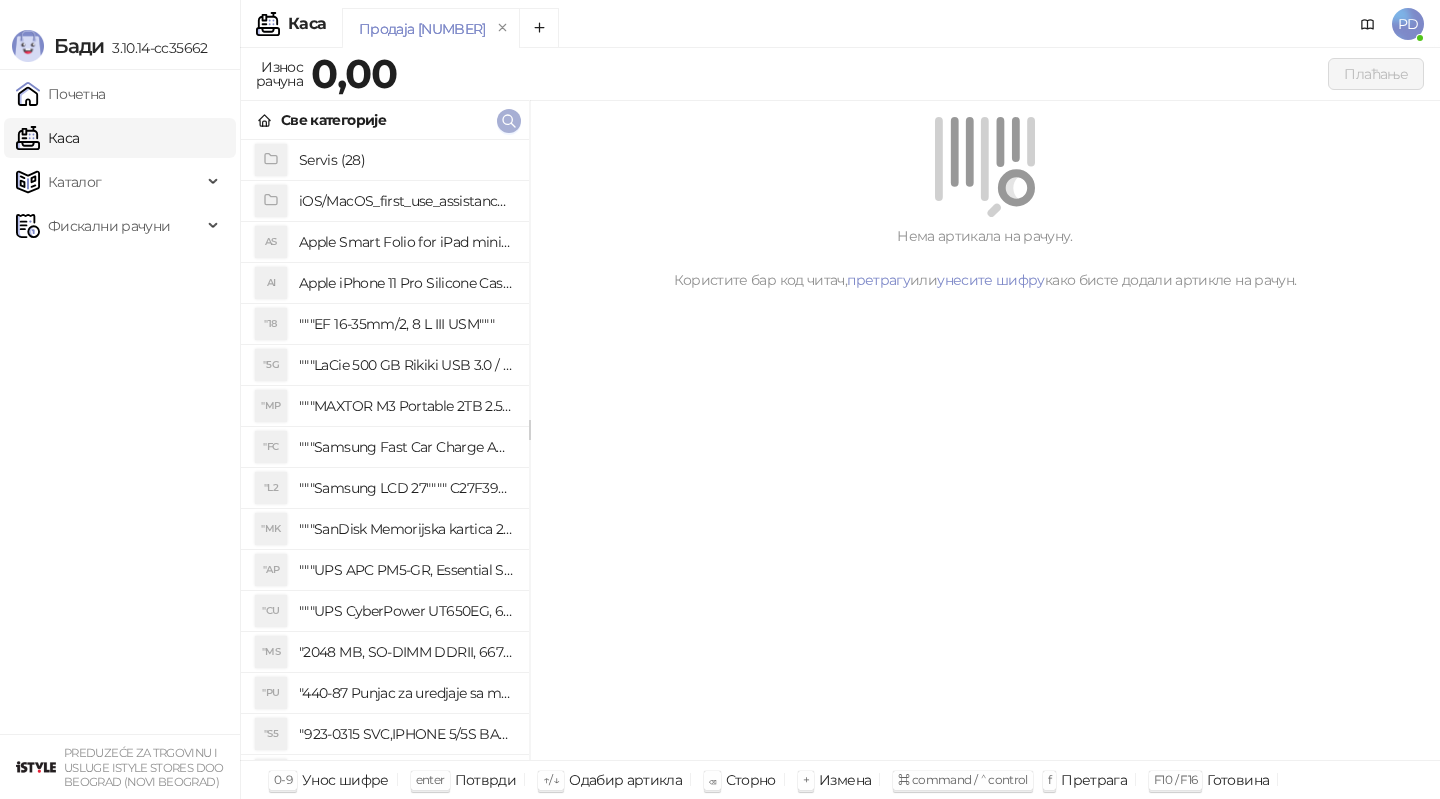 click 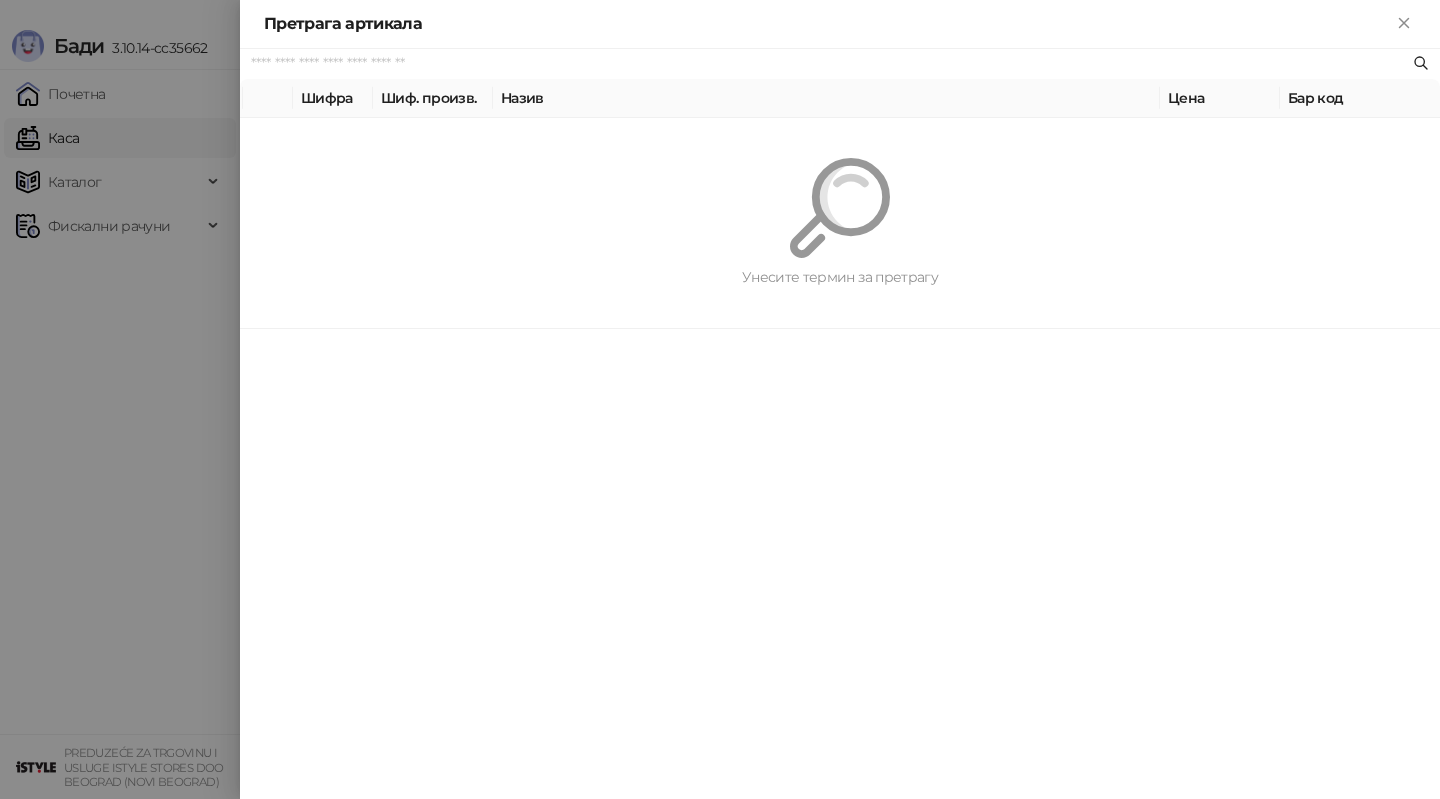 paste on "**********" 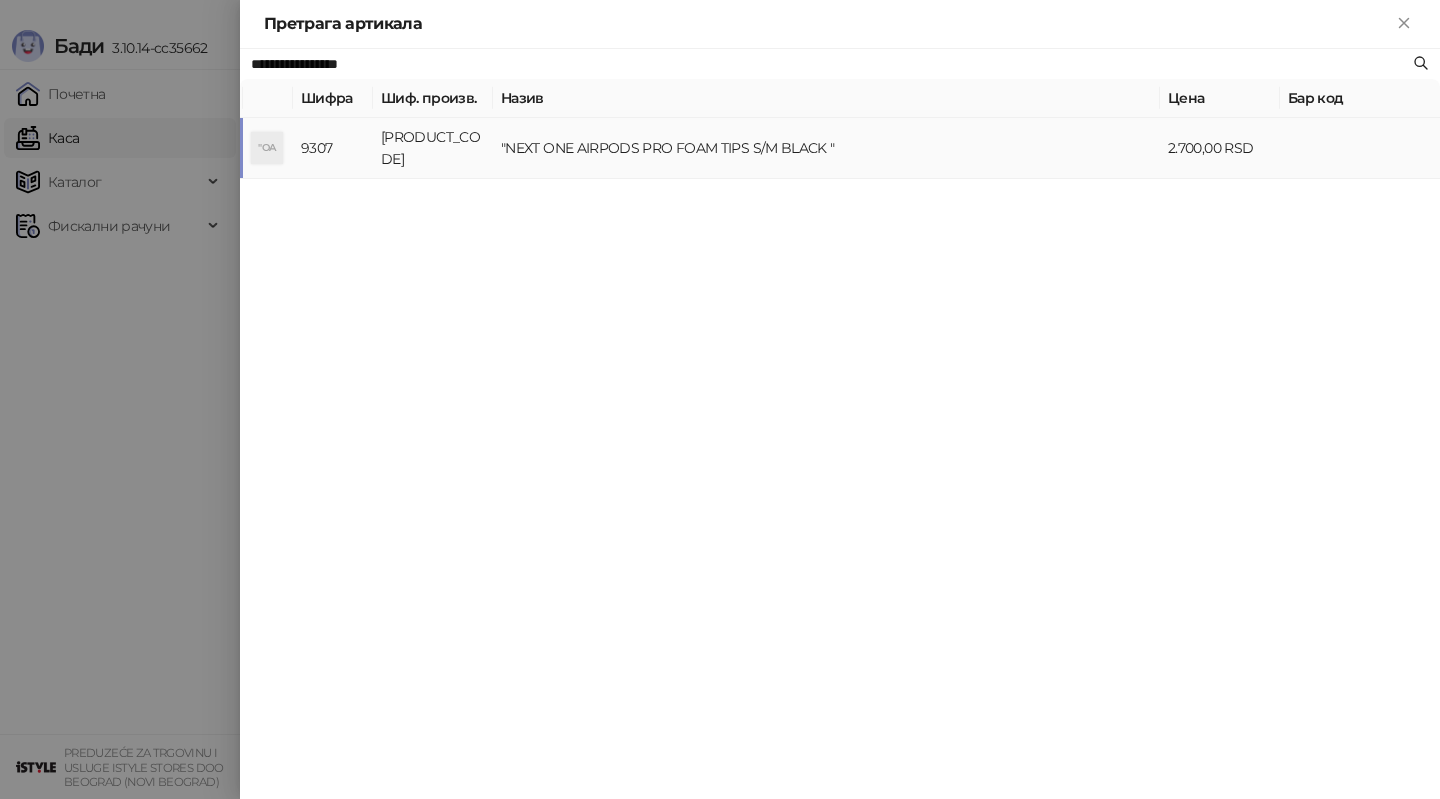 type on "**********" 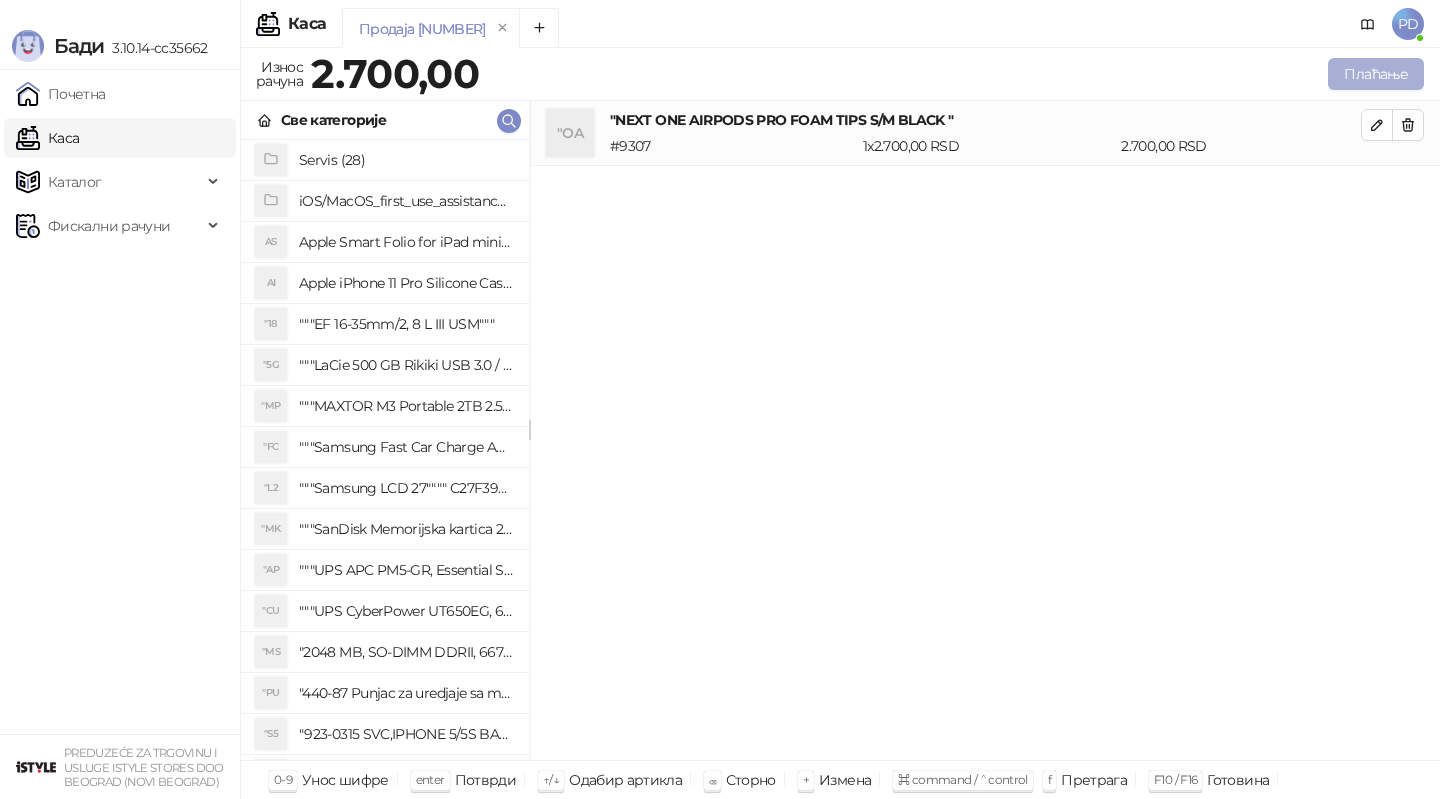 click on "Плаћање" at bounding box center (1376, 74) 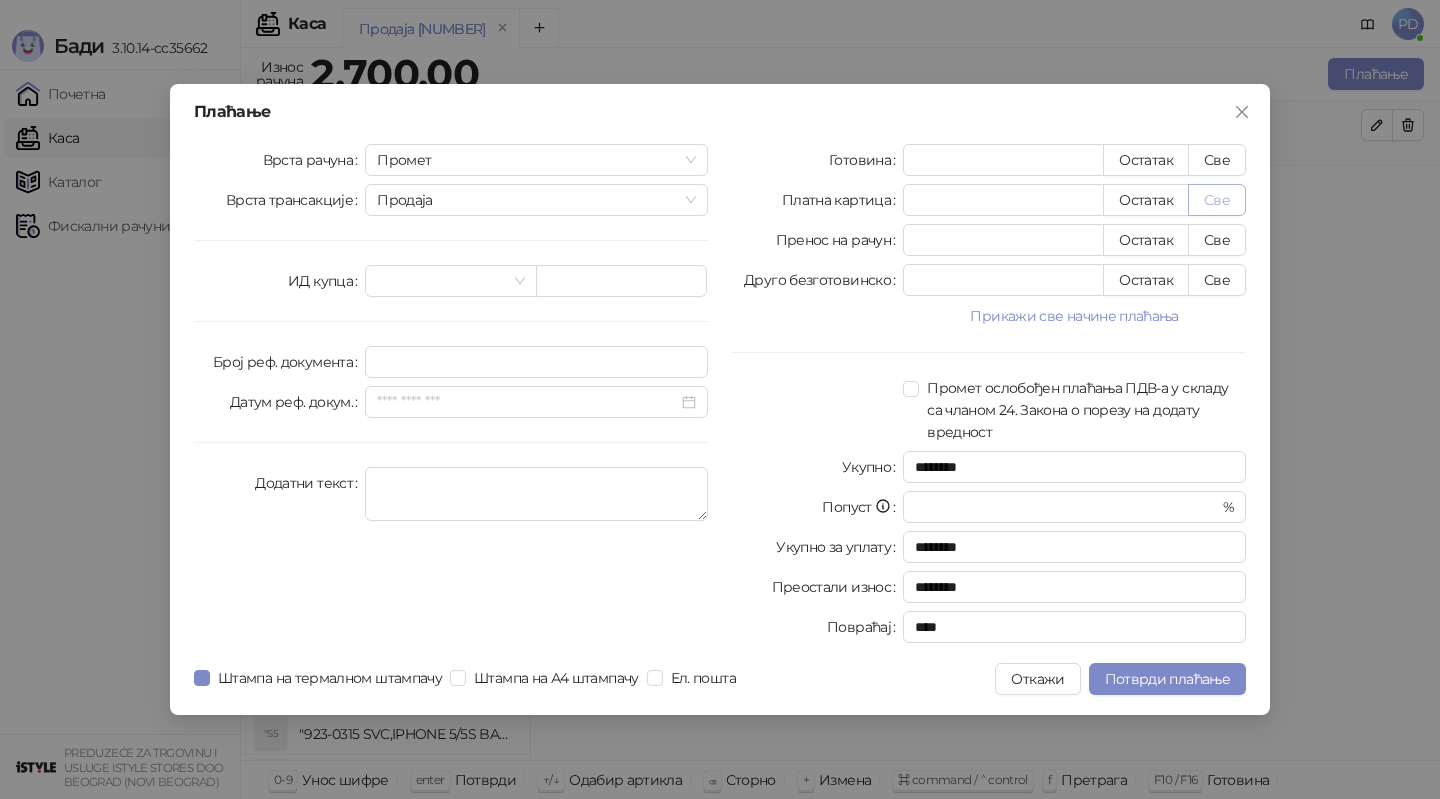 click on "Све" at bounding box center (1217, 200) 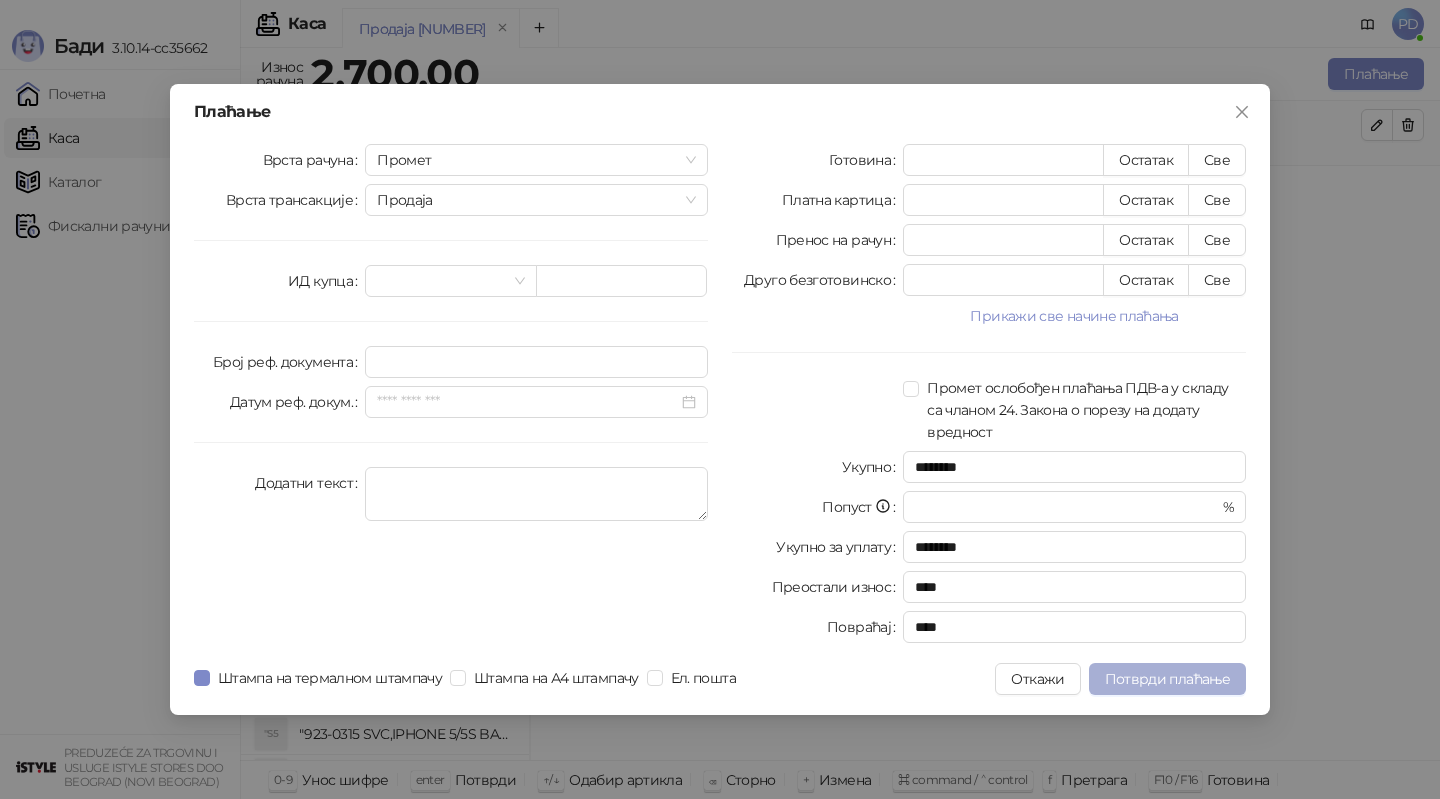 click on "Потврди плаћање" at bounding box center (1167, 679) 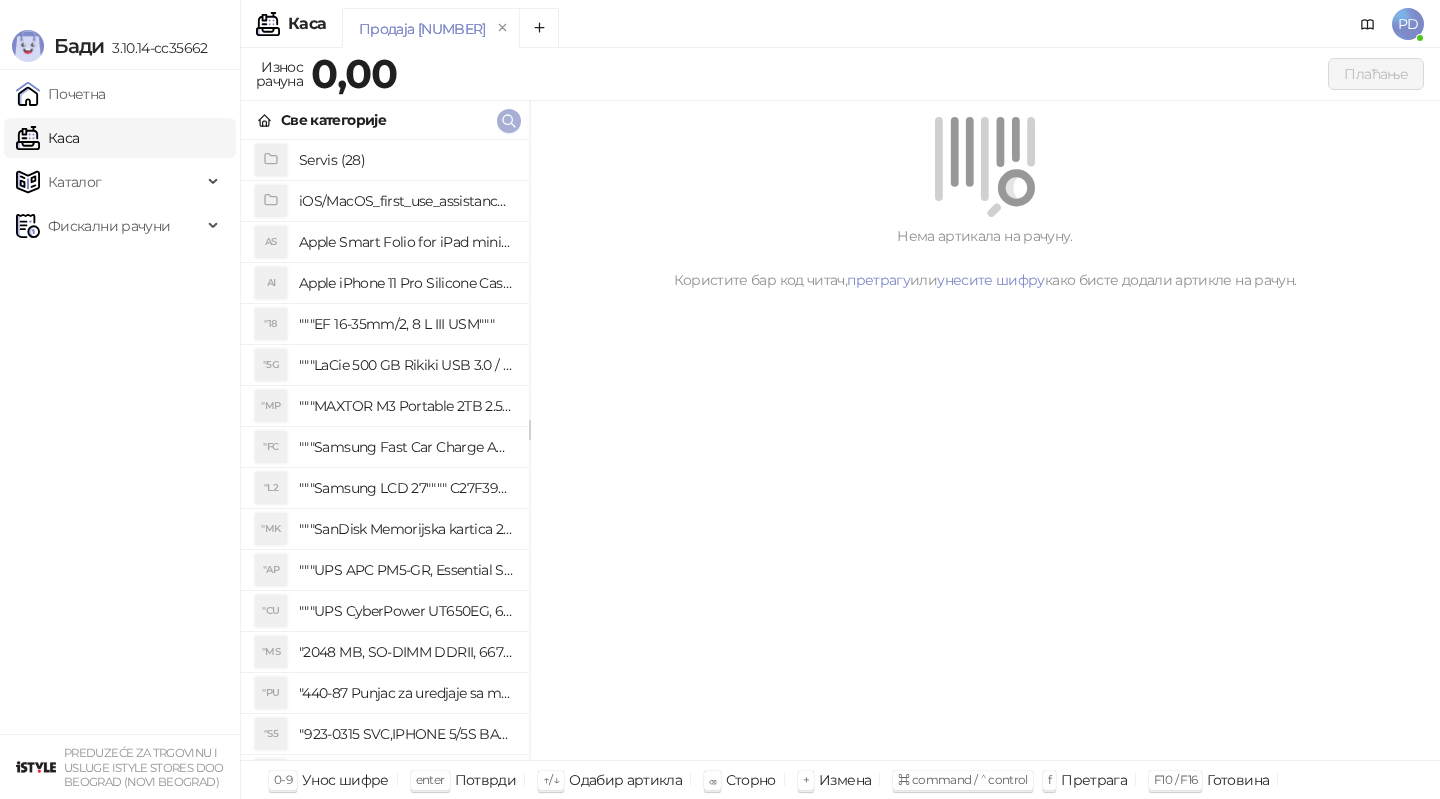 click 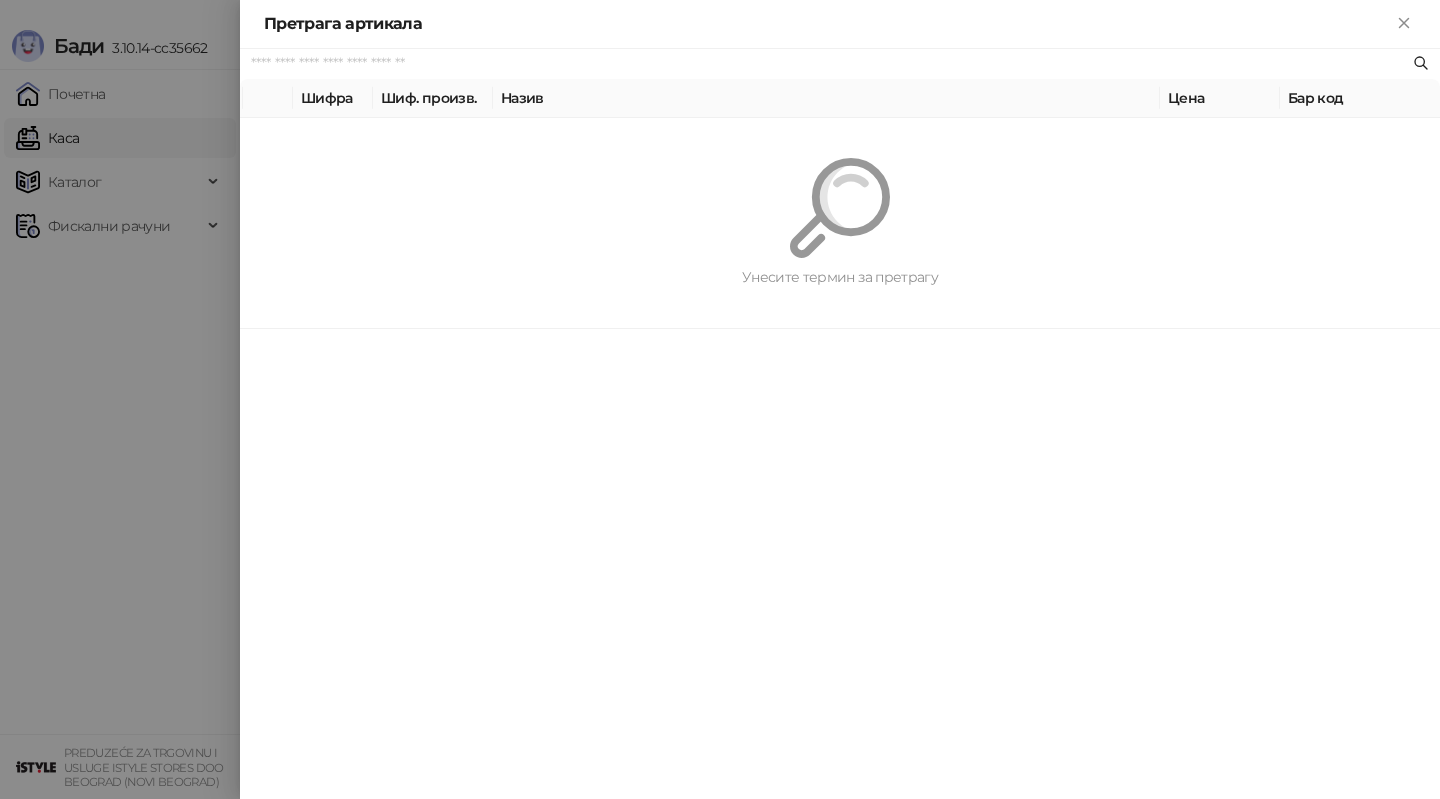 paste on "*********" 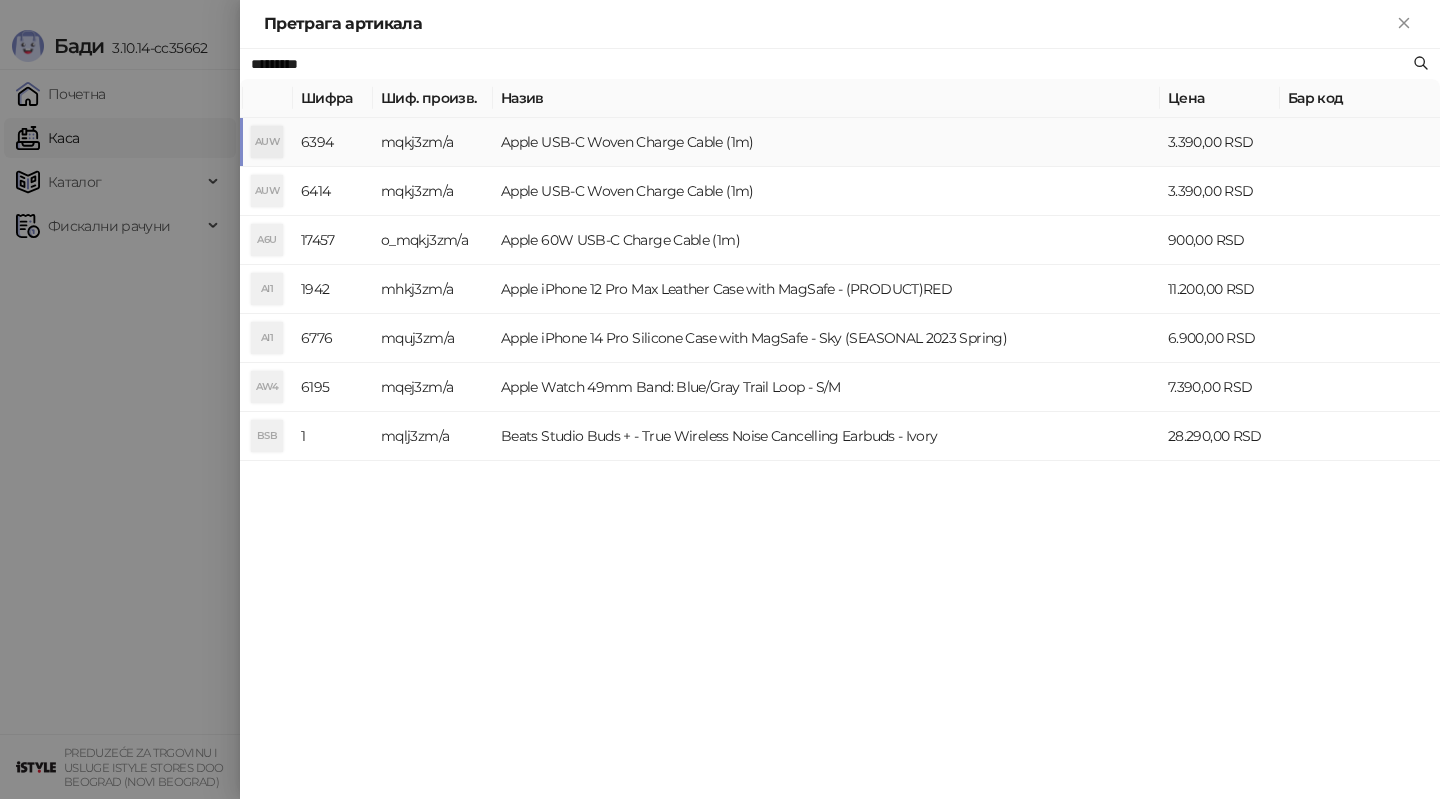 type on "*********" 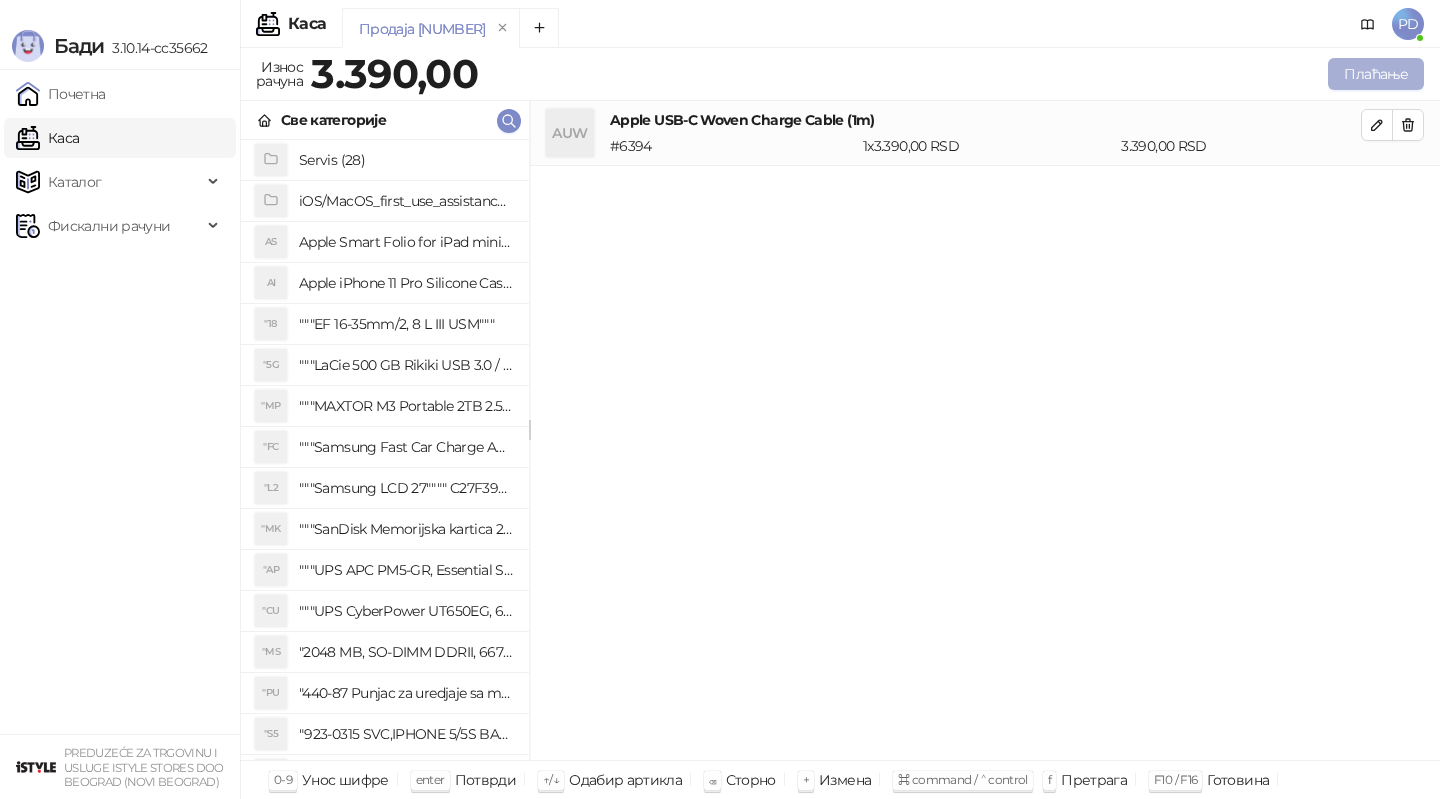 click on "Плаћање" at bounding box center (1376, 74) 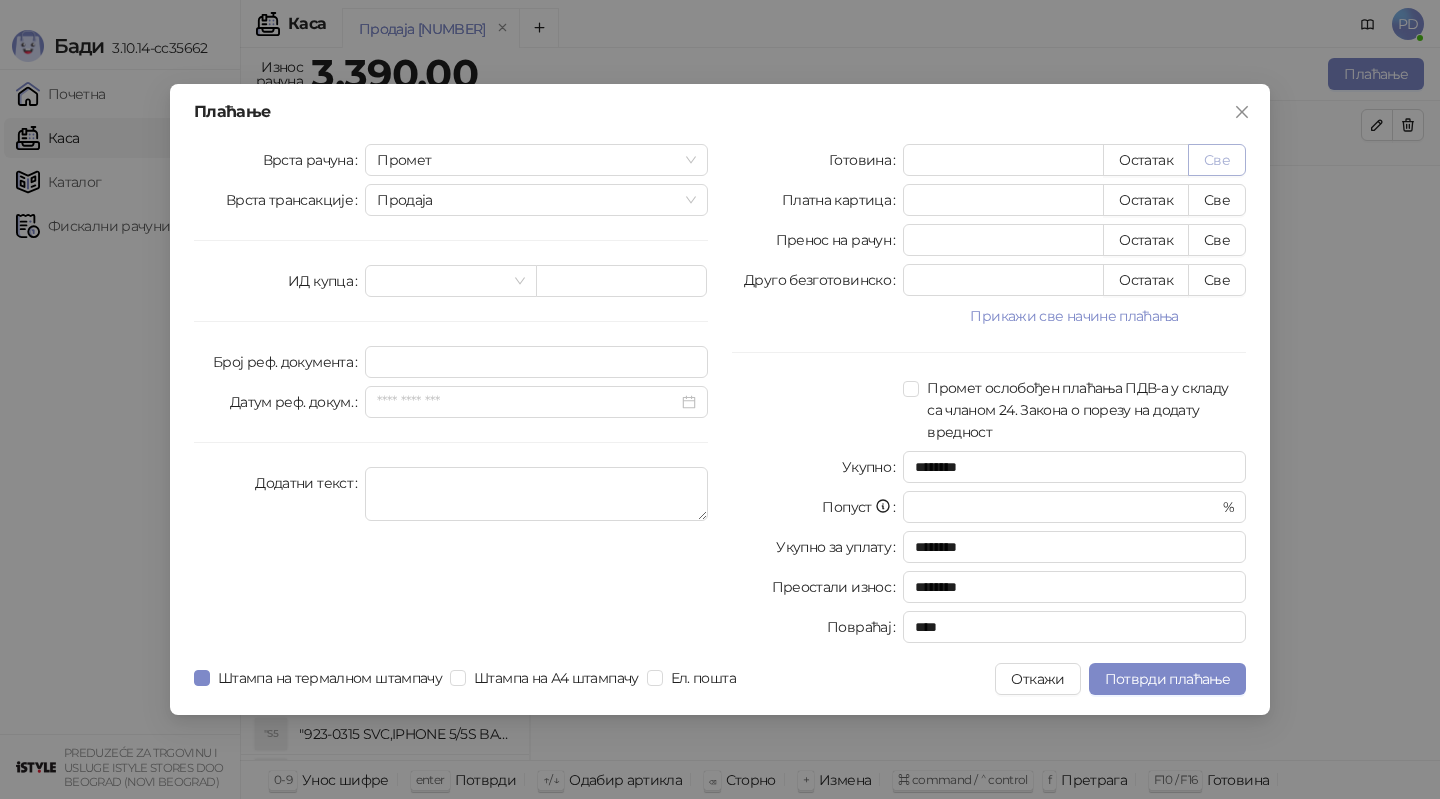 click on "Све" at bounding box center [1217, 160] 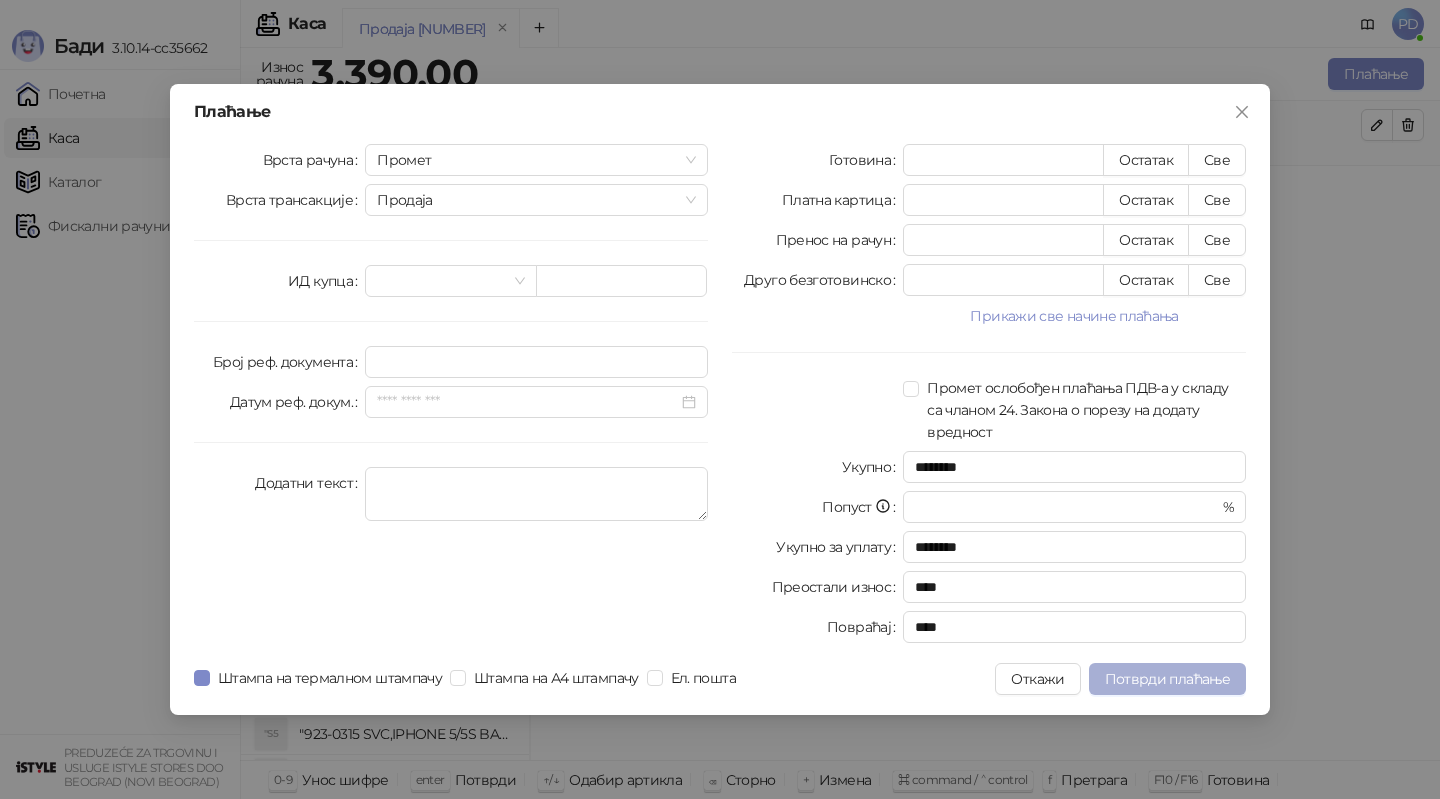 click on "Потврди плаћање" at bounding box center [1167, 679] 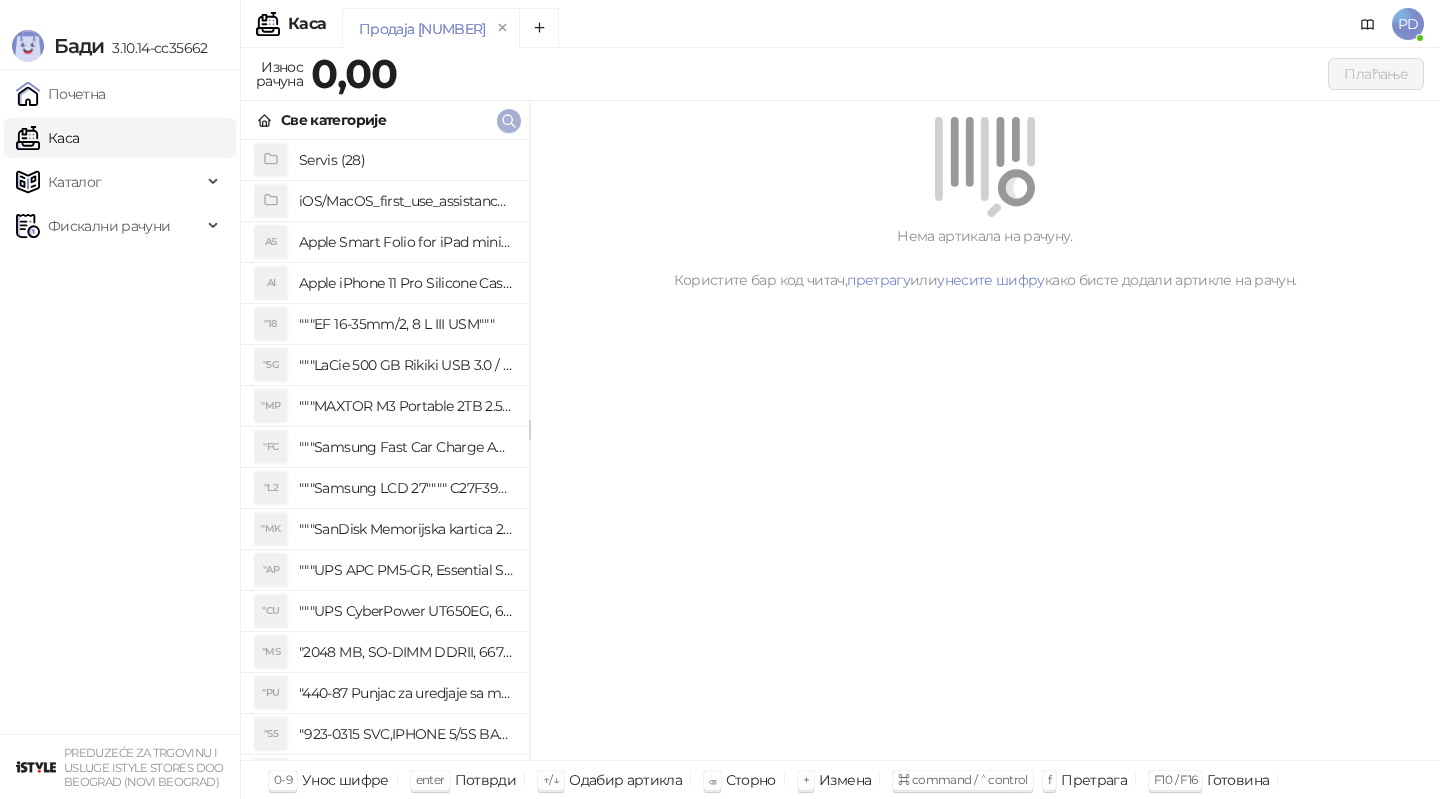 click 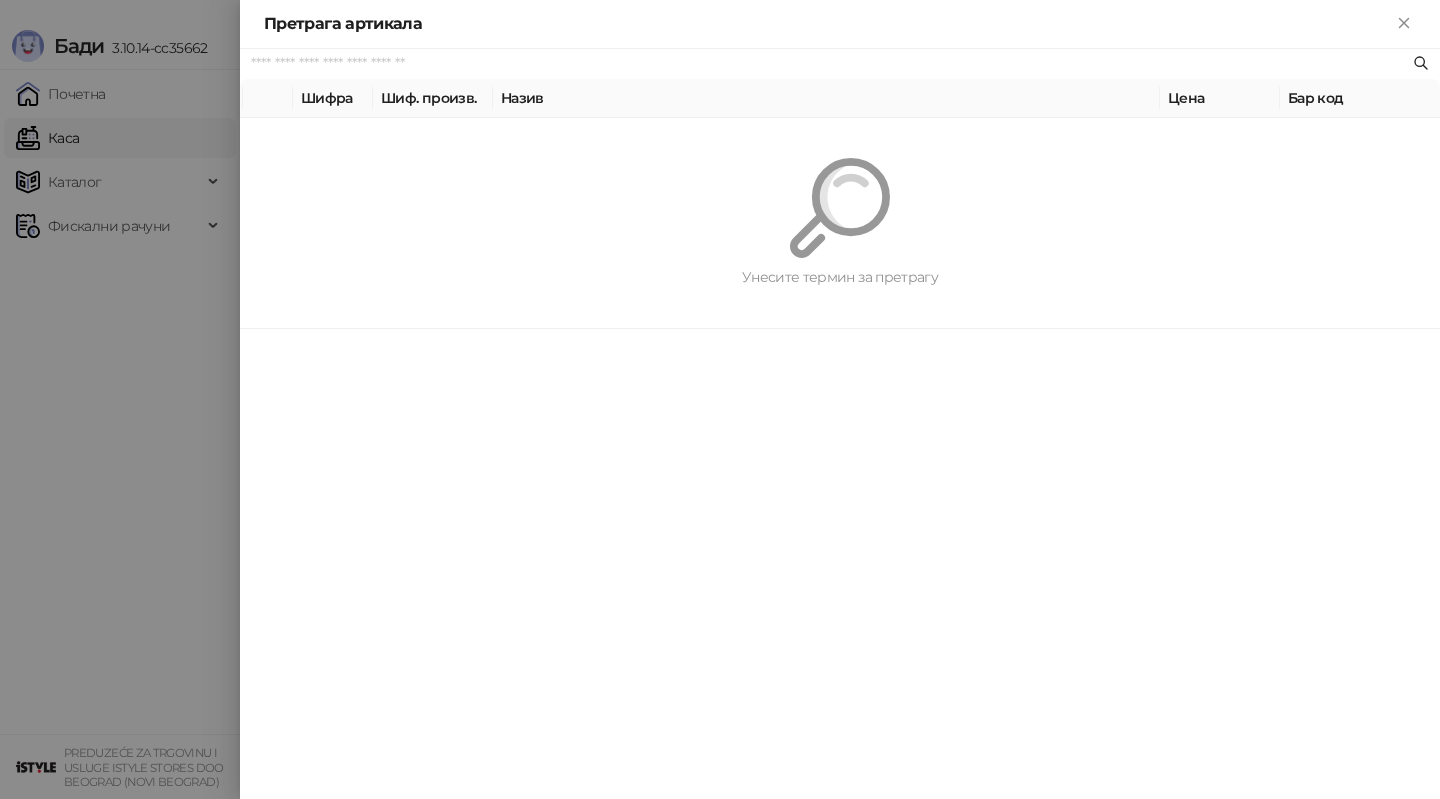 paste on "**********" 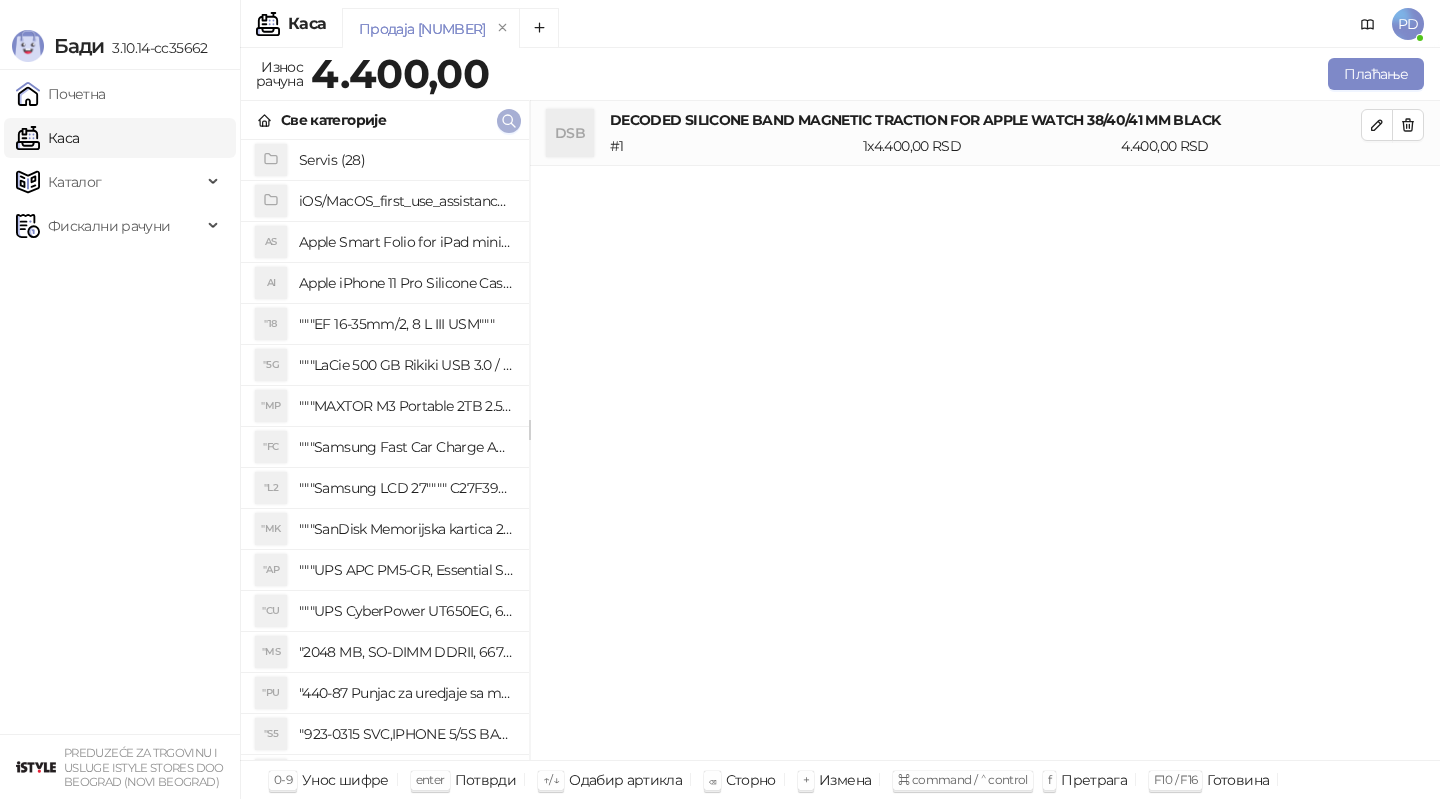 click 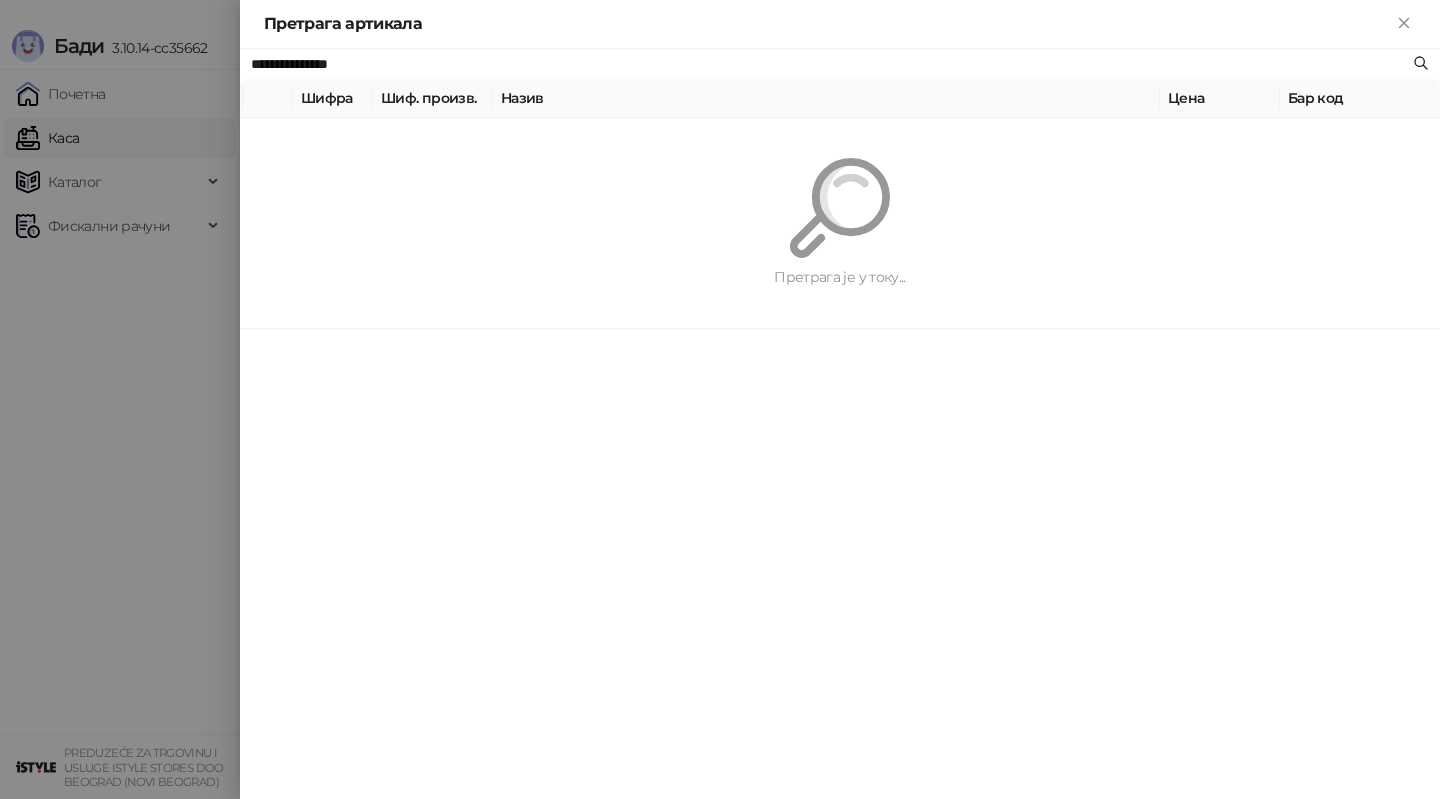 paste 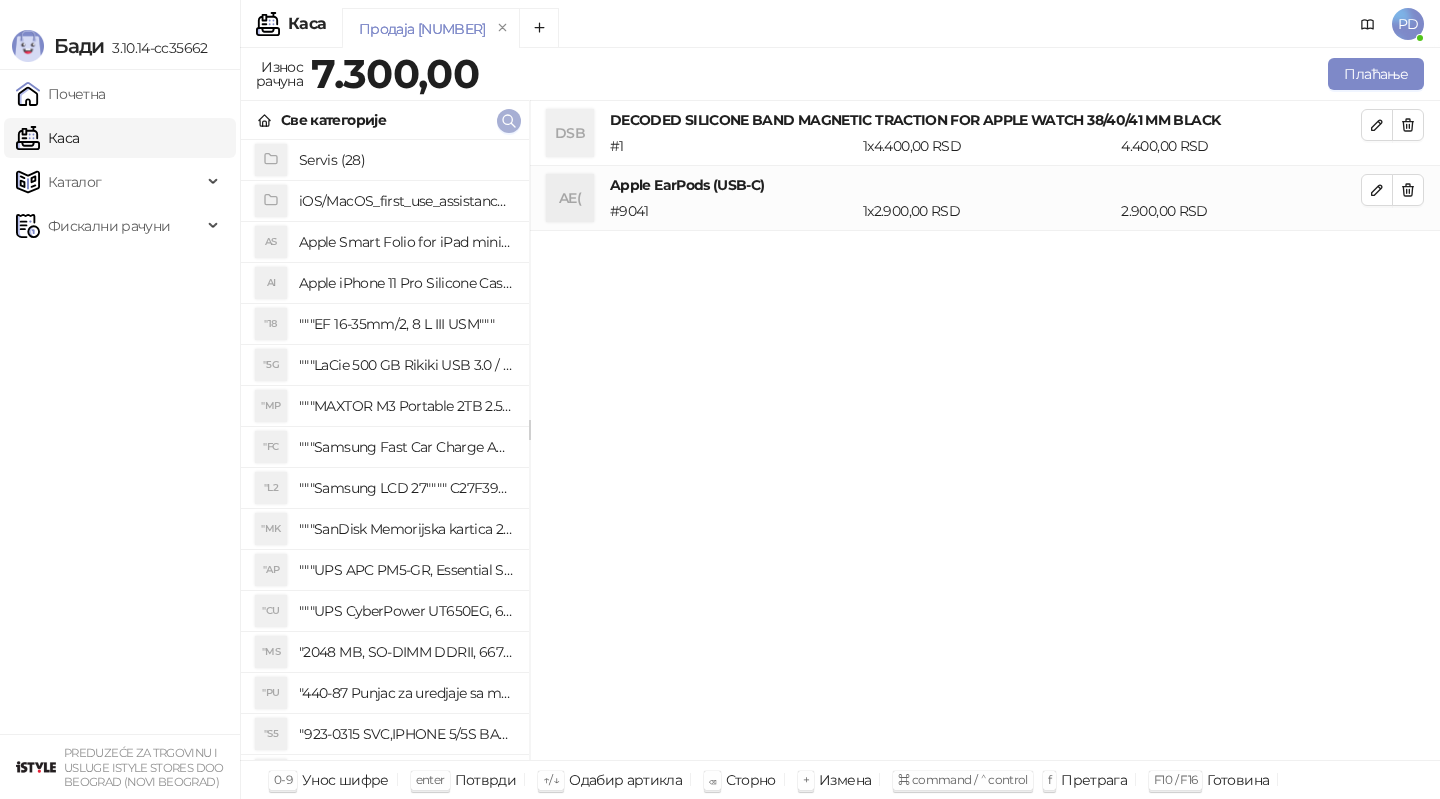 click 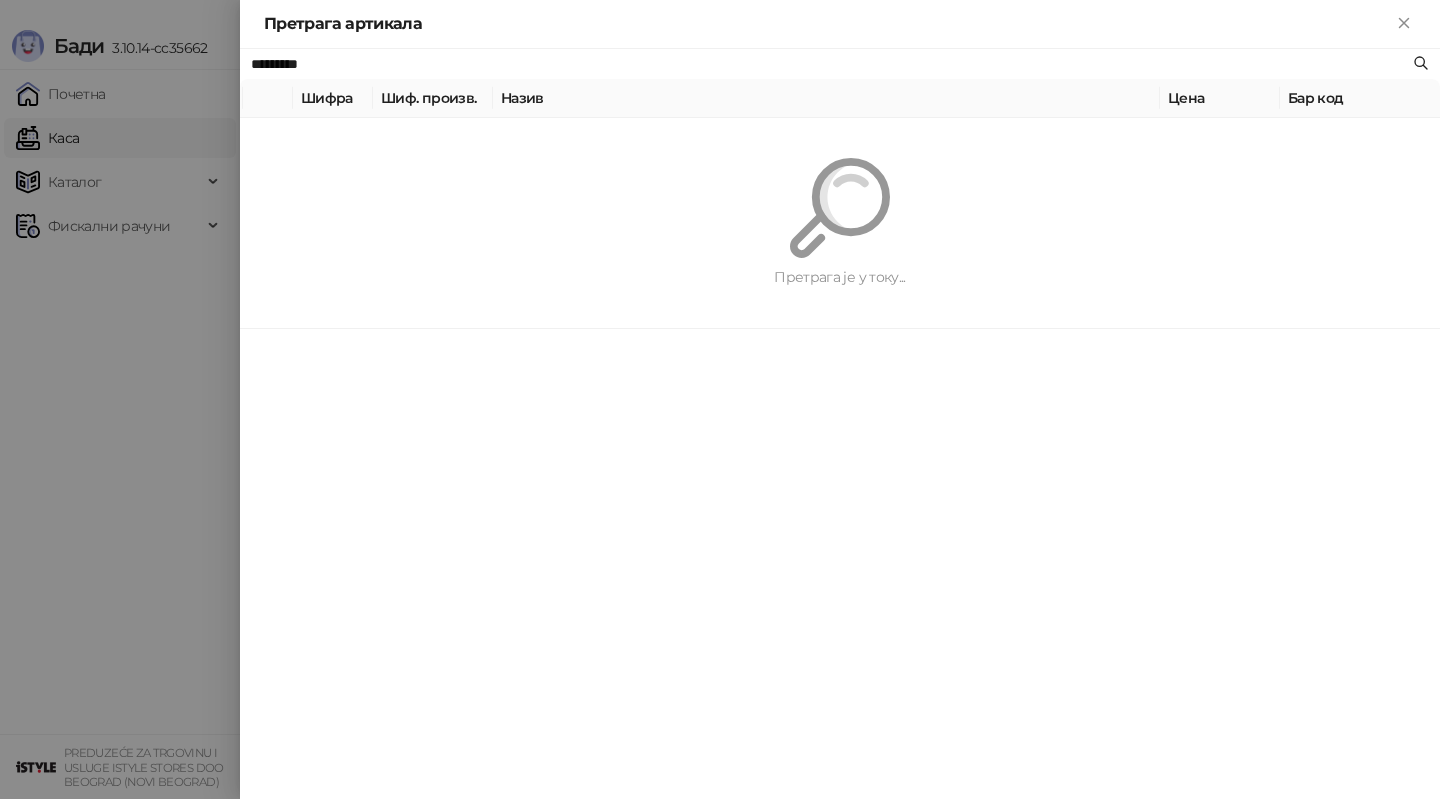 paste on "**********" 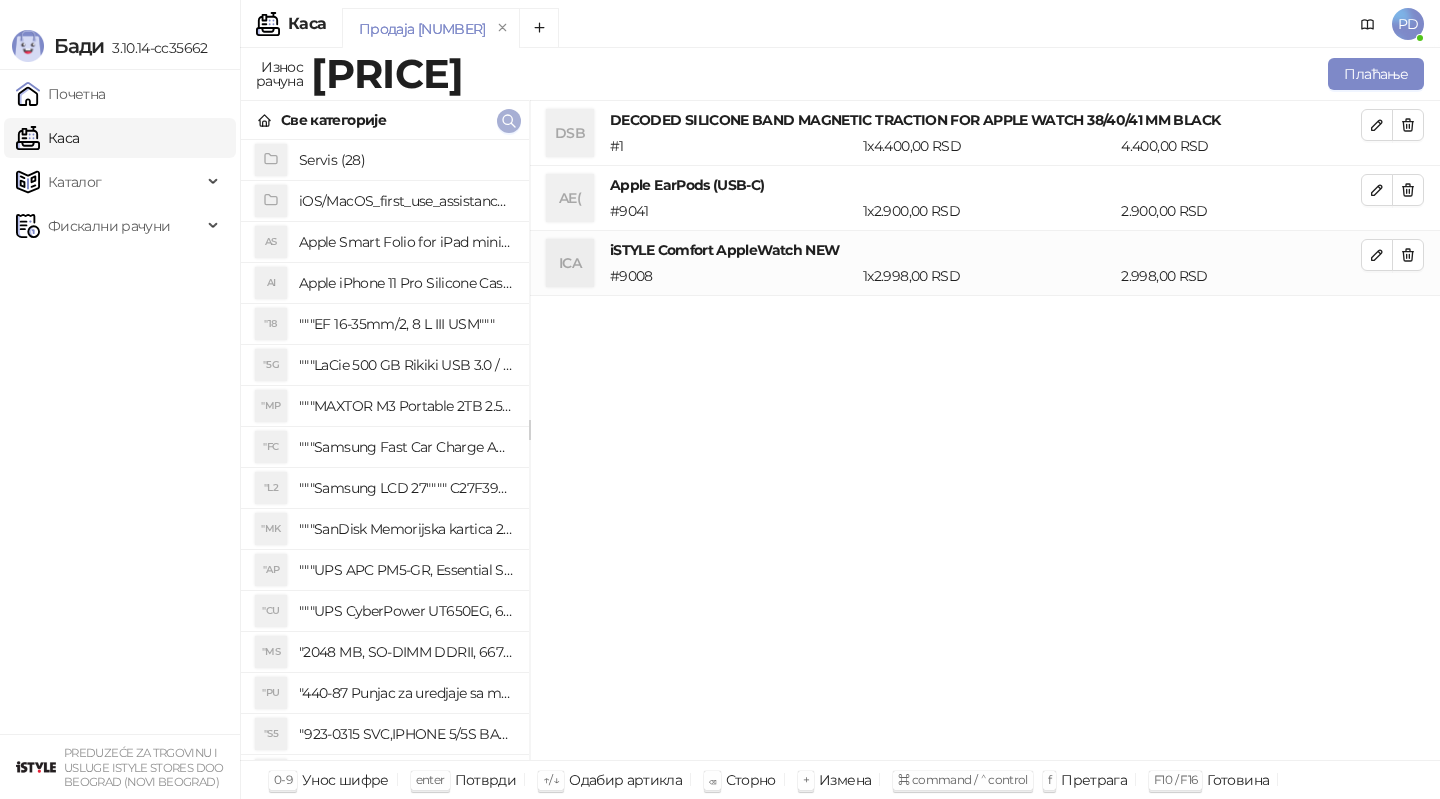 click 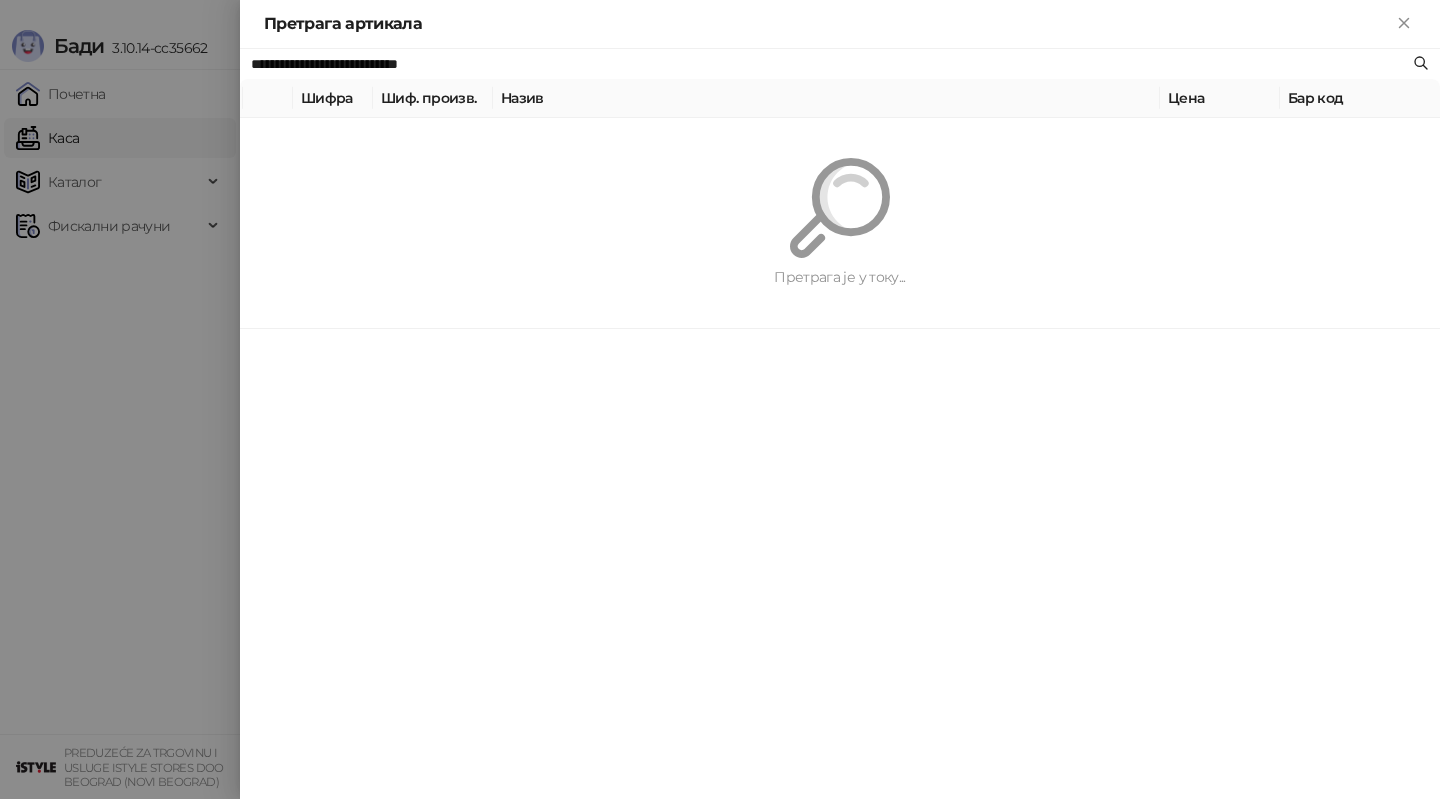 paste 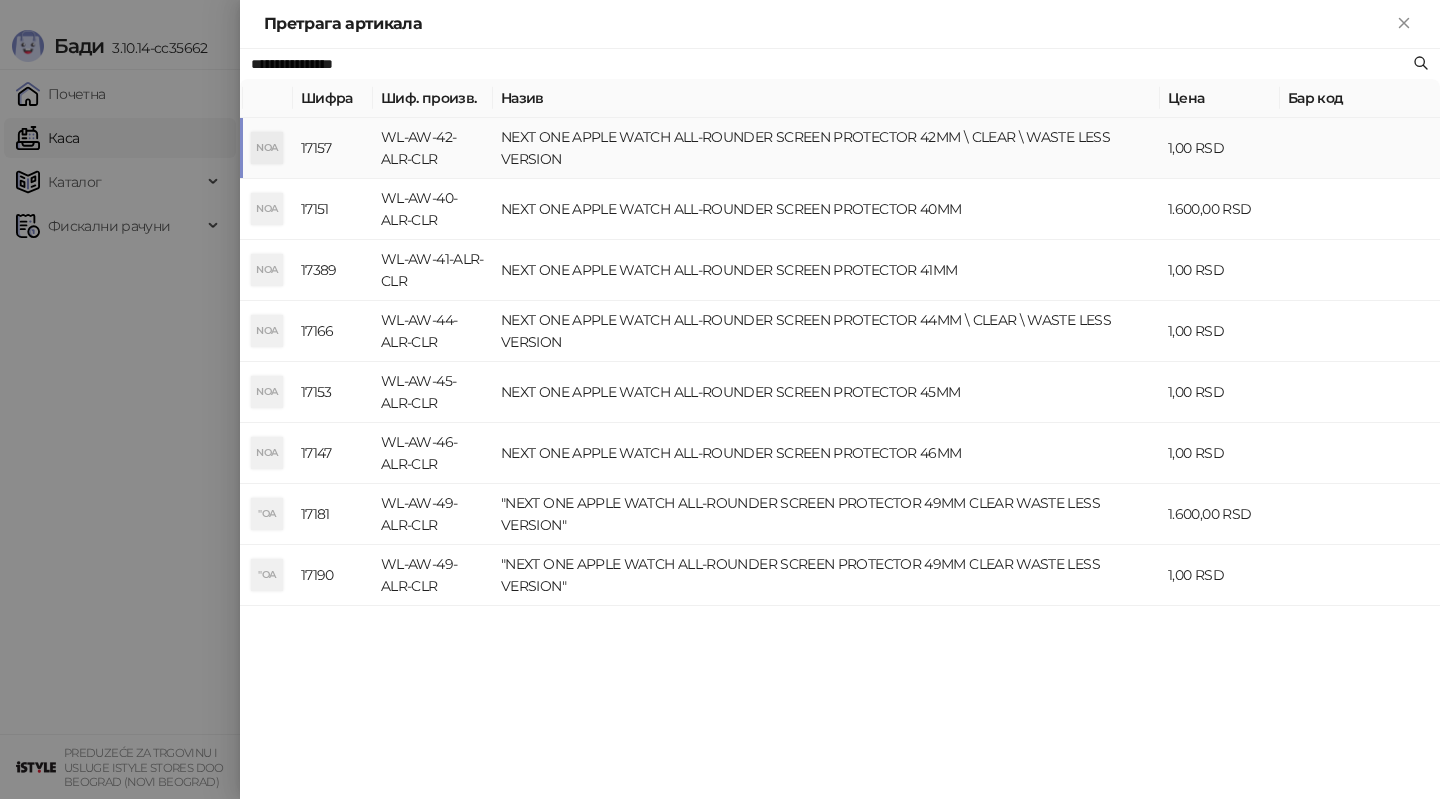 type on "**********" 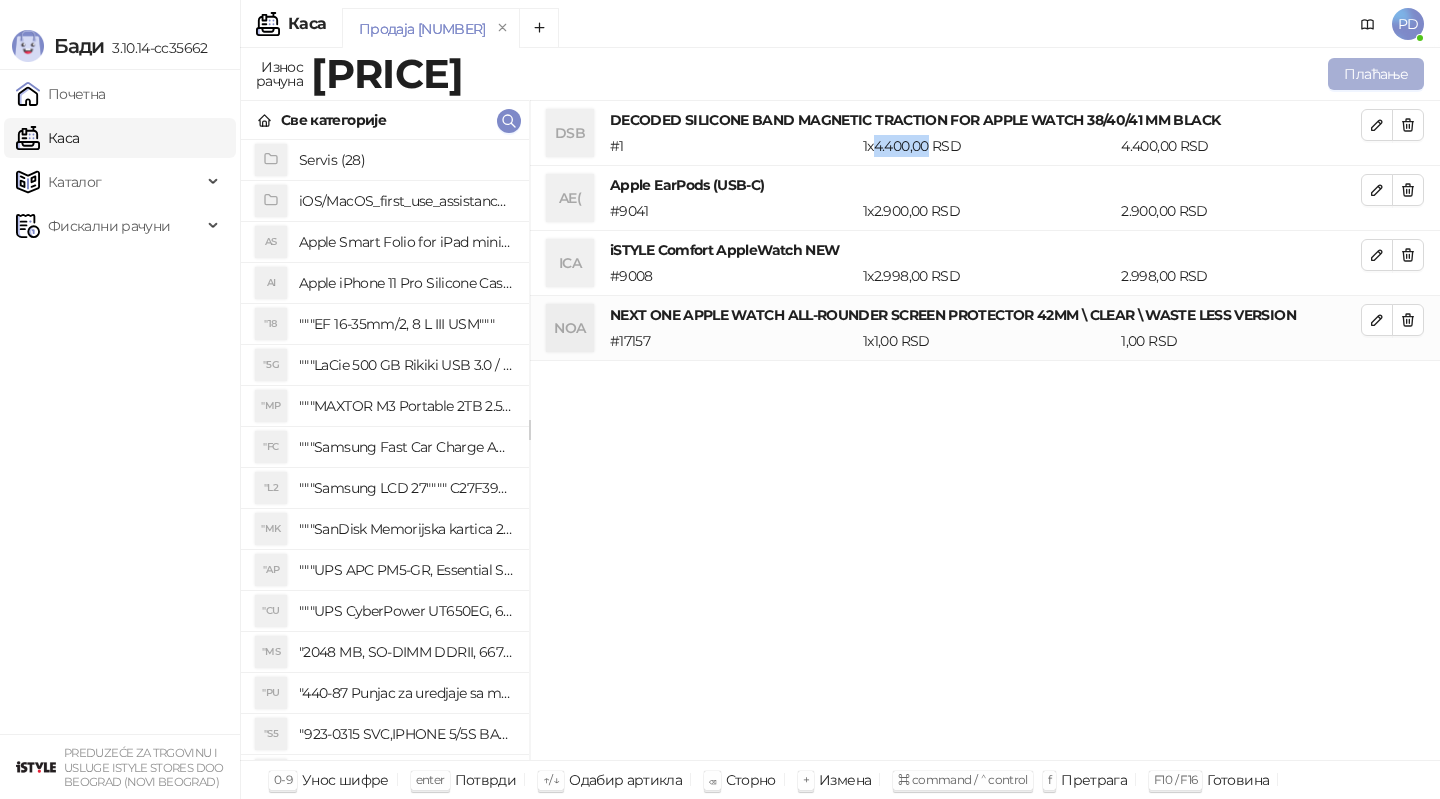 click on "Плаћање" at bounding box center (1376, 74) 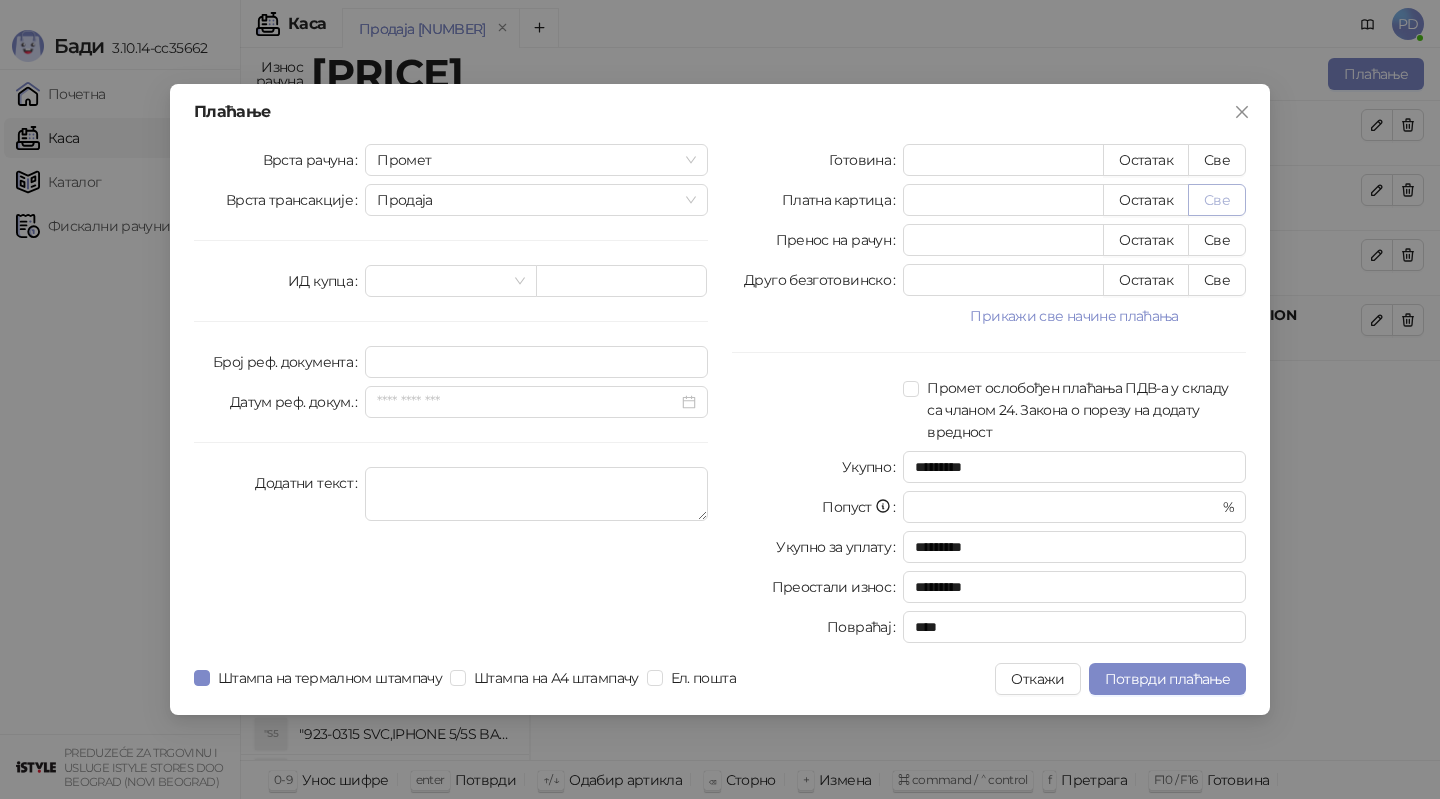 click on "Све" at bounding box center [1217, 200] 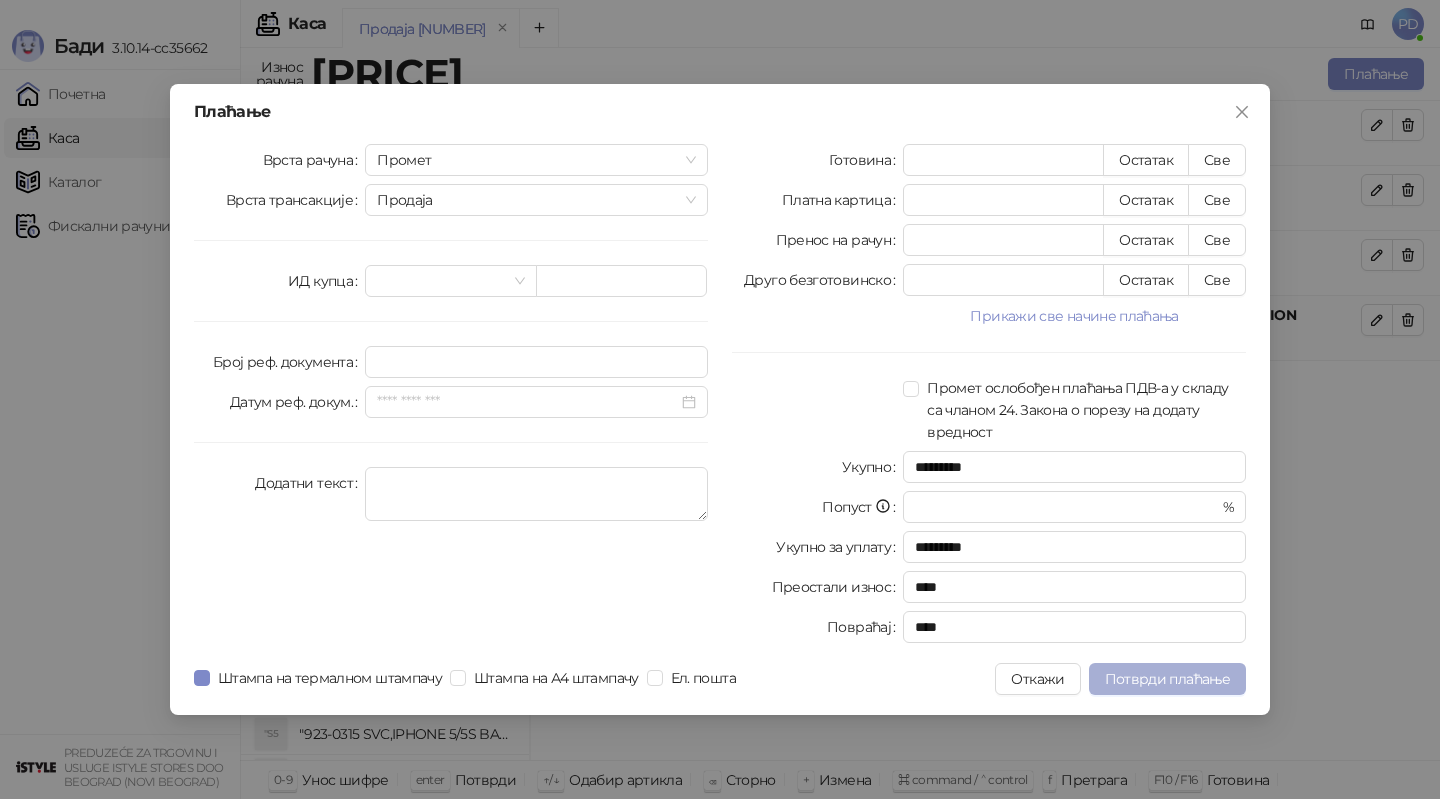 click on "Потврди плаћање" at bounding box center [1167, 679] 